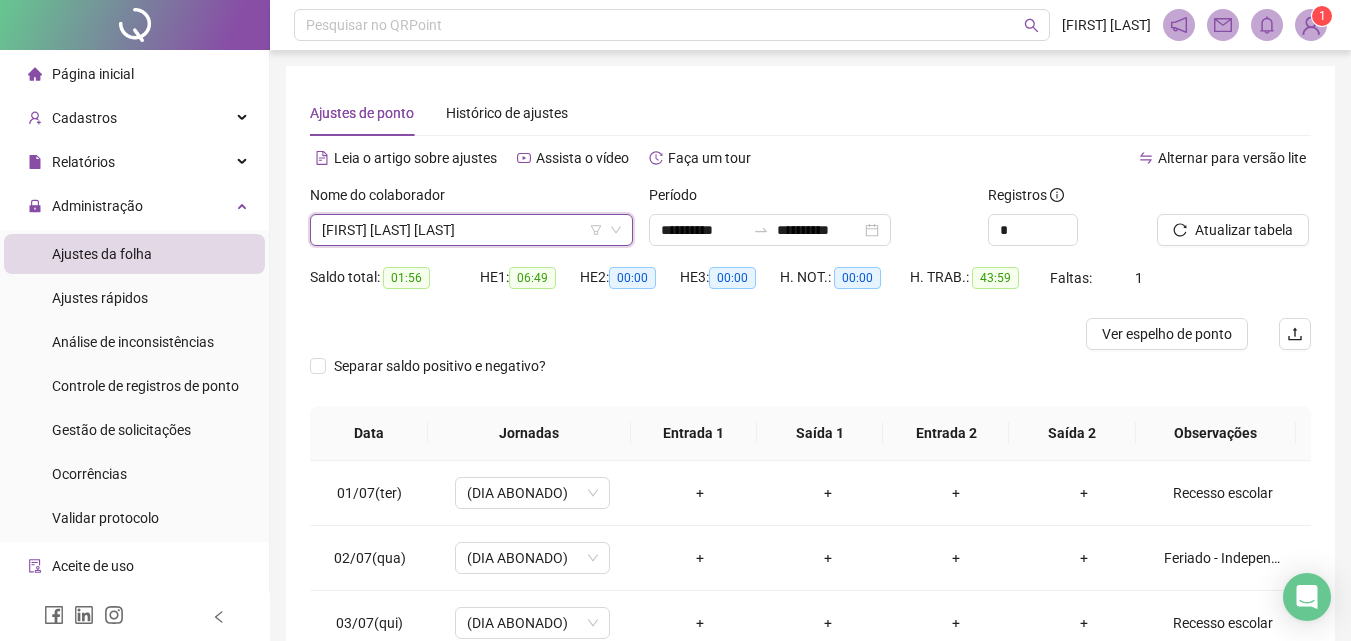 scroll, scrollTop: 357, scrollLeft: 0, axis: vertical 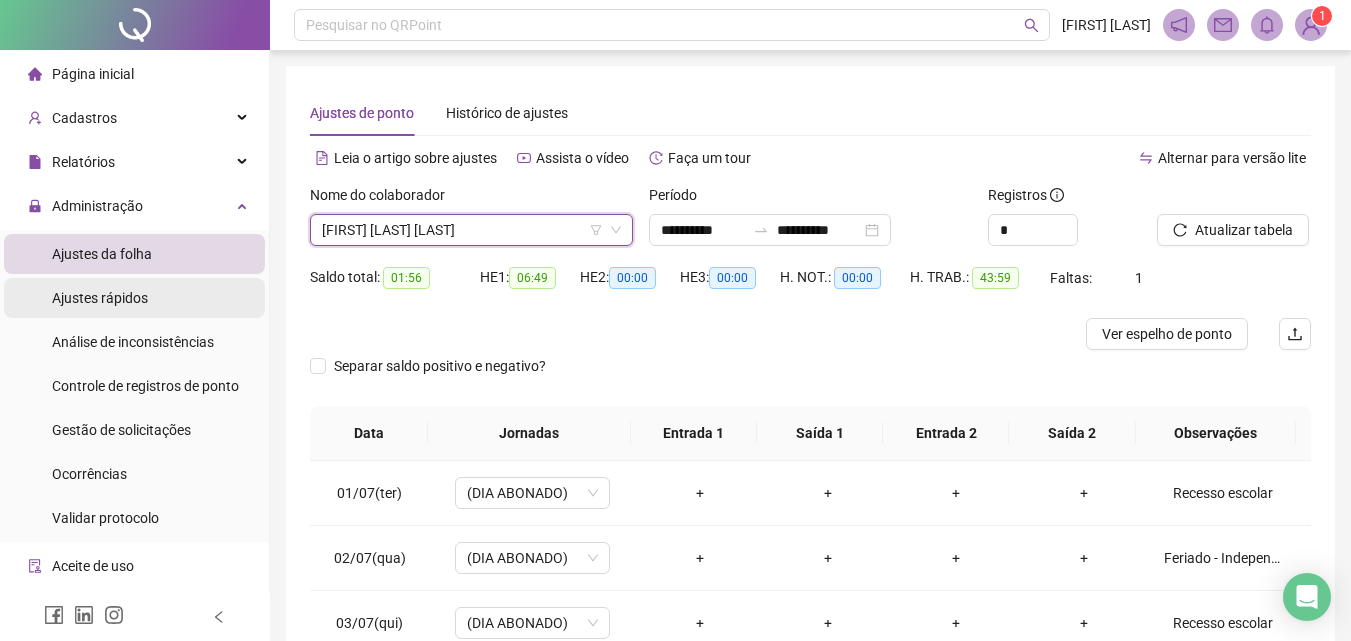 click on "Ajustes rápidos" at bounding box center (134, 298) 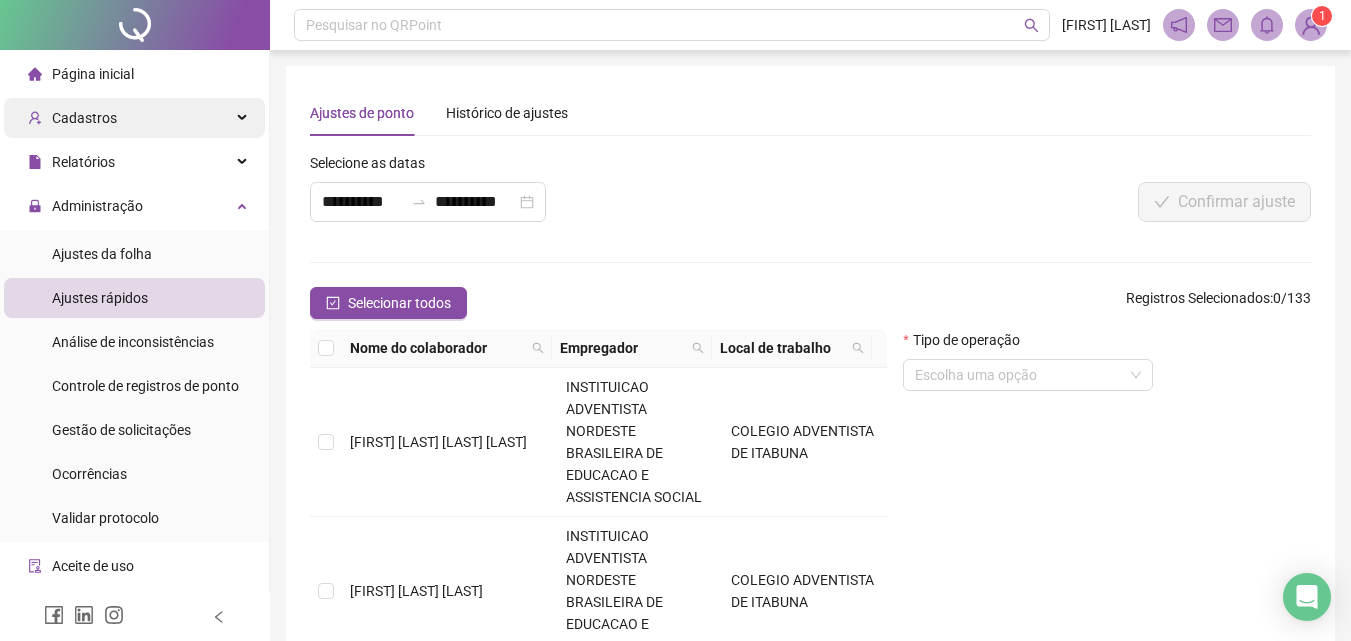 click on "Cadastros" at bounding box center [134, 118] 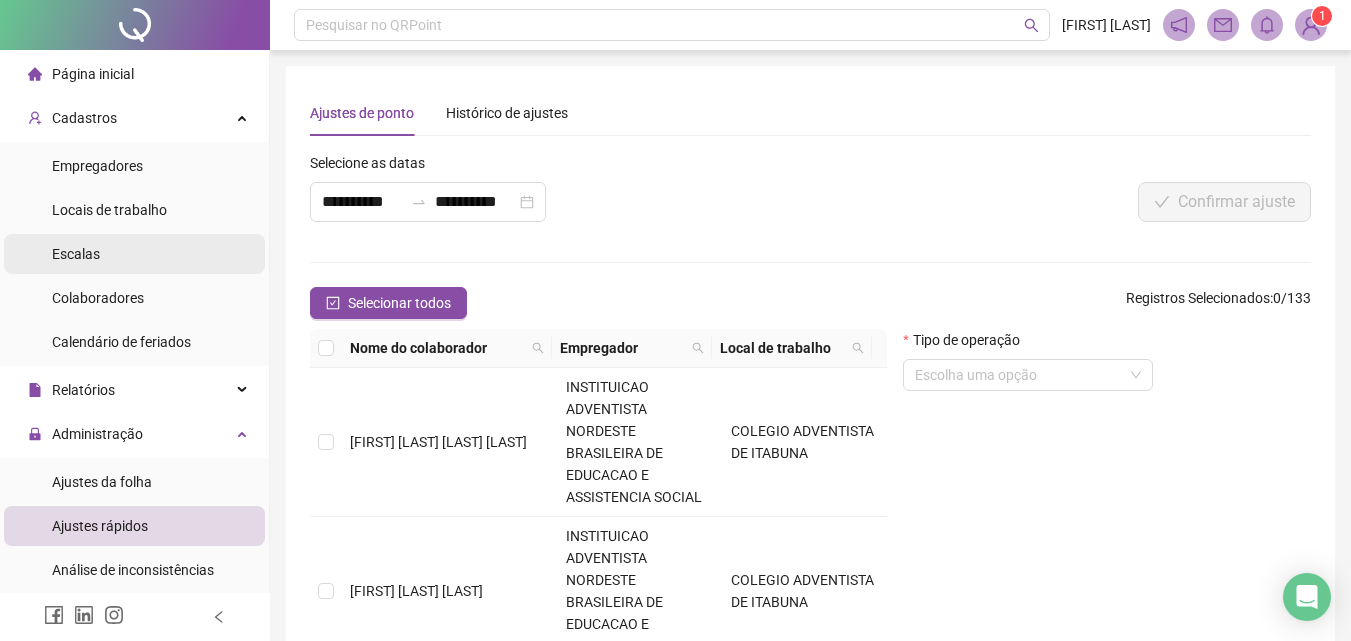 click on "Escalas" at bounding box center [134, 254] 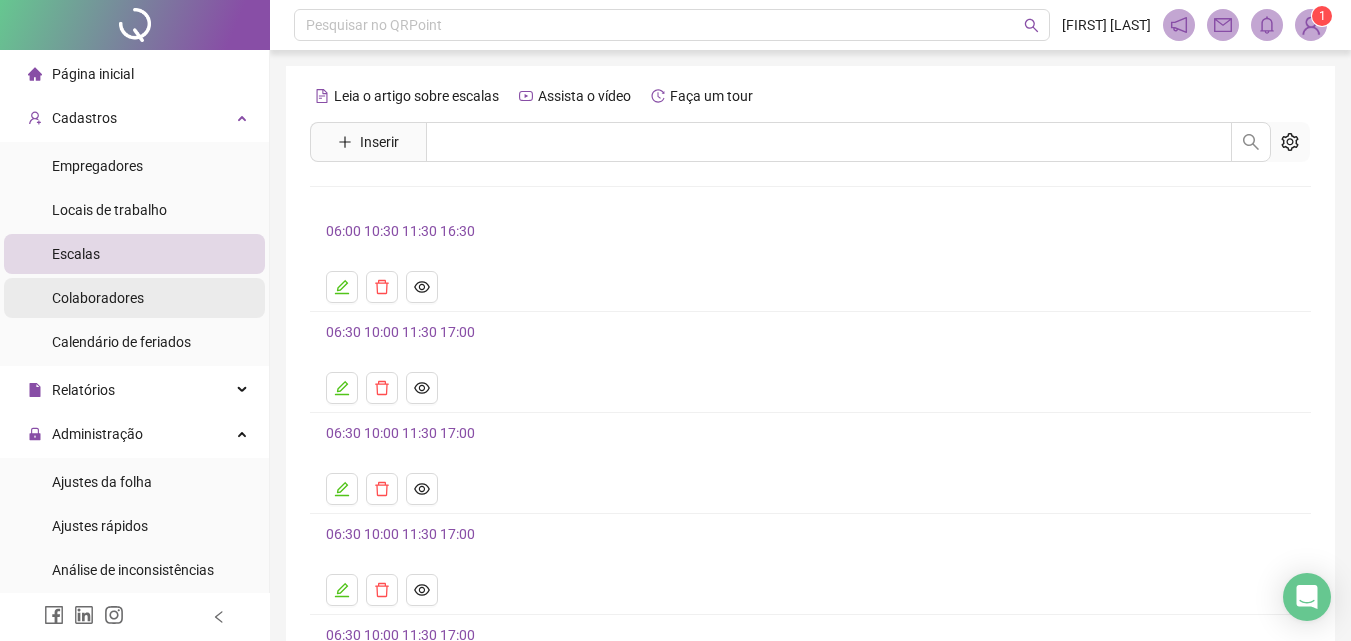 click on "Colaboradores" at bounding box center [134, 298] 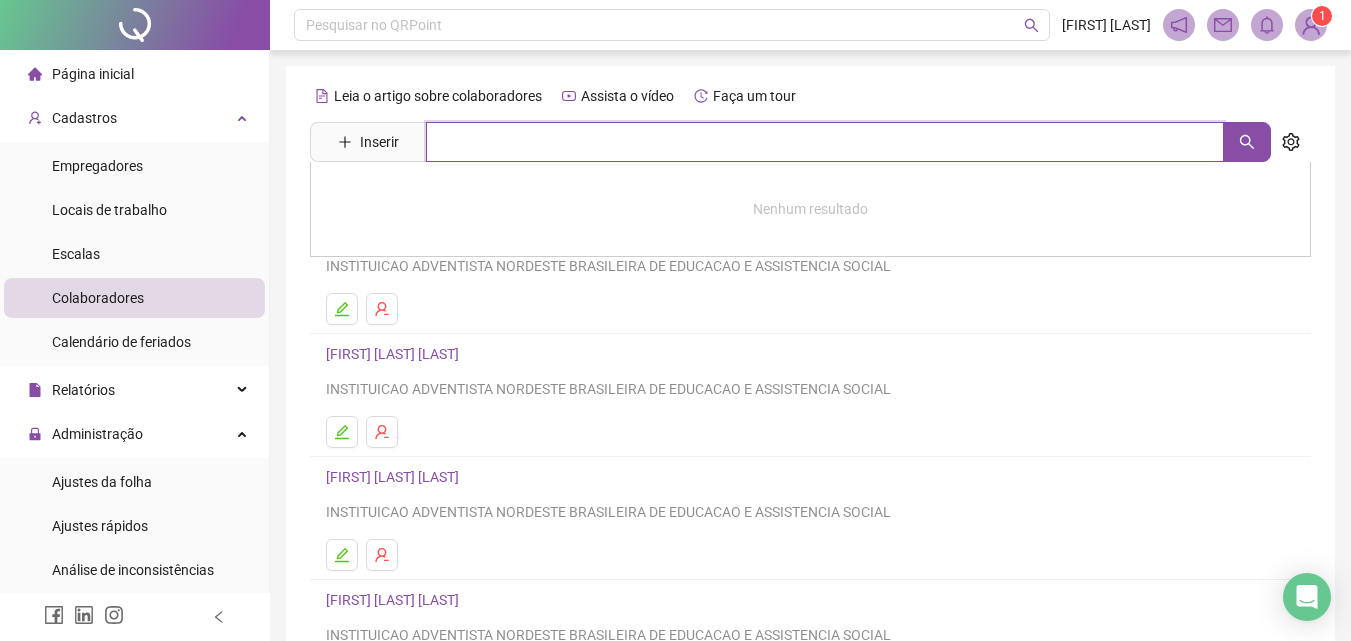 click at bounding box center [825, 142] 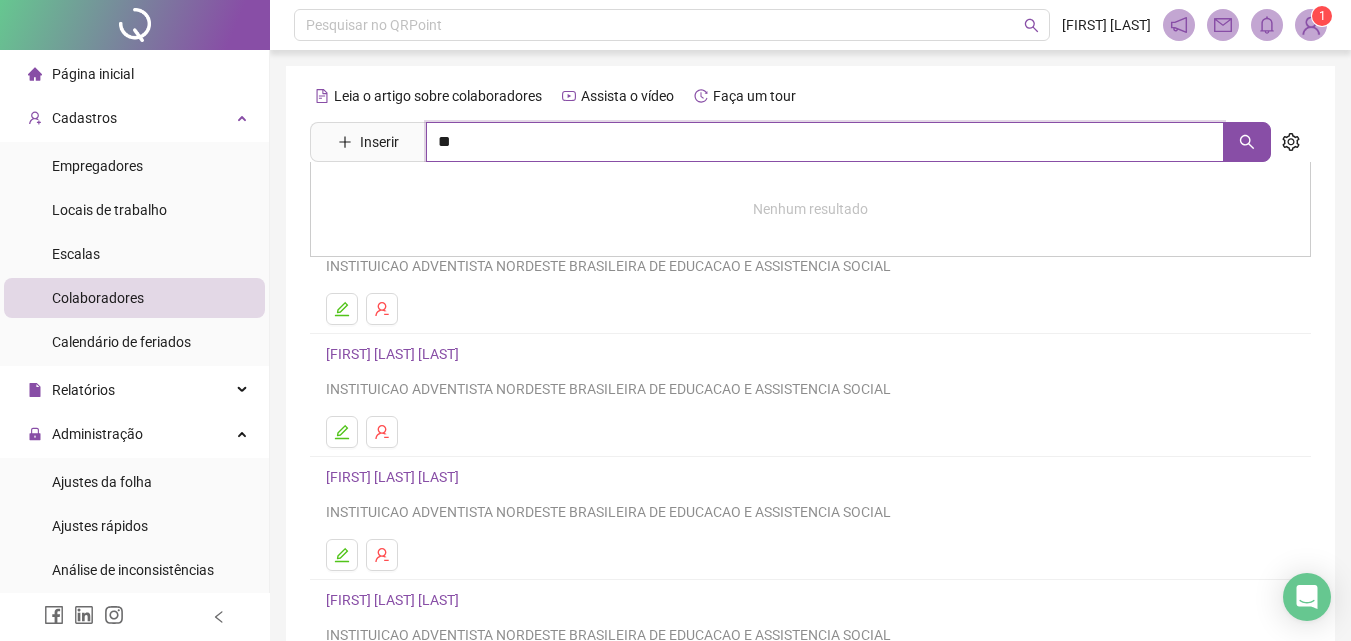 type on "*" 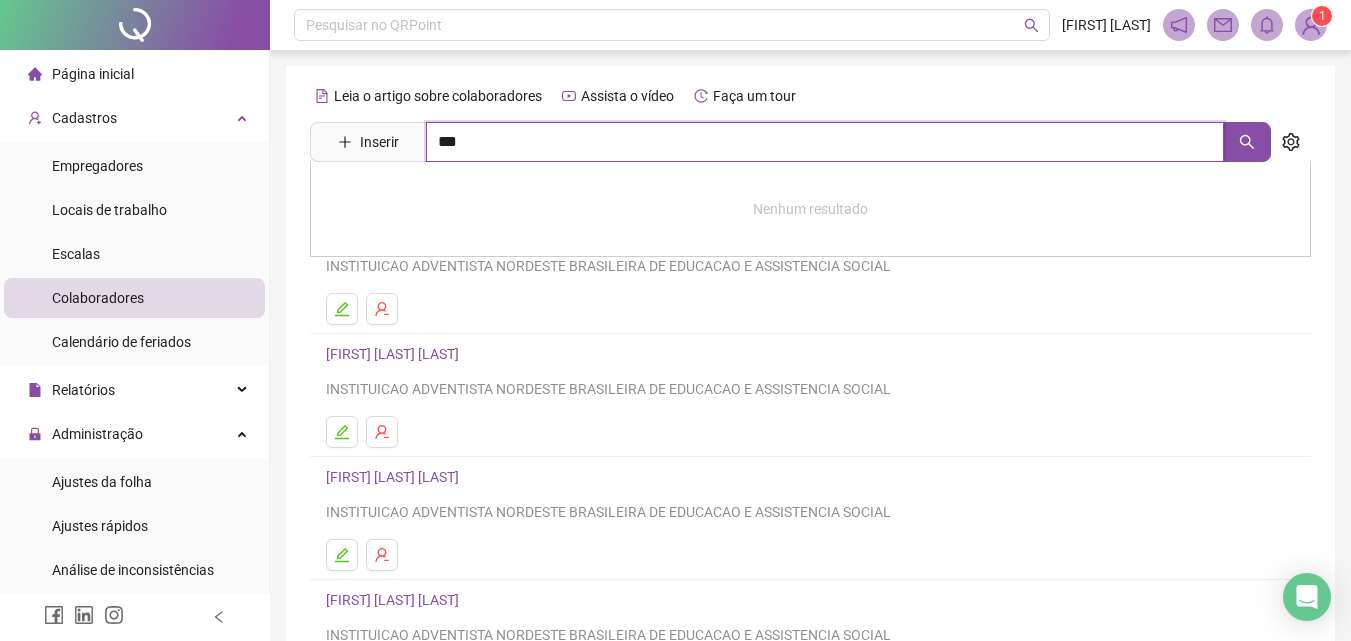 type on "***" 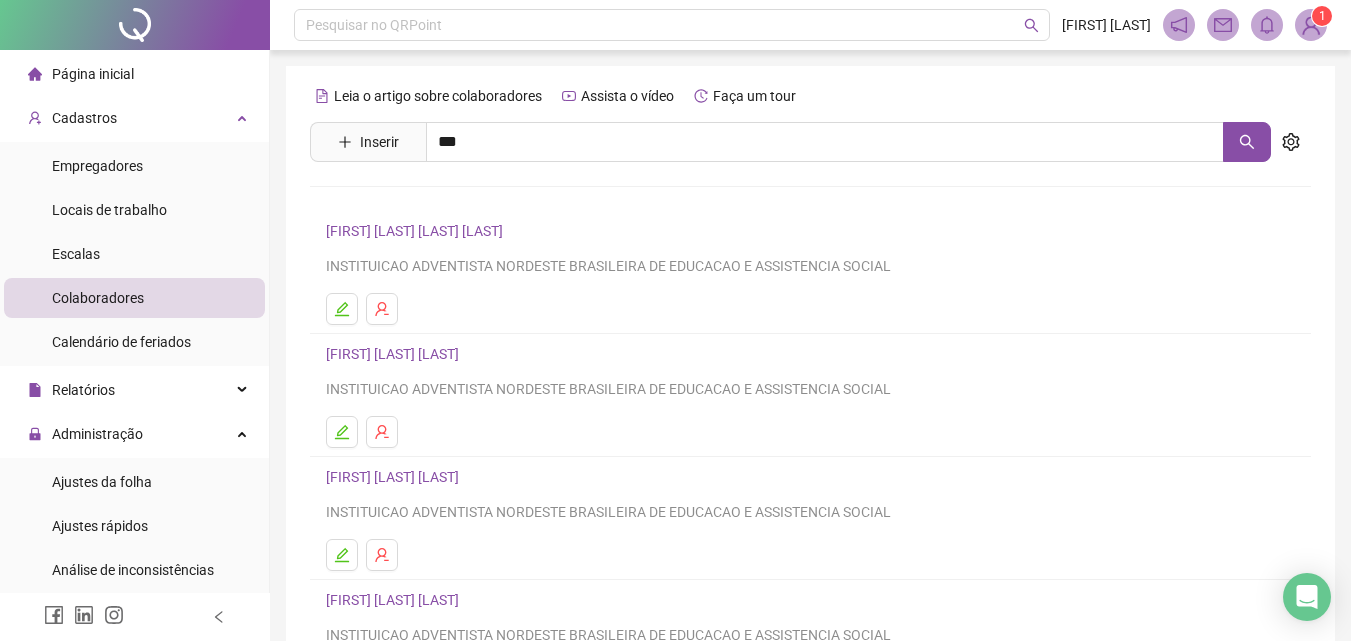 click on "[FIRST] [LAST] [LAST] [LAST]" at bounding box center [435, 287] 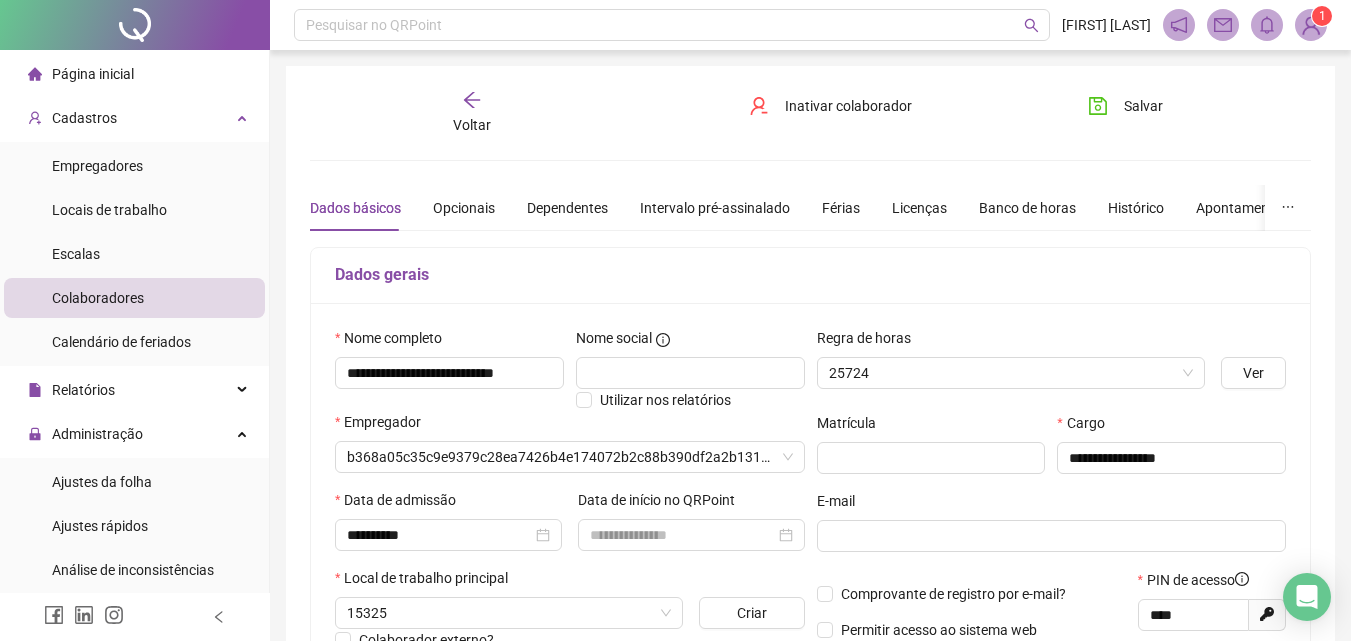 type on "**********" 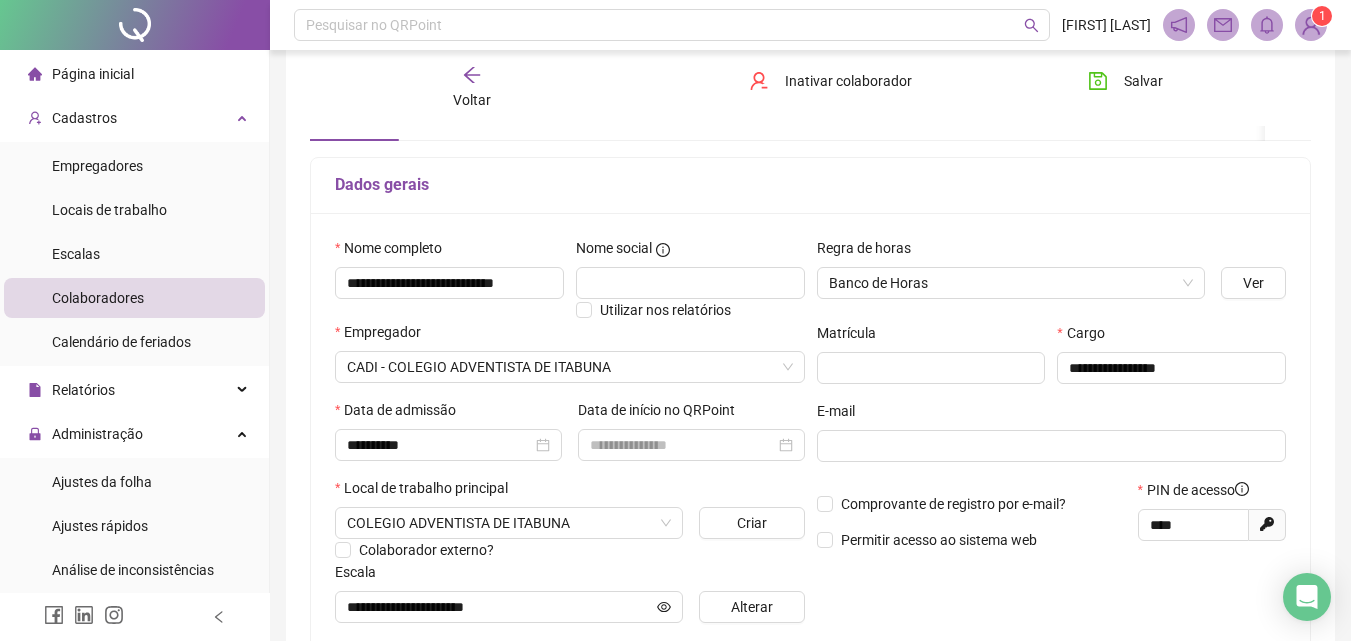 scroll, scrollTop: 400, scrollLeft: 0, axis: vertical 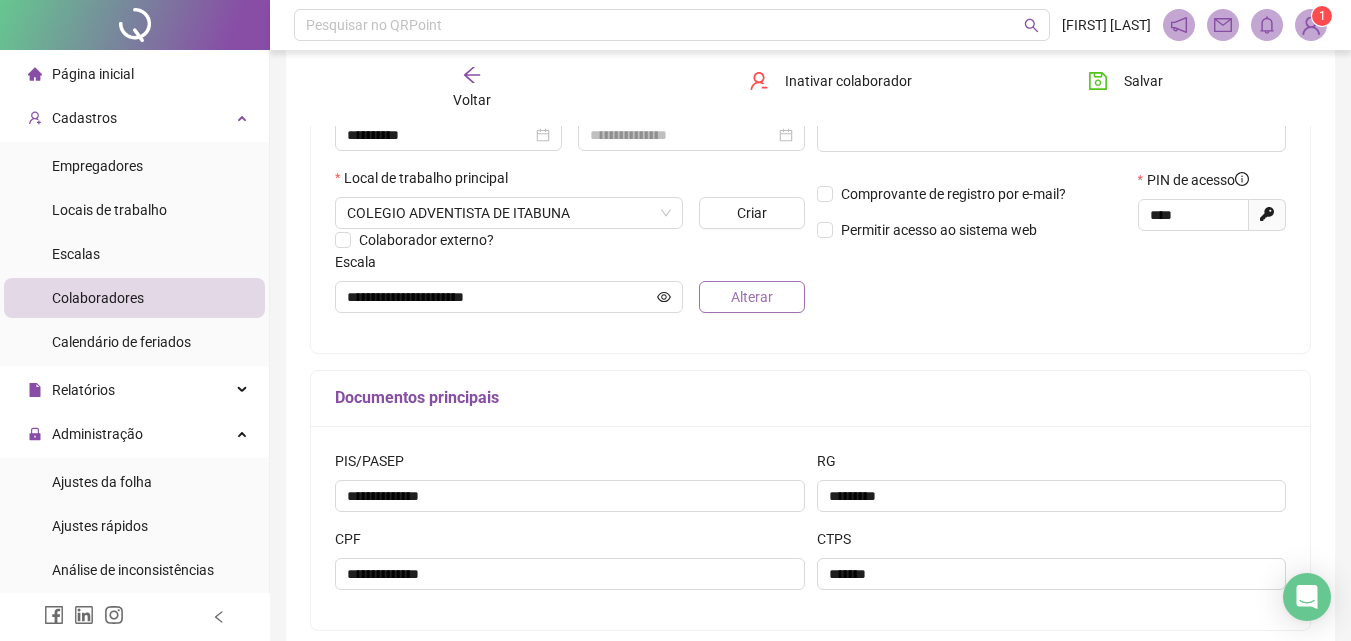 click on "Alterar" at bounding box center [752, 297] 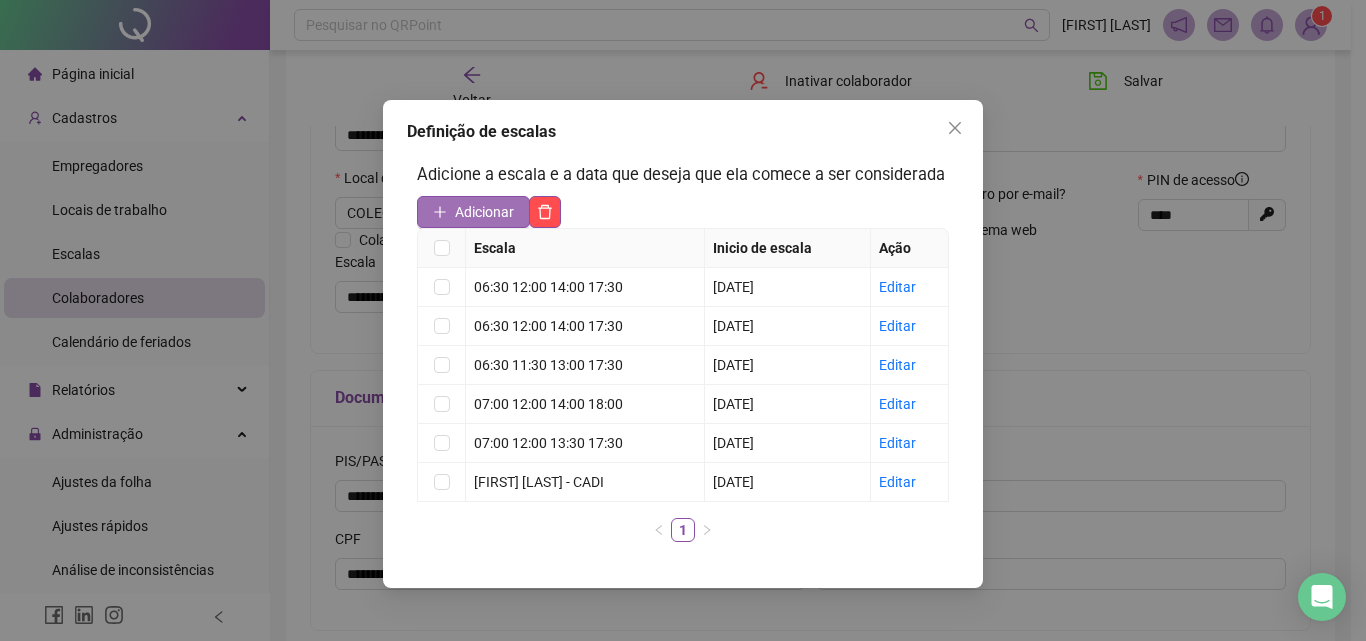 click on "Adicionar" at bounding box center (484, 212) 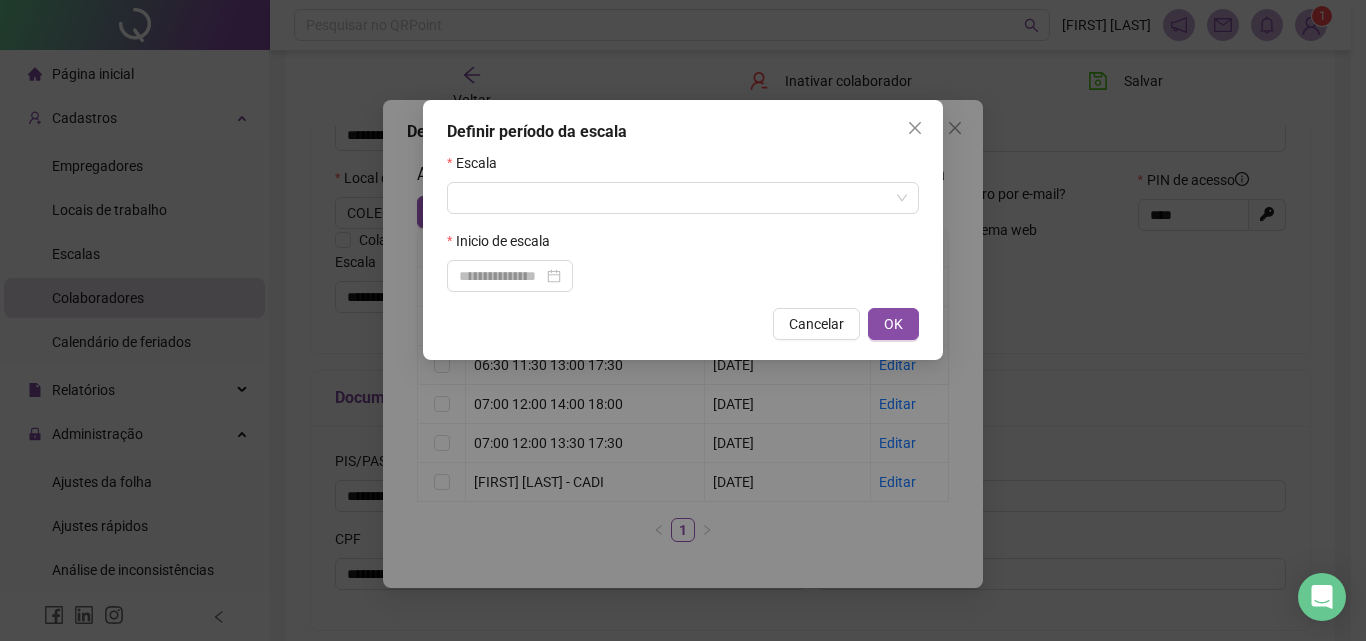 click on "Escala" at bounding box center (683, 167) 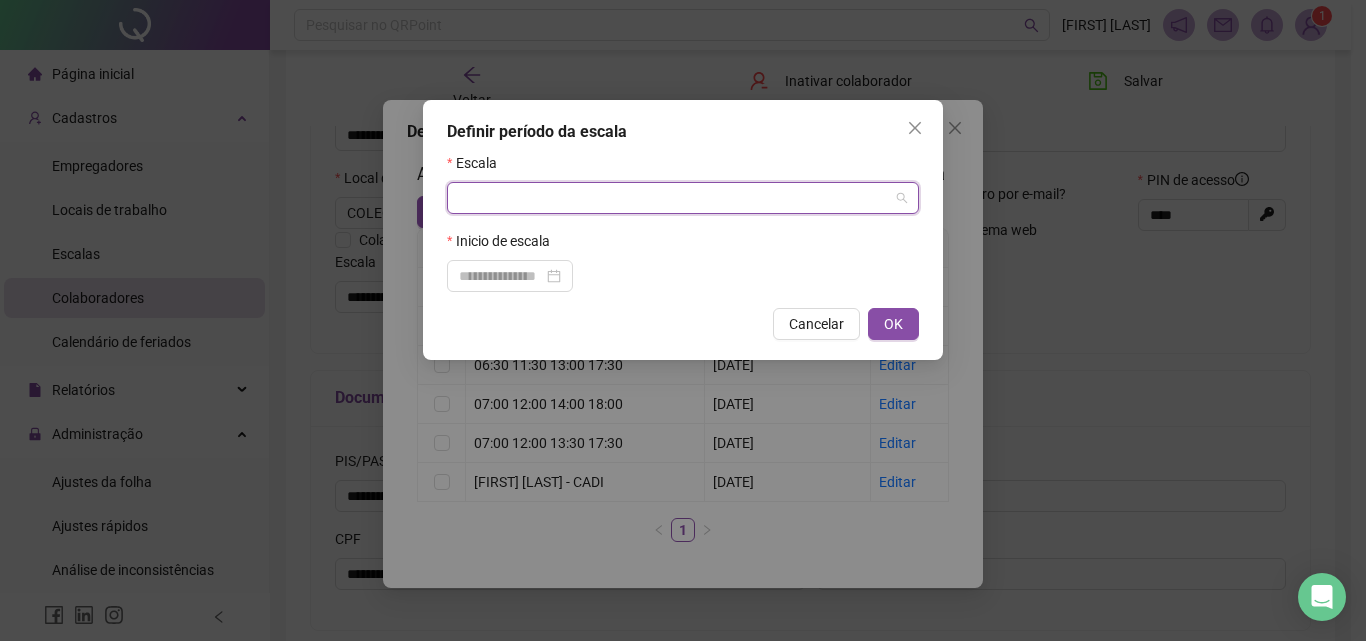 click at bounding box center [677, 198] 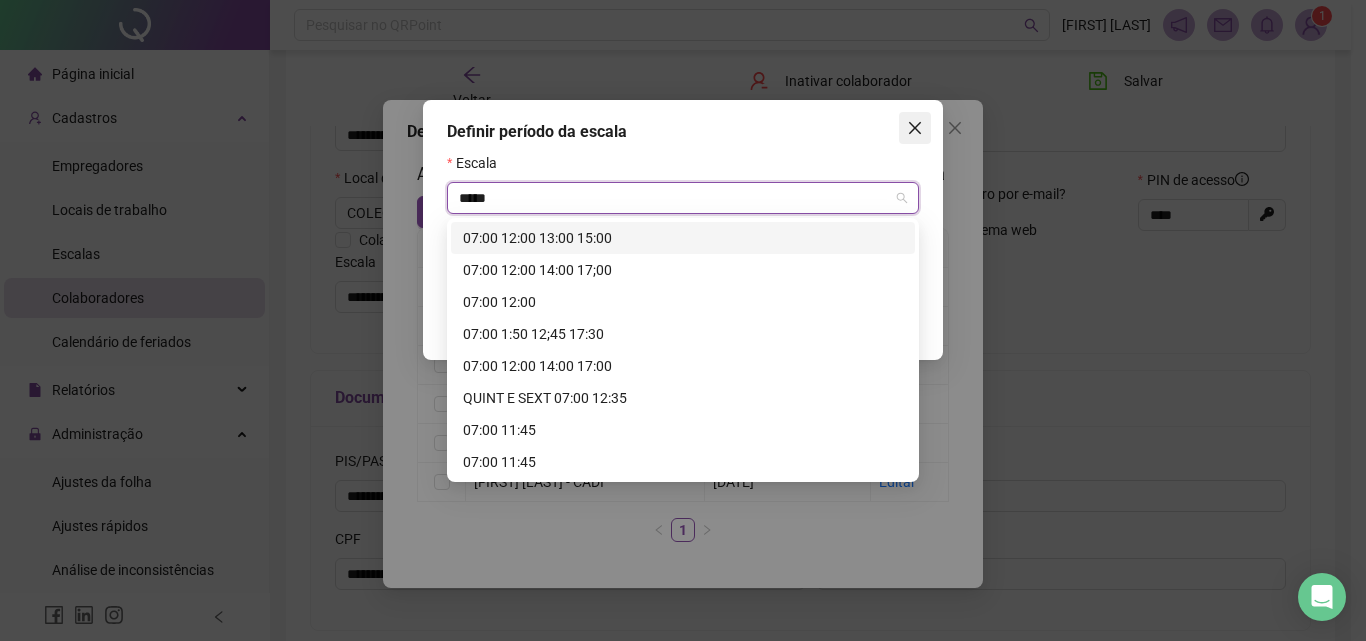 type on "*****" 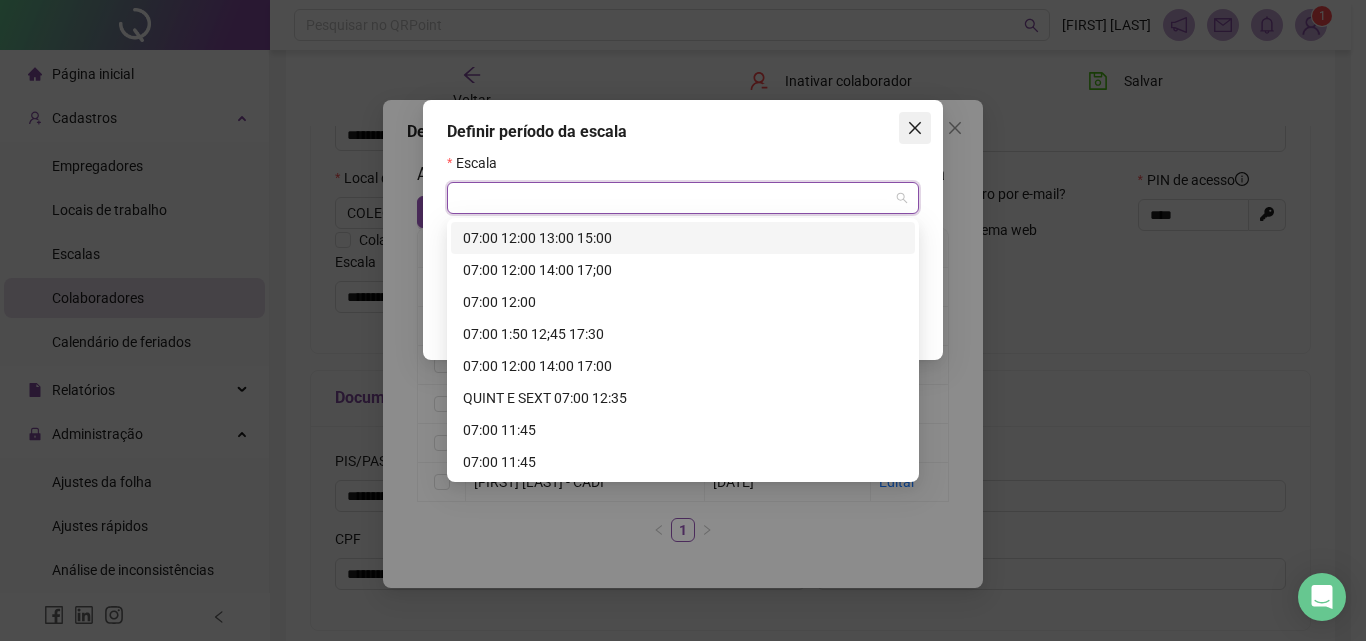 click 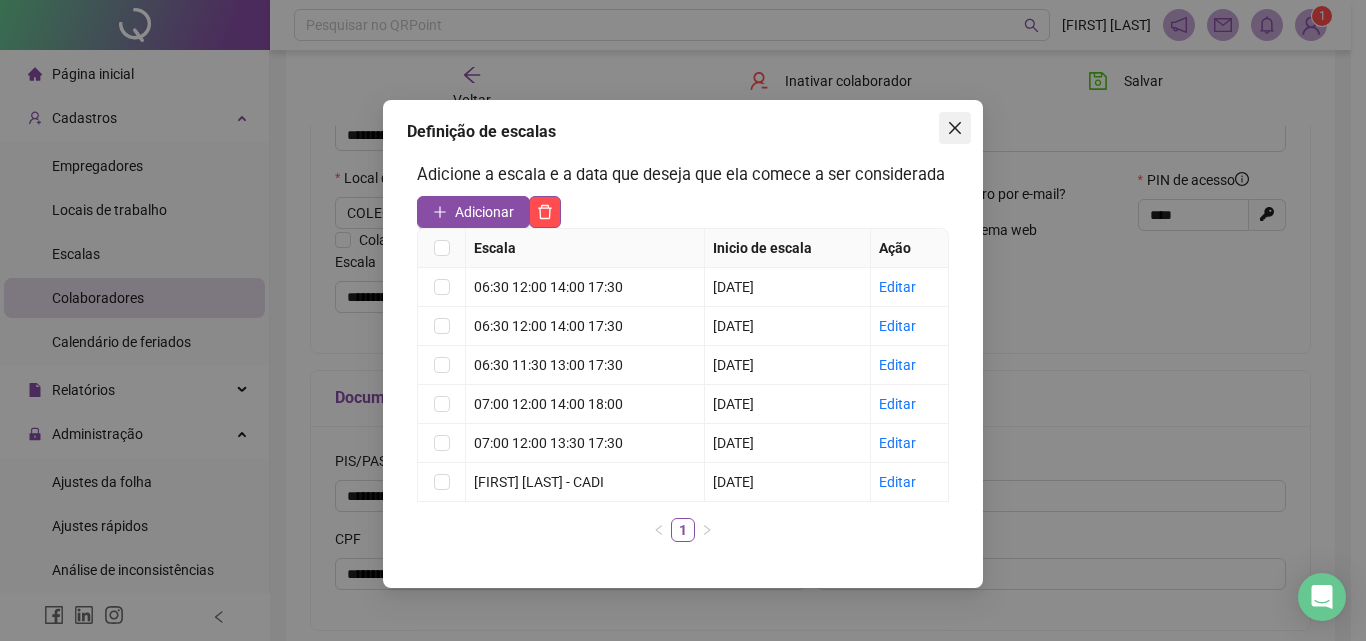 click 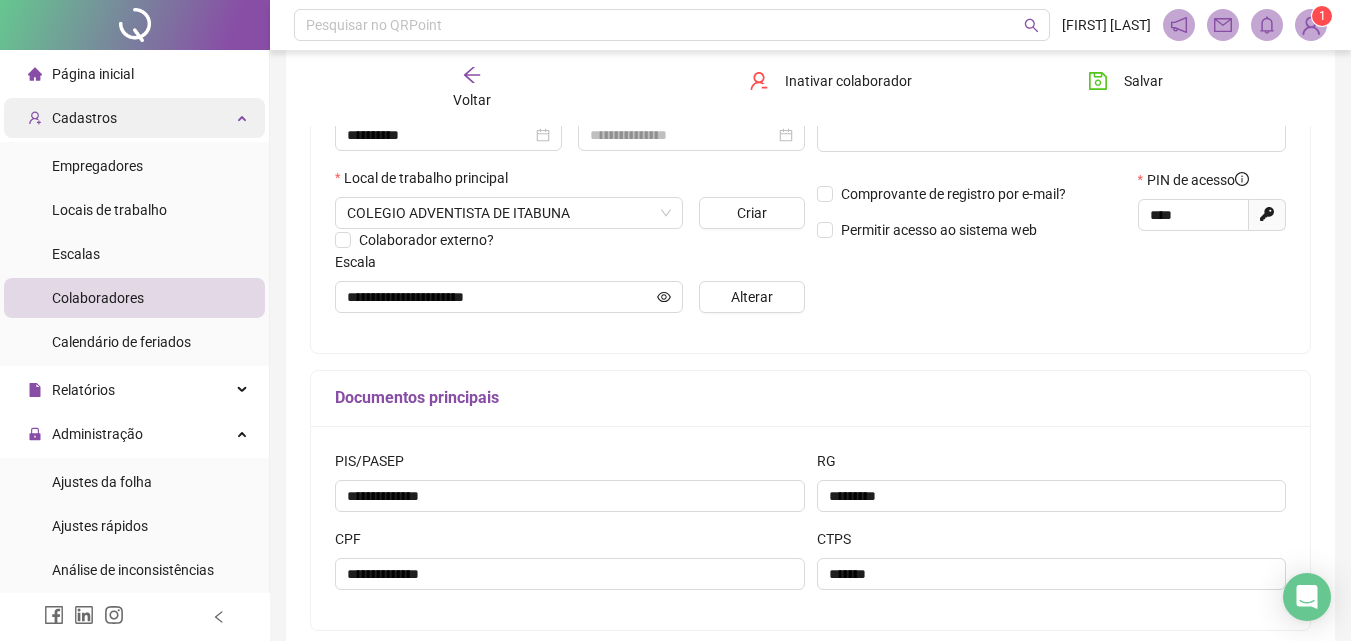 click on "Cadastros" at bounding box center (134, 118) 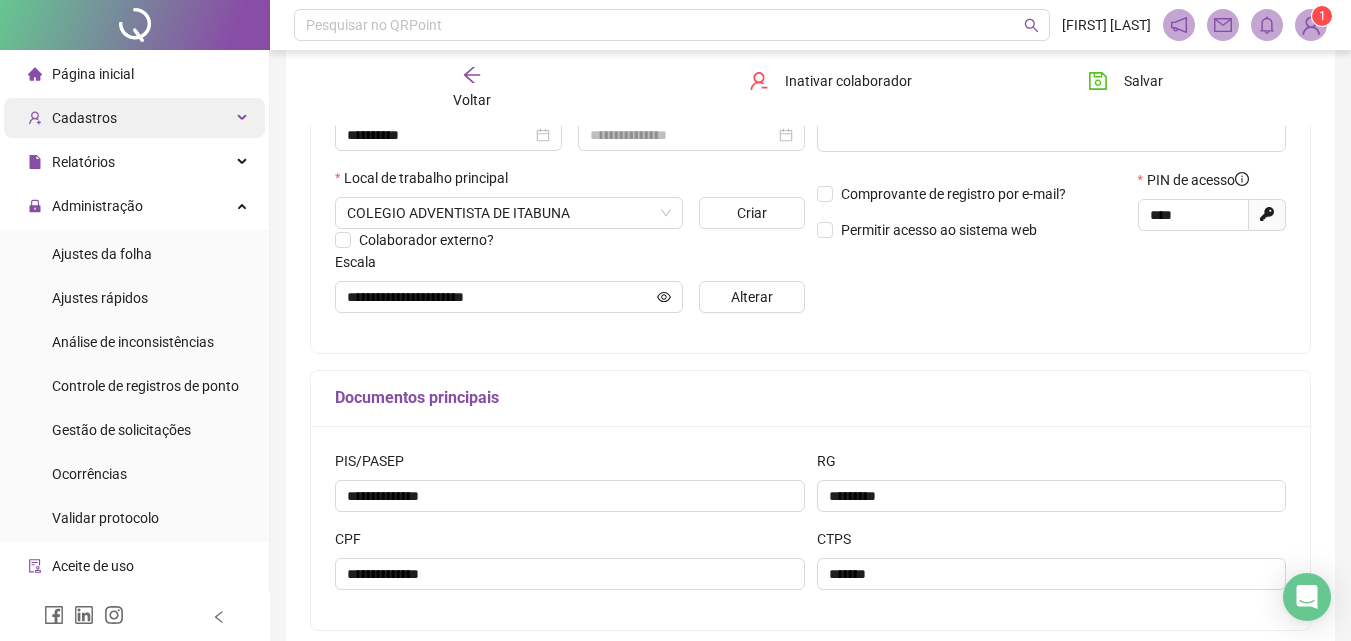 click on "Cadastros" at bounding box center [84, 118] 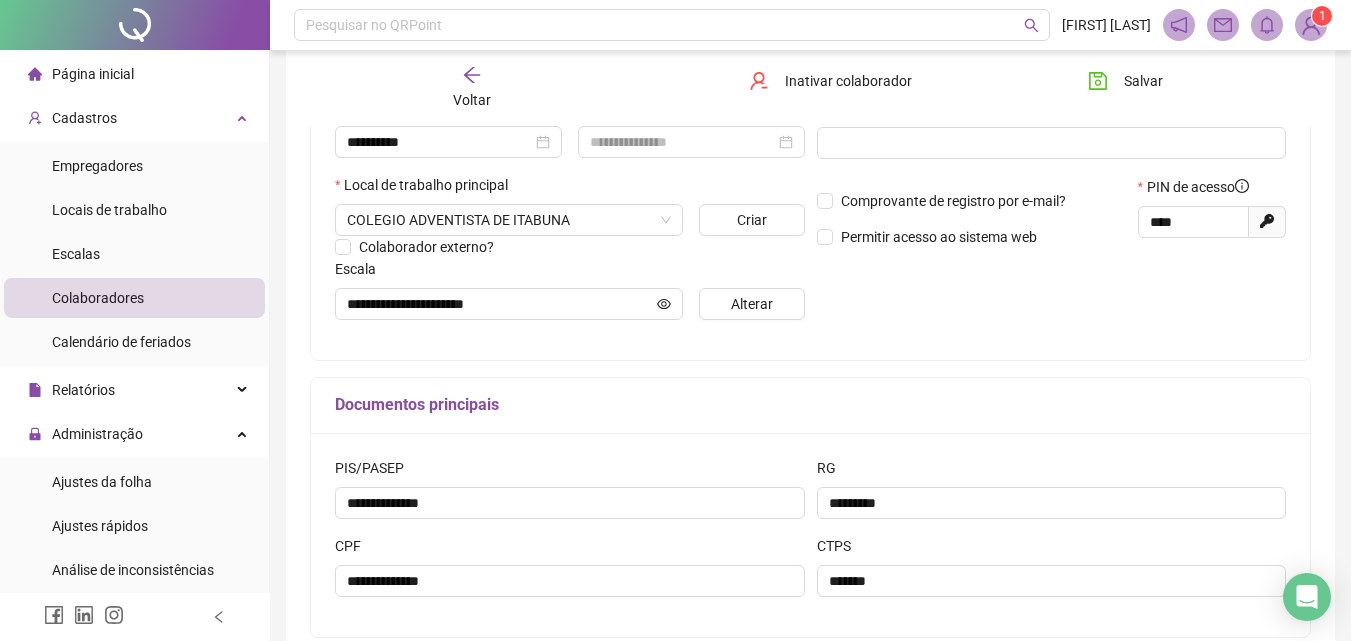 scroll, scrollTop: 400, scrollLeft: 0, axis: vertical 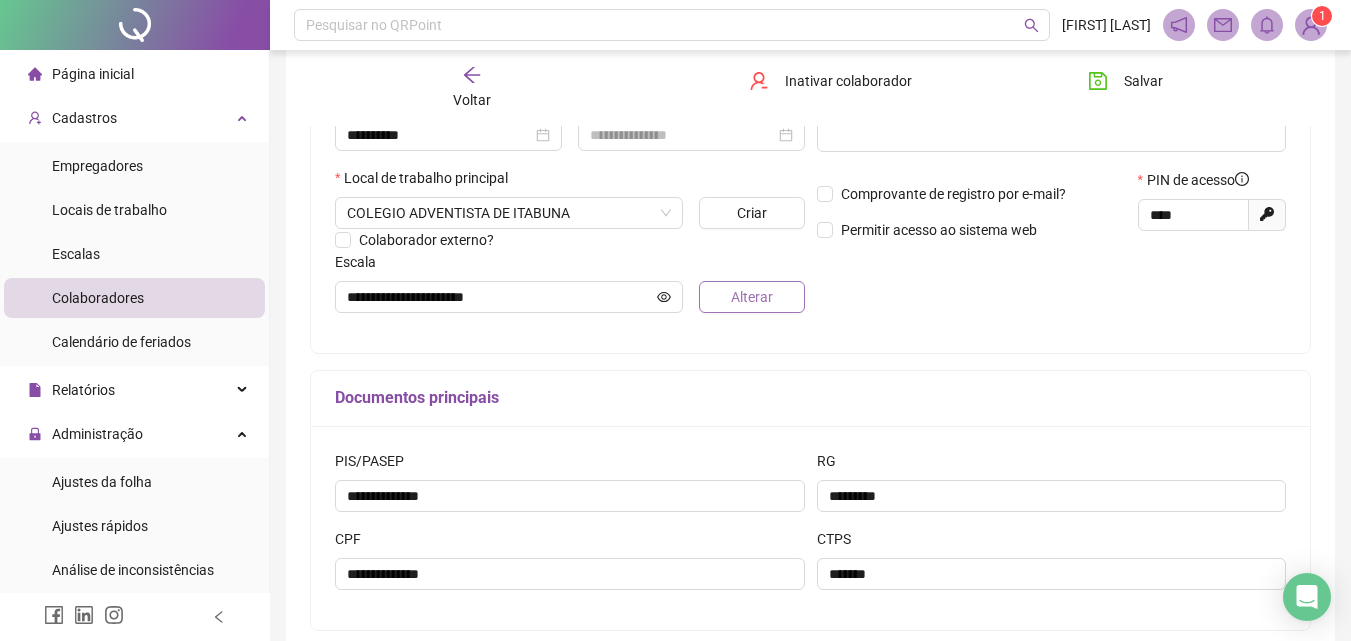 click on "Alterar" at bounding box center (752, 297) 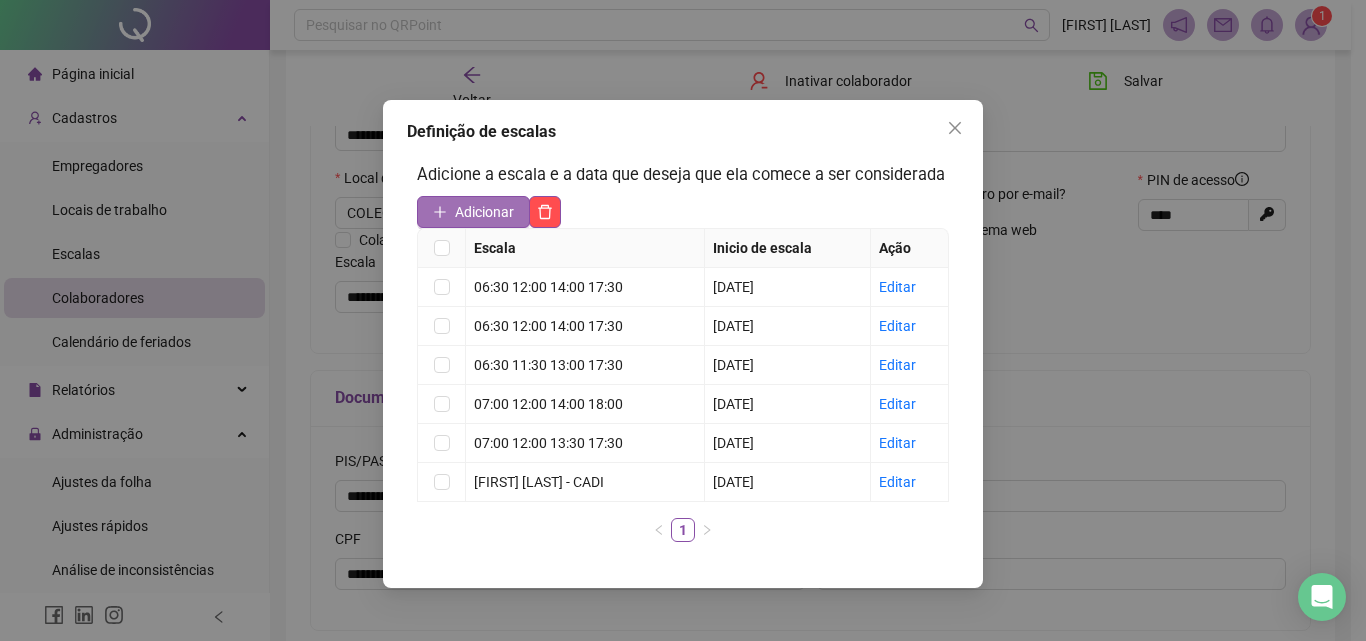 click on "Adicionar" at bounding box center [484, 212] 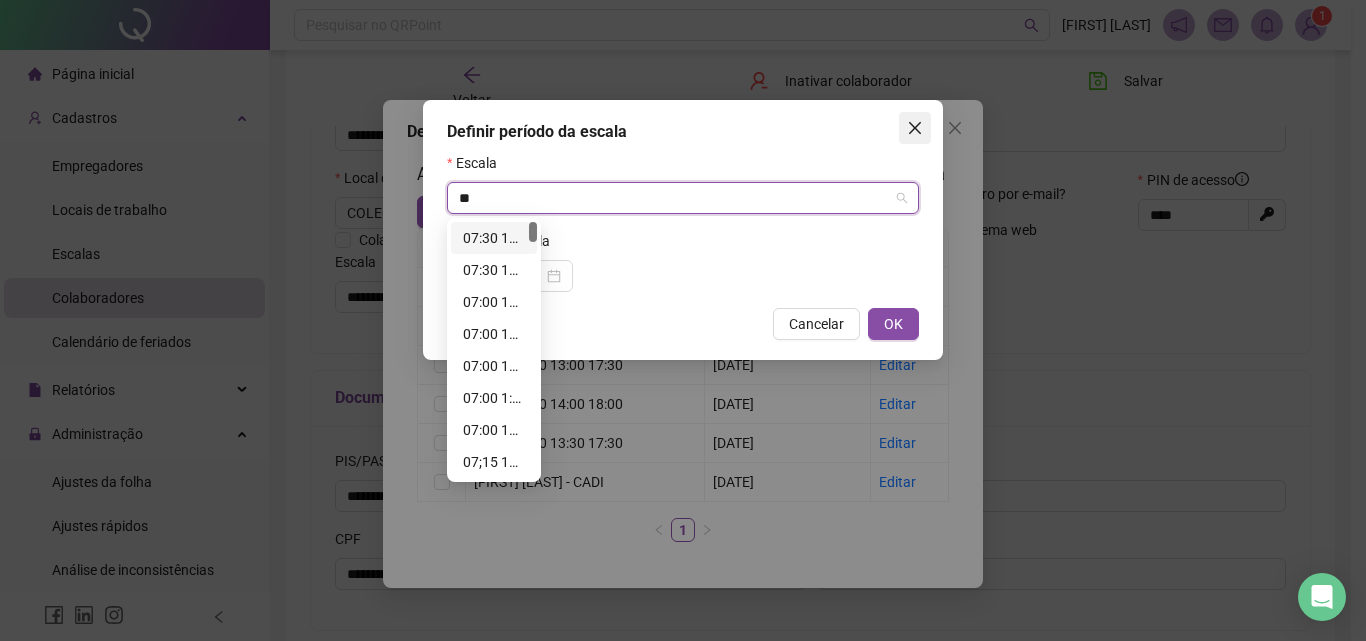 type on "**" 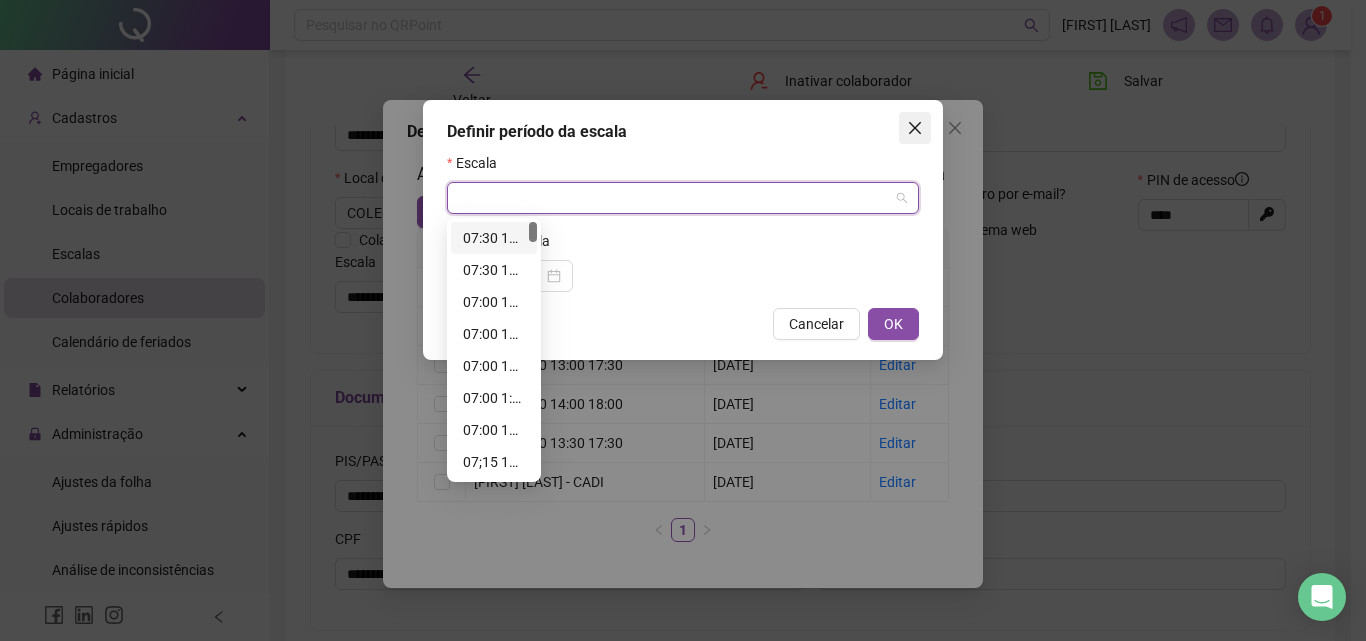 click 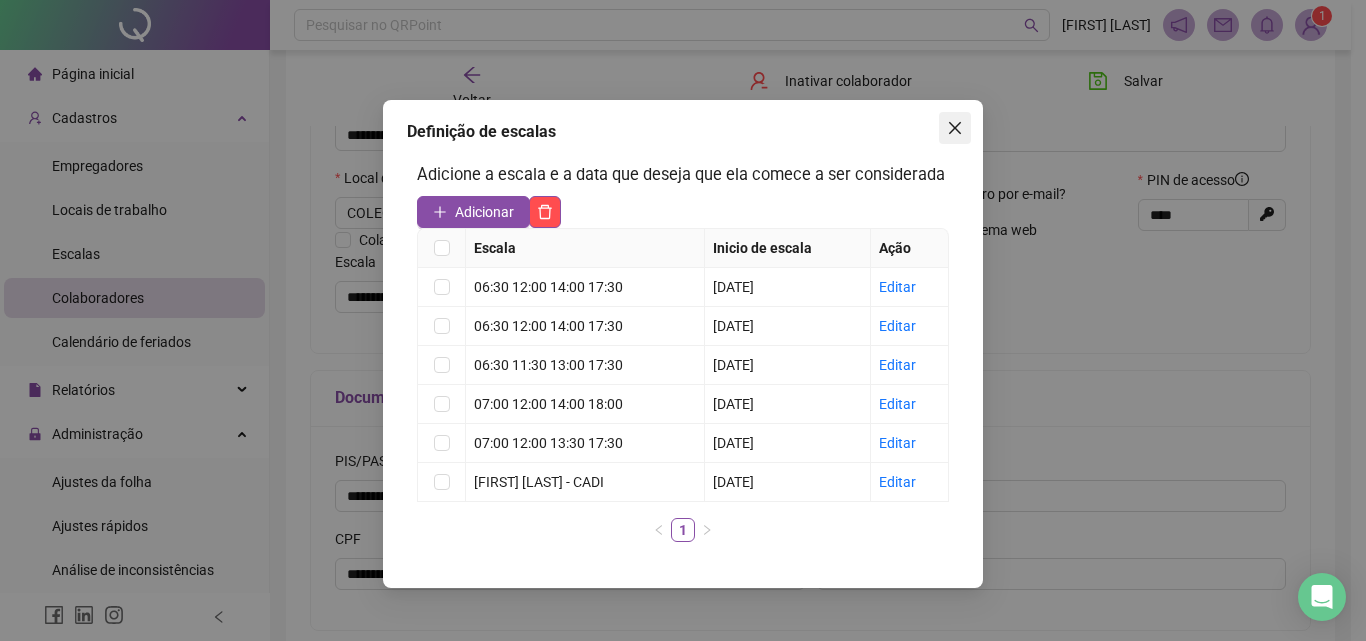 click 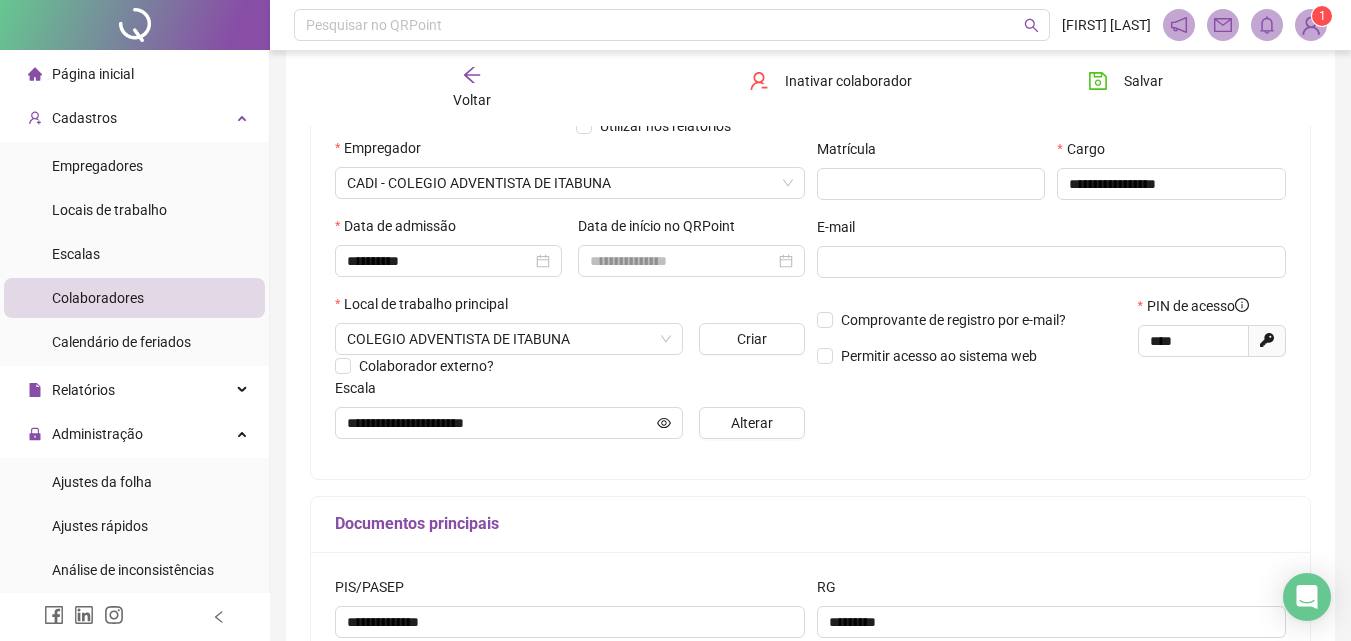 scroll, scrollTop: 300, scrollLeft: 0, axis: vertical 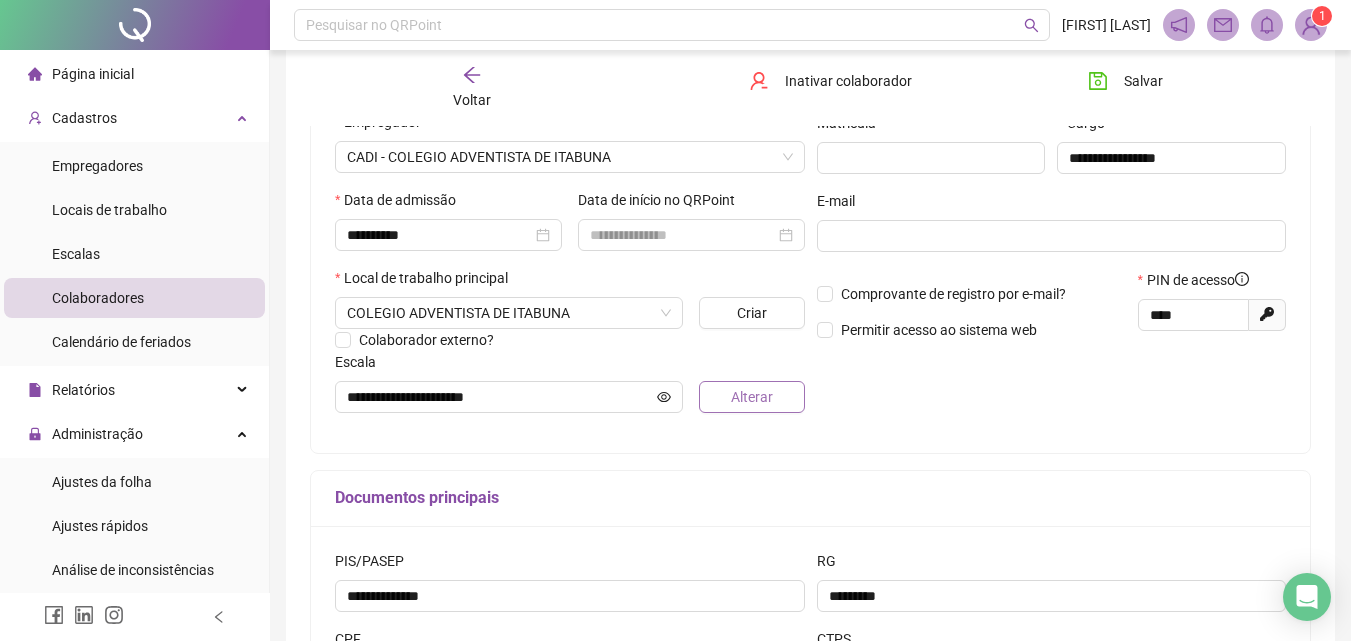click on "Alterar" at bounding box center [751, 397] 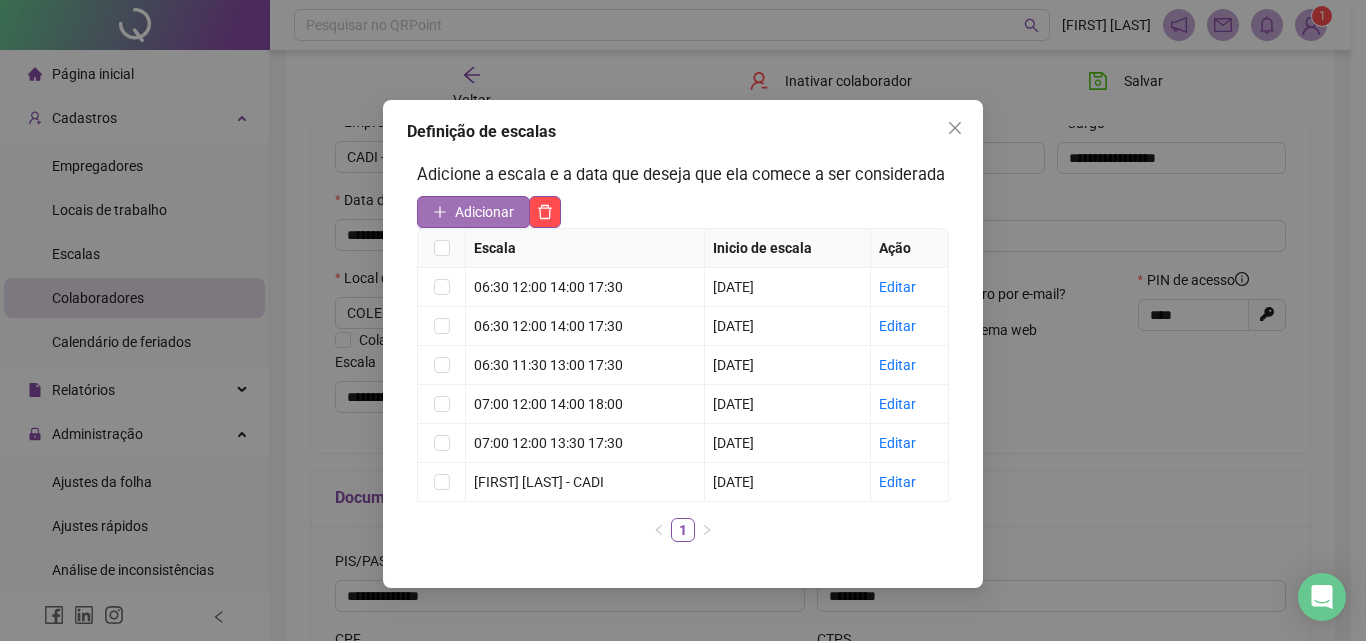 click on "Adicionar" at bounding box center [473, 212] 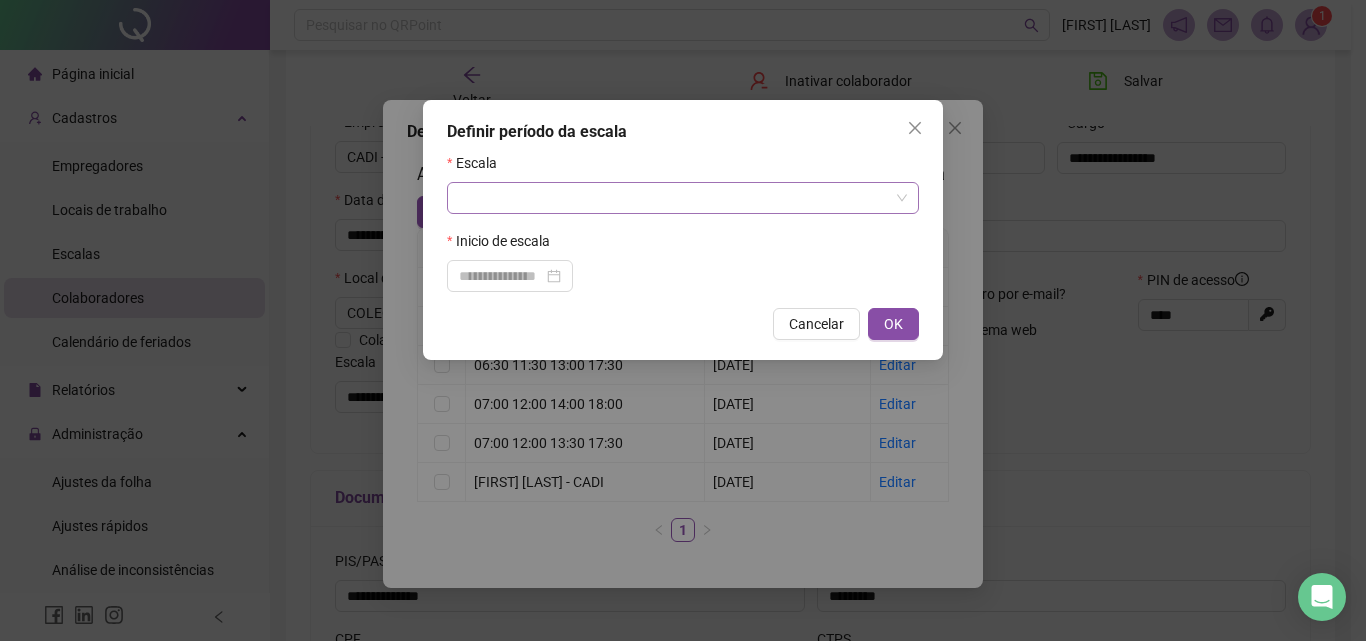click at bounding box center (677, 198) 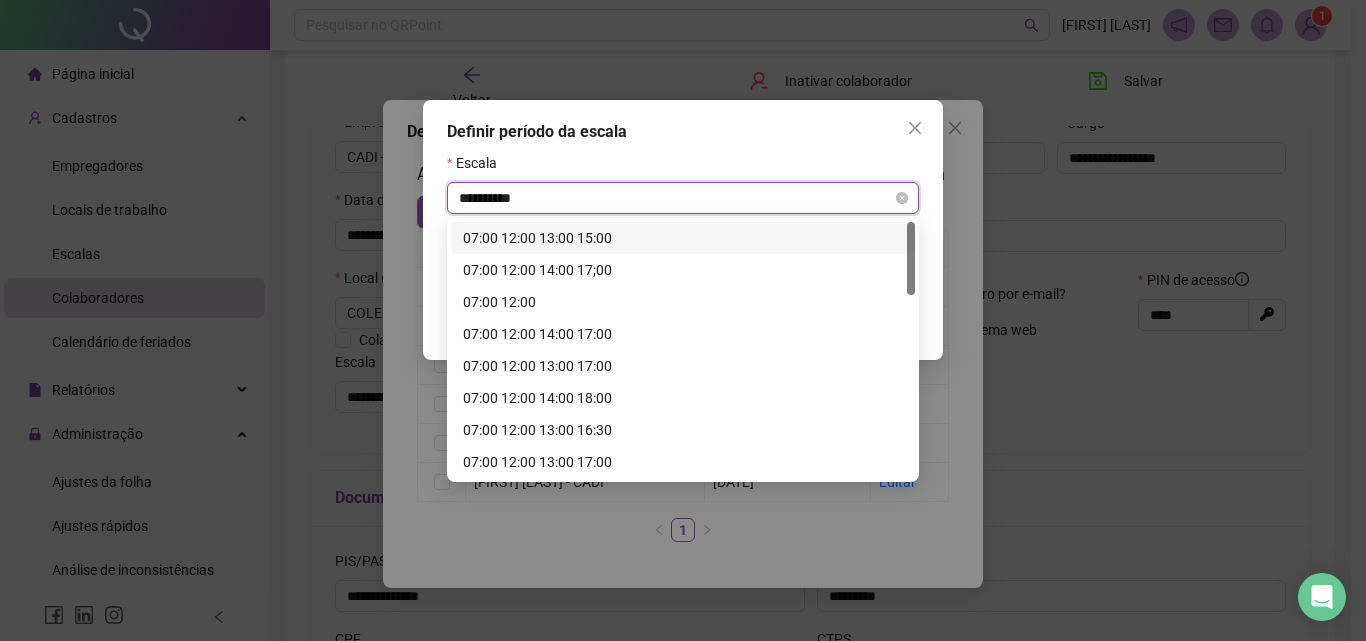 type on "**********" 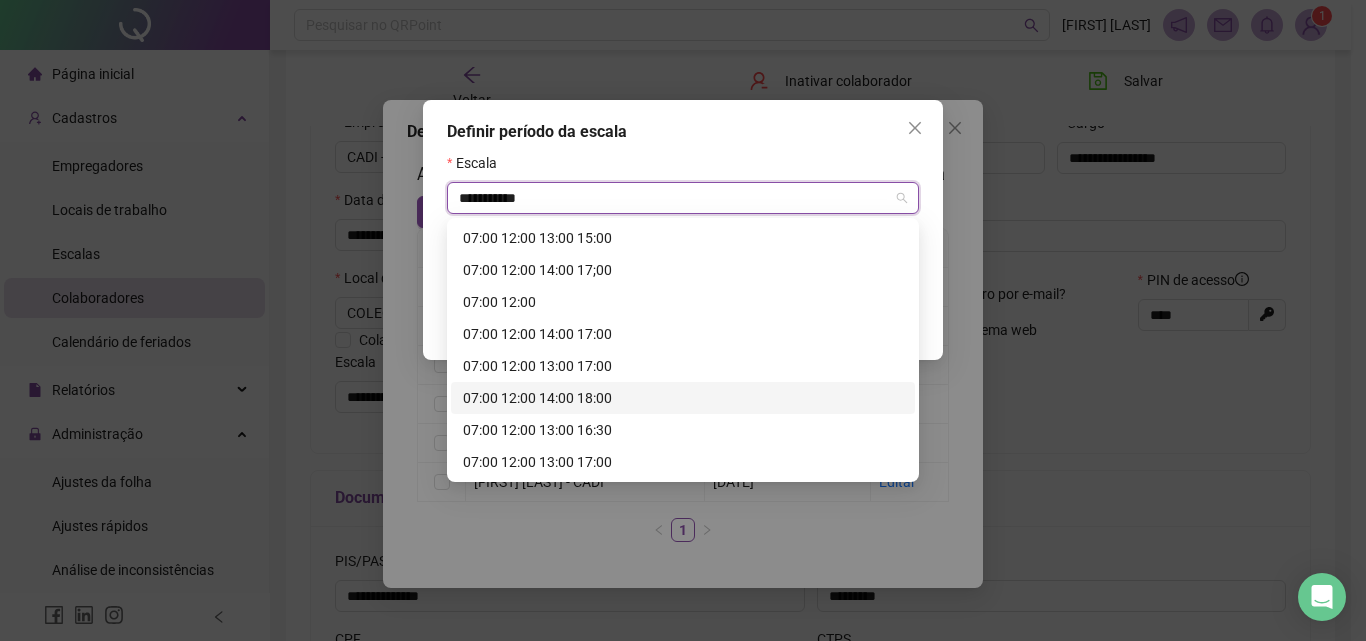 click on "07:00 12:00 14:00 18:00" at bounding box center [683, 398] 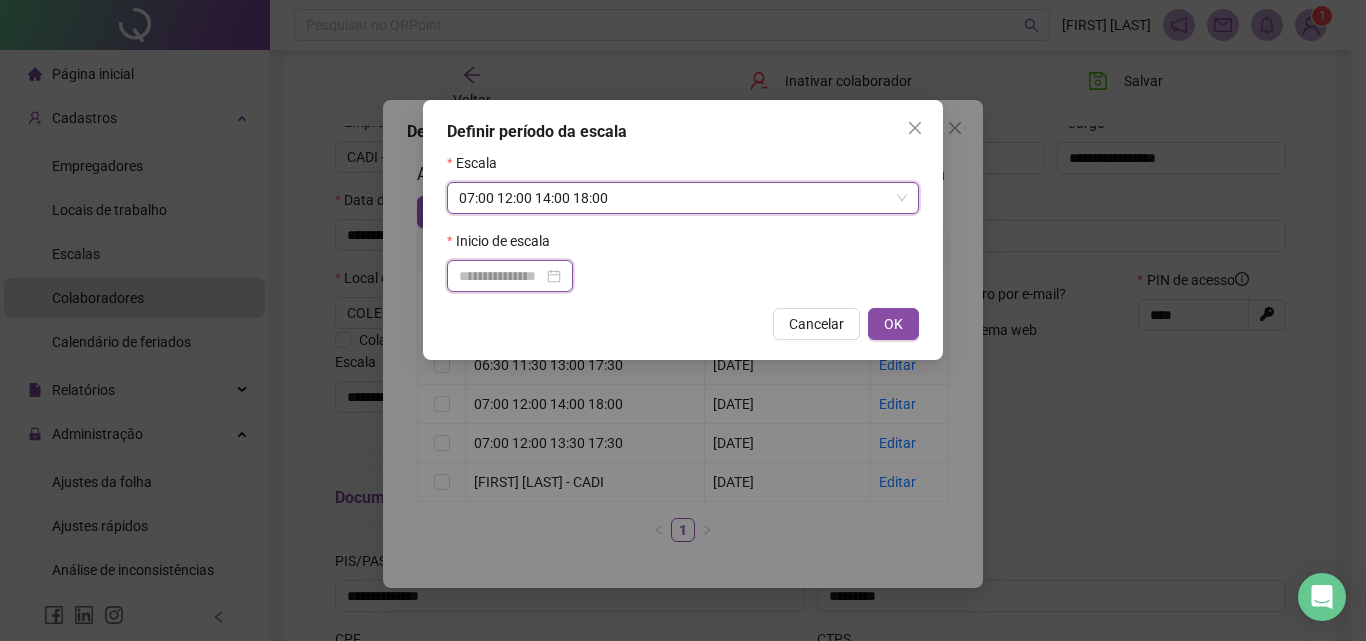 click at bounding box center (501, 276) 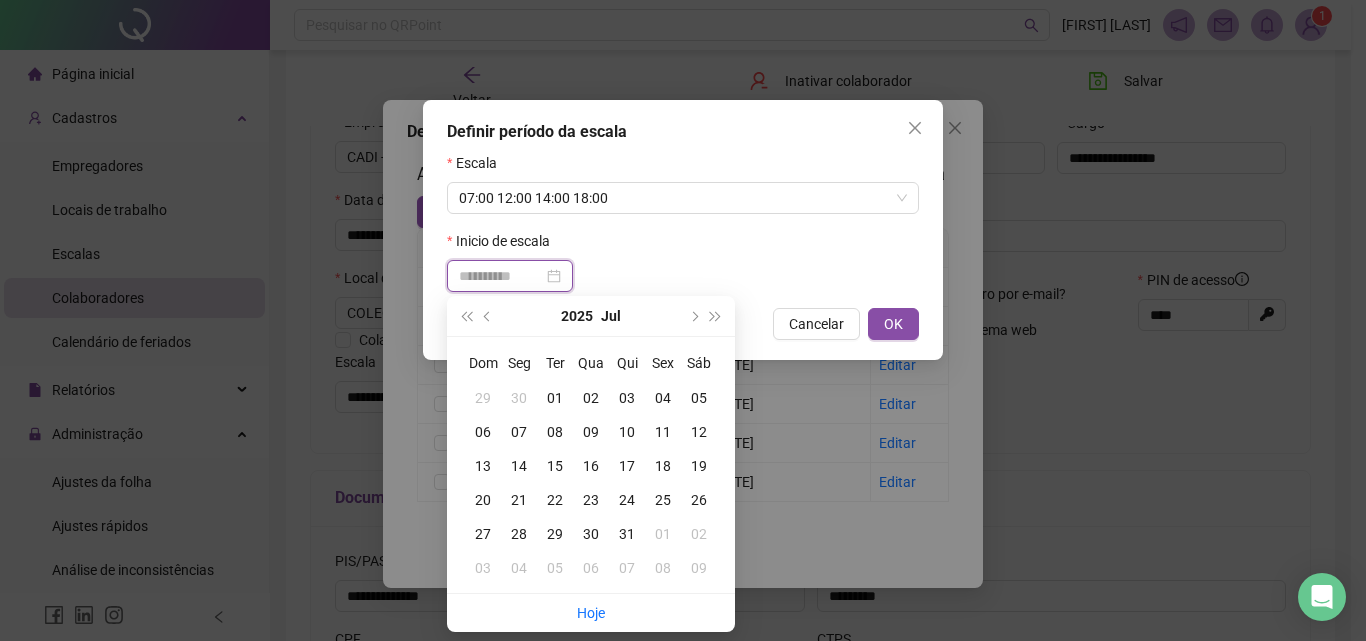 type on "**********" 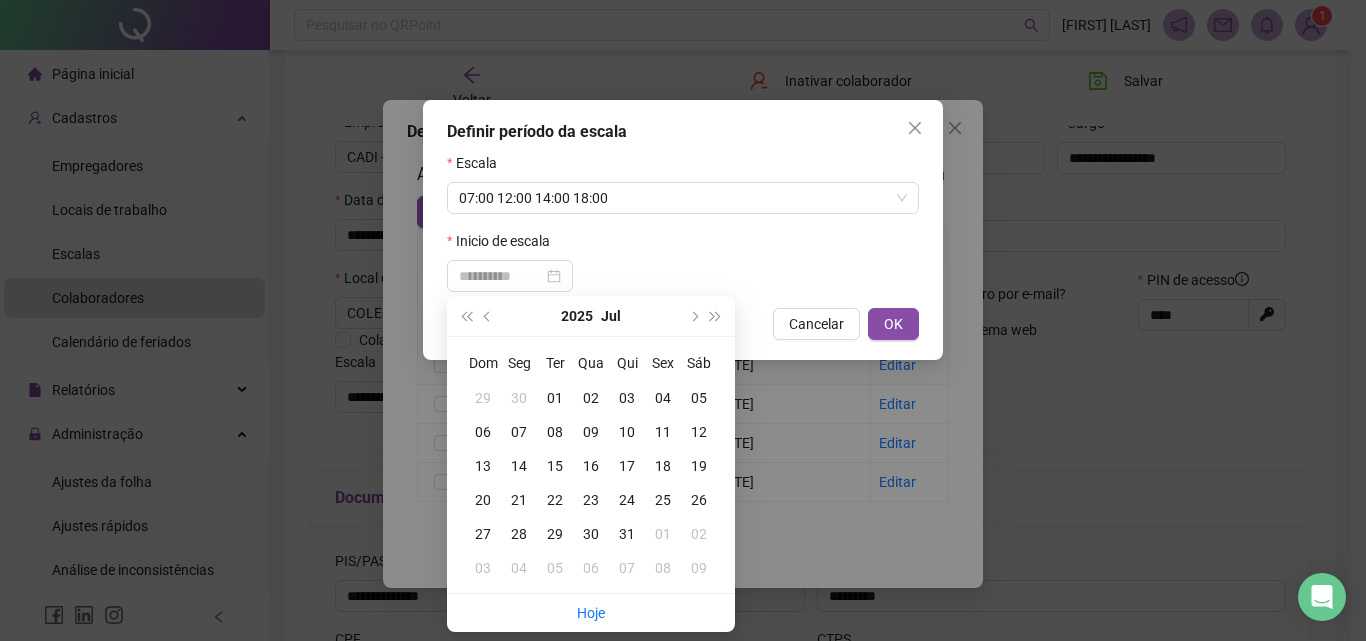 click on "11" at bounding box center [663, 432] 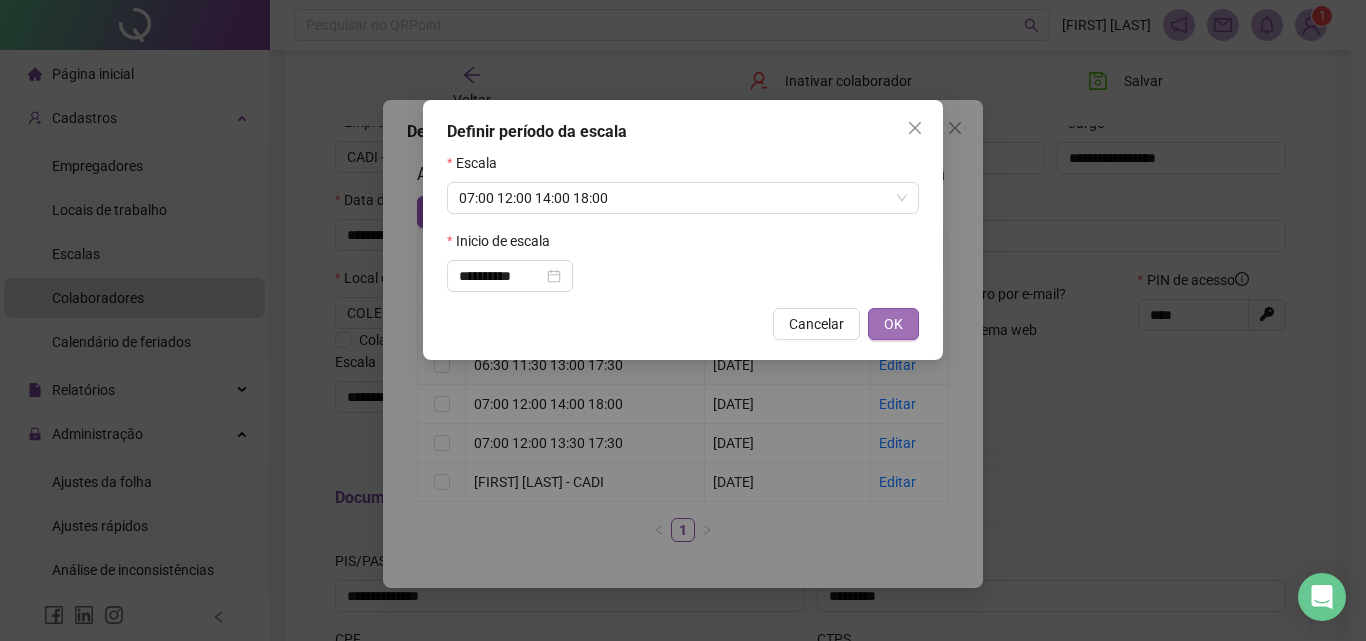 click on "OK" at bounding box center [893, 324] 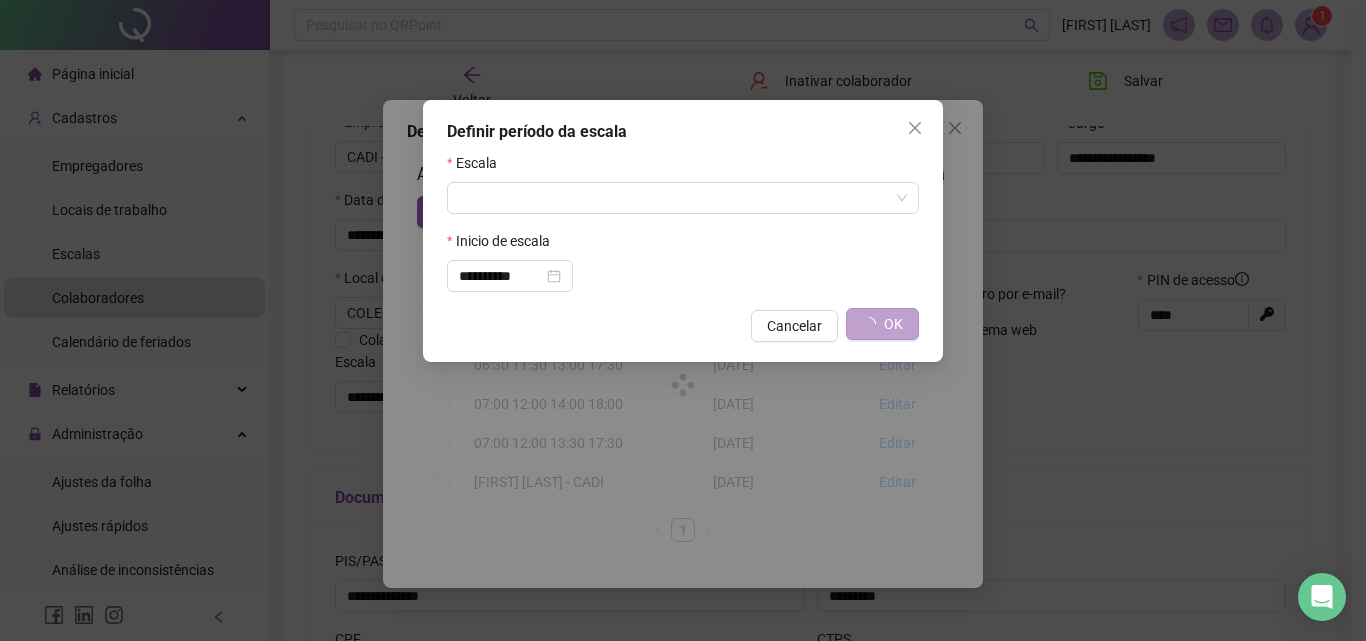 type on "**********" 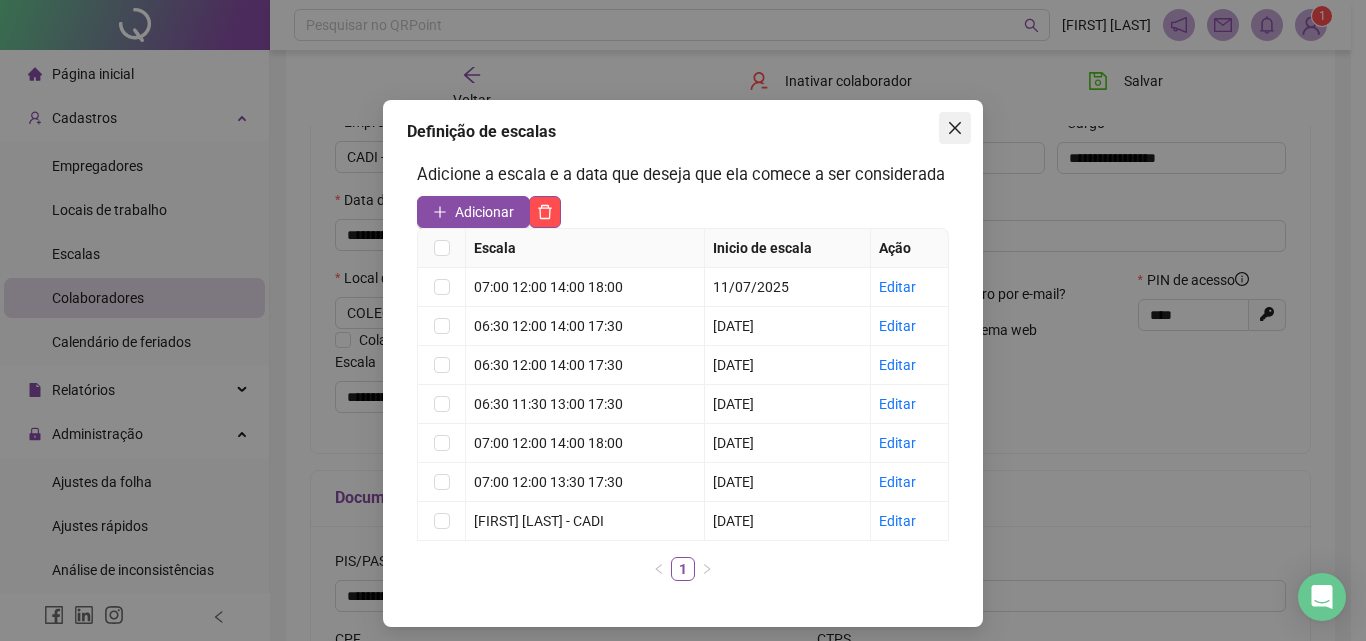 click 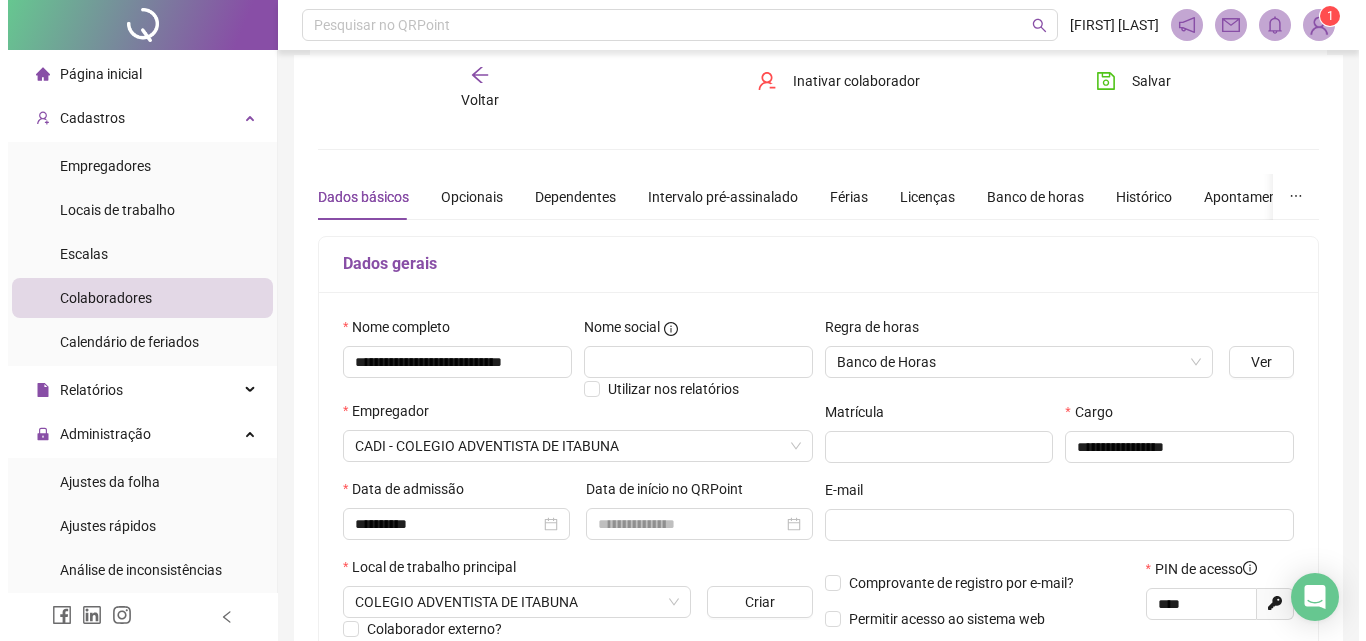 scroll, scrollTop: 0, scrollLeft: 0, axis: both 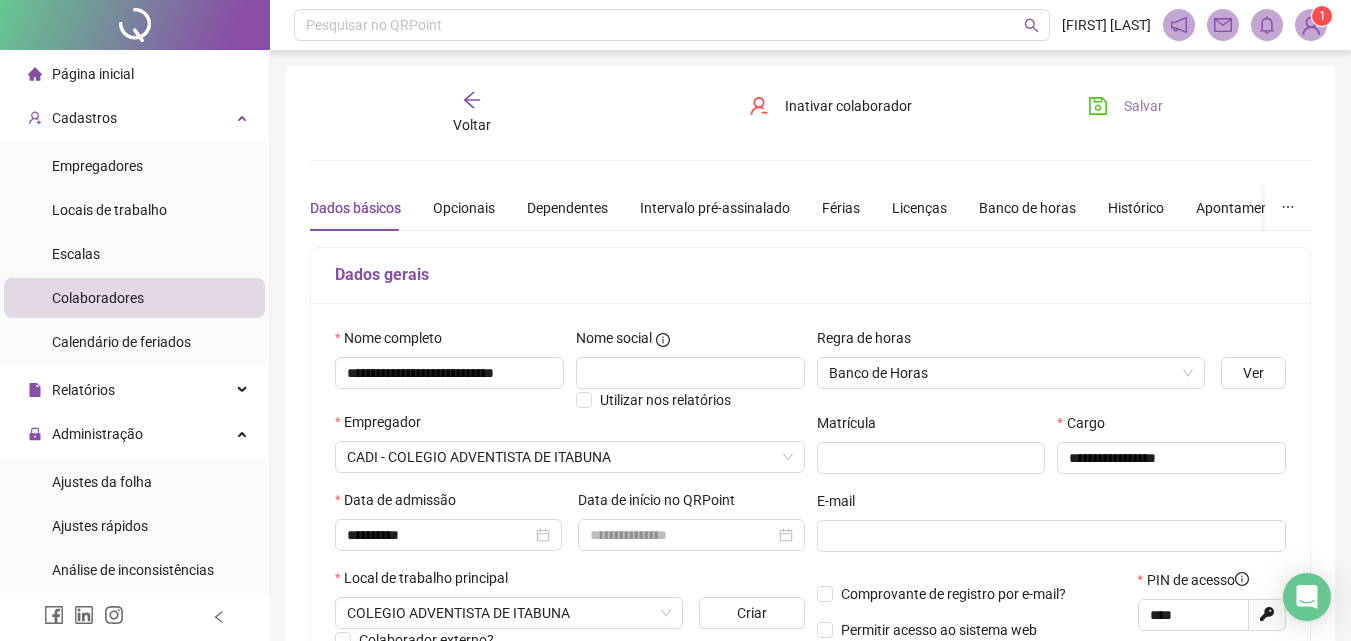 click on "Salvar" at bounding box center (1143, 106) 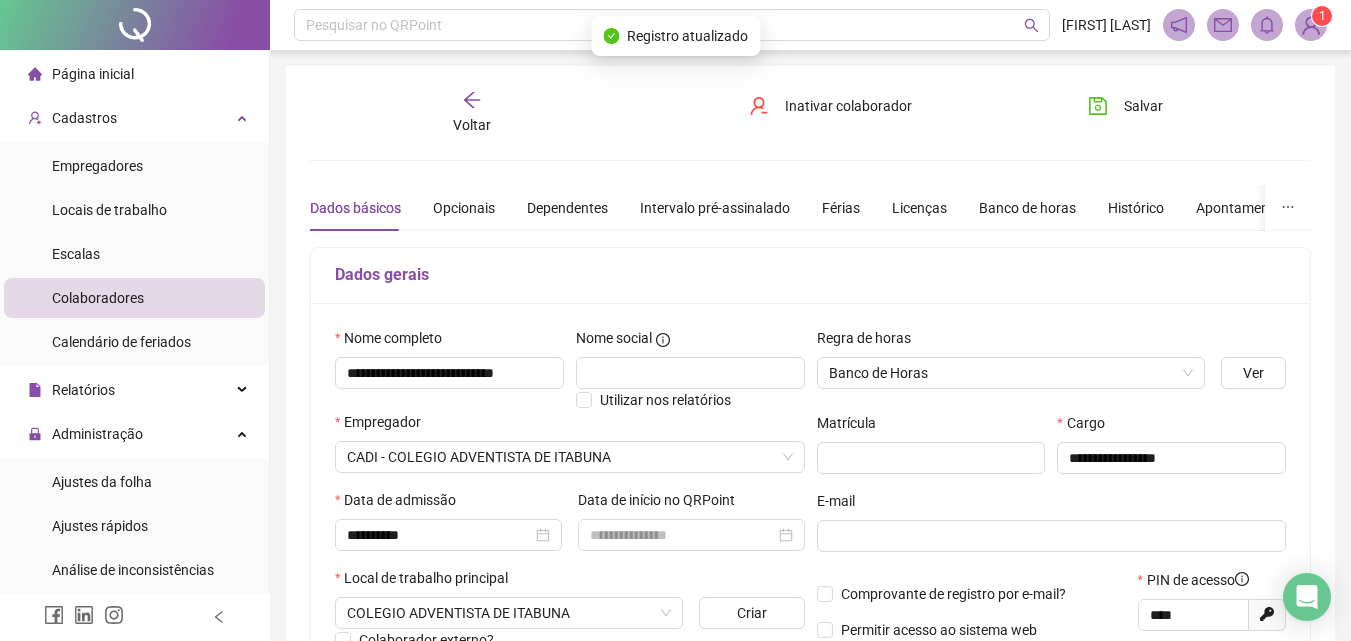 click at bounding box center (1311, 25) 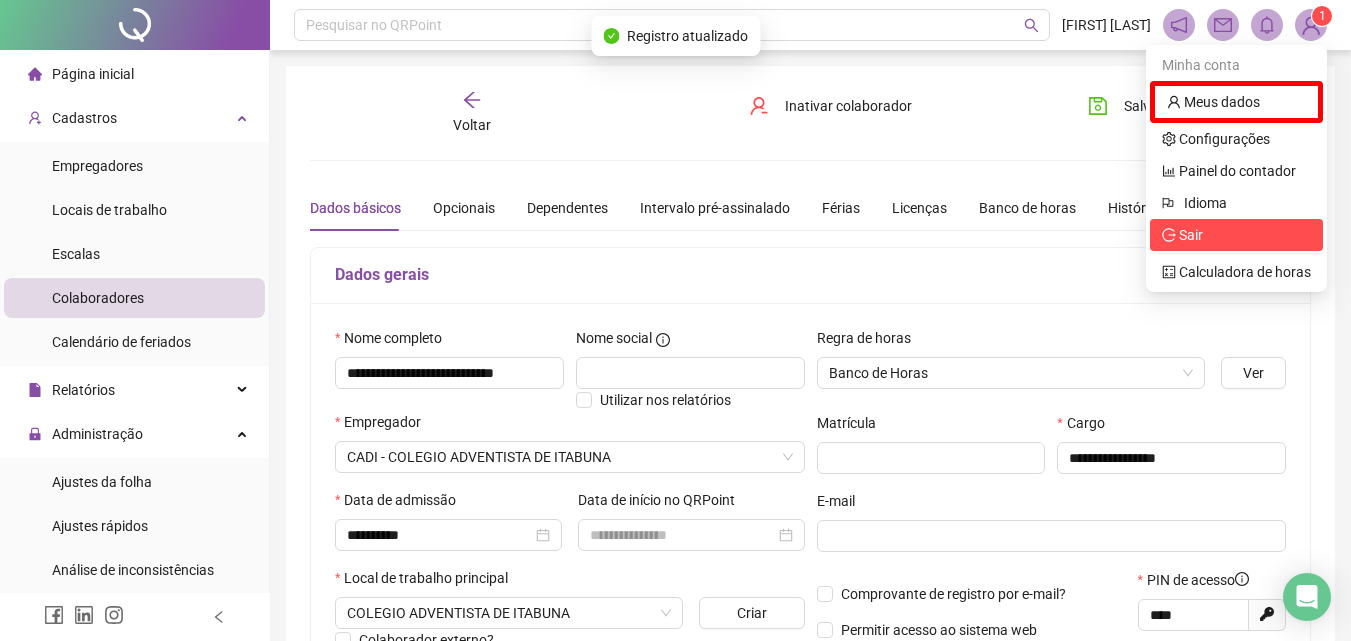 click on "Sair" at bounding box center [1236, 235] 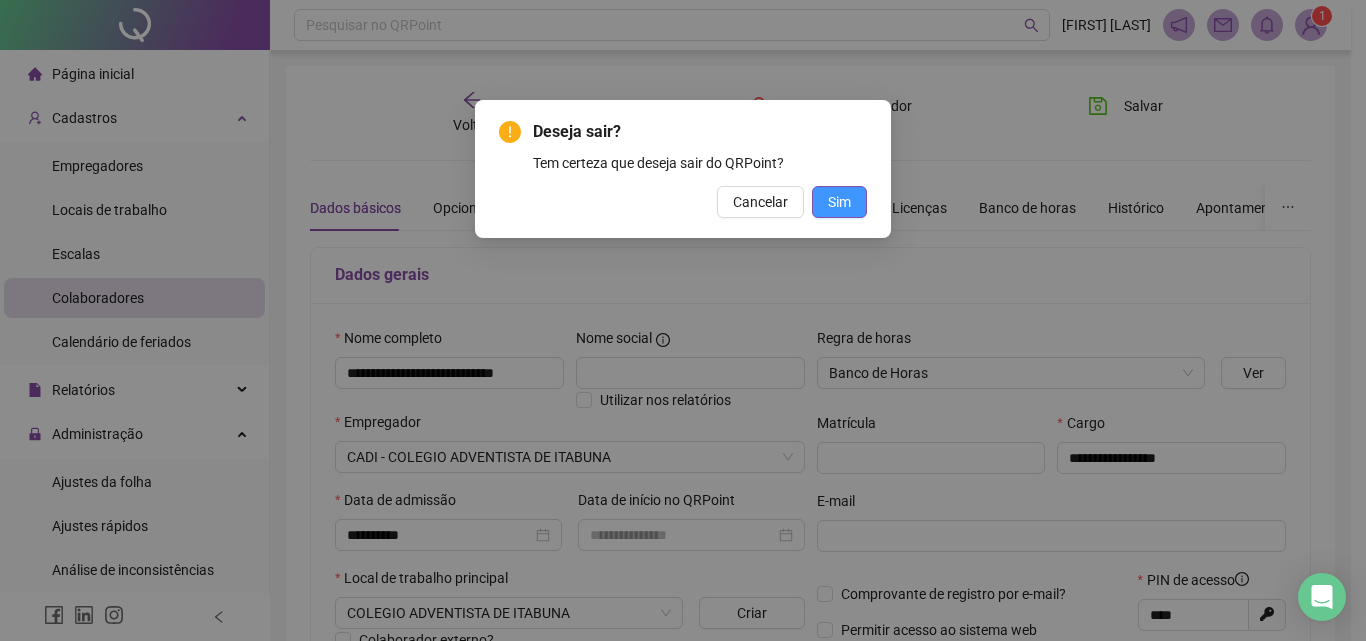 click on "Sim" at bounding box center [839, 202] 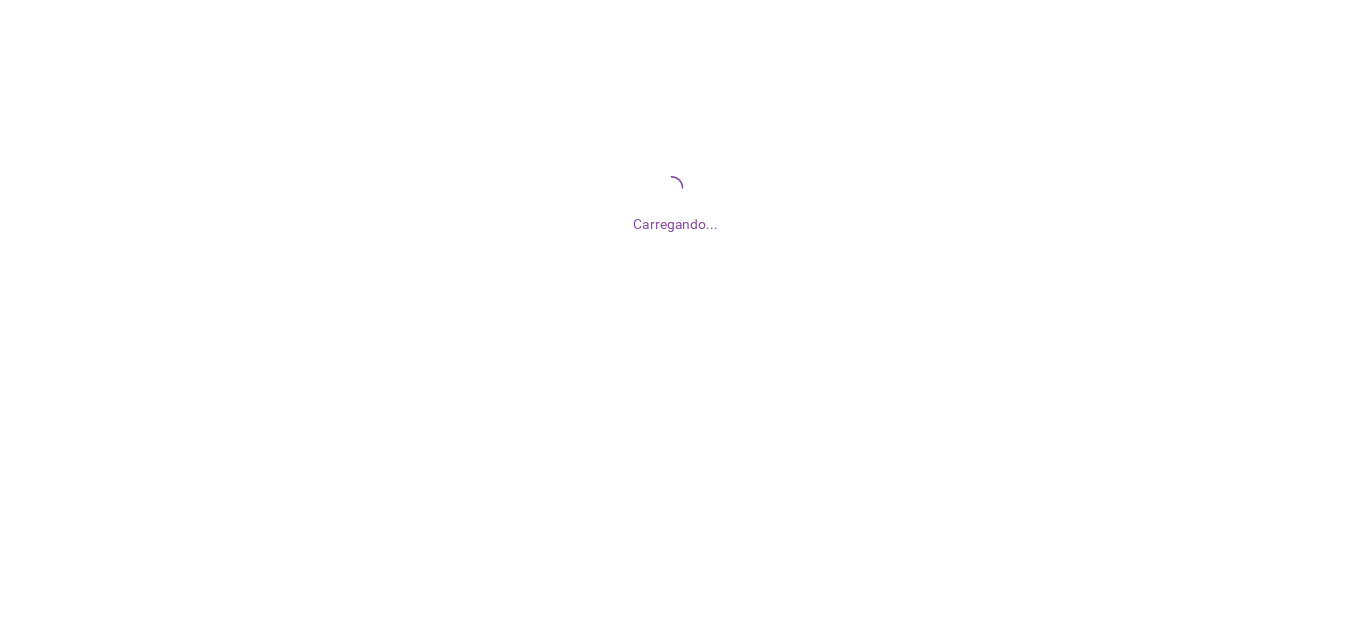 scroll, scrollTop: 0, scrollLeft: 0, axis: both 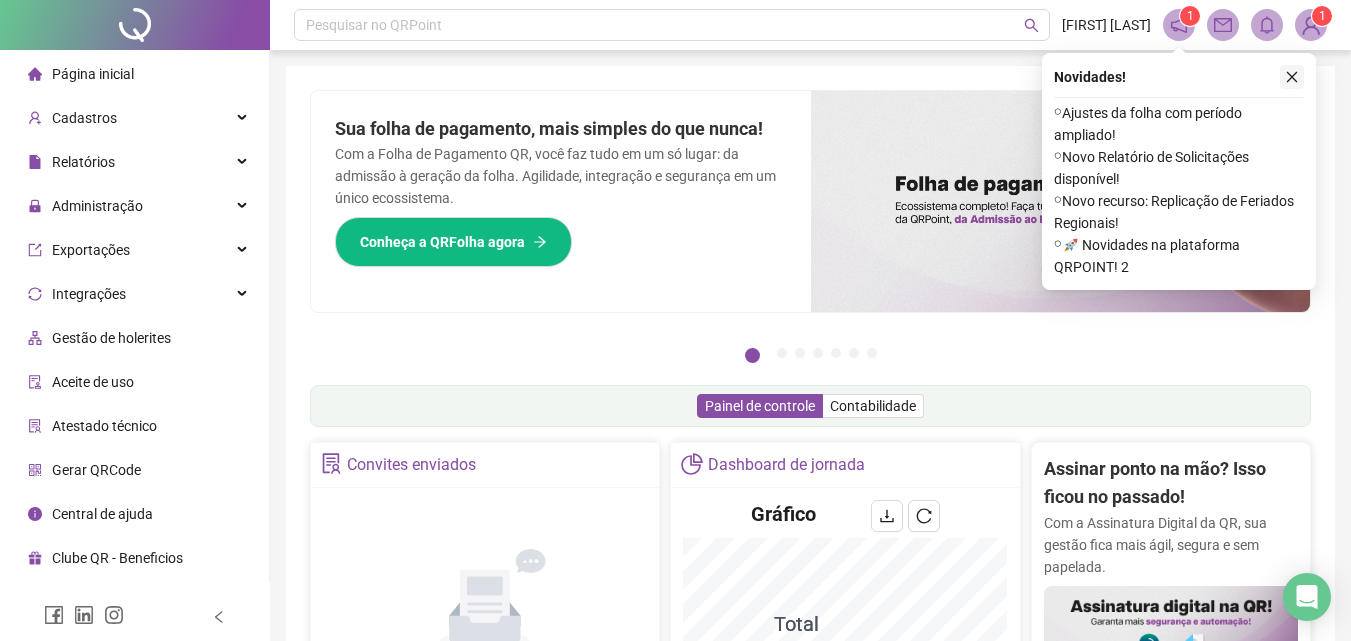 click 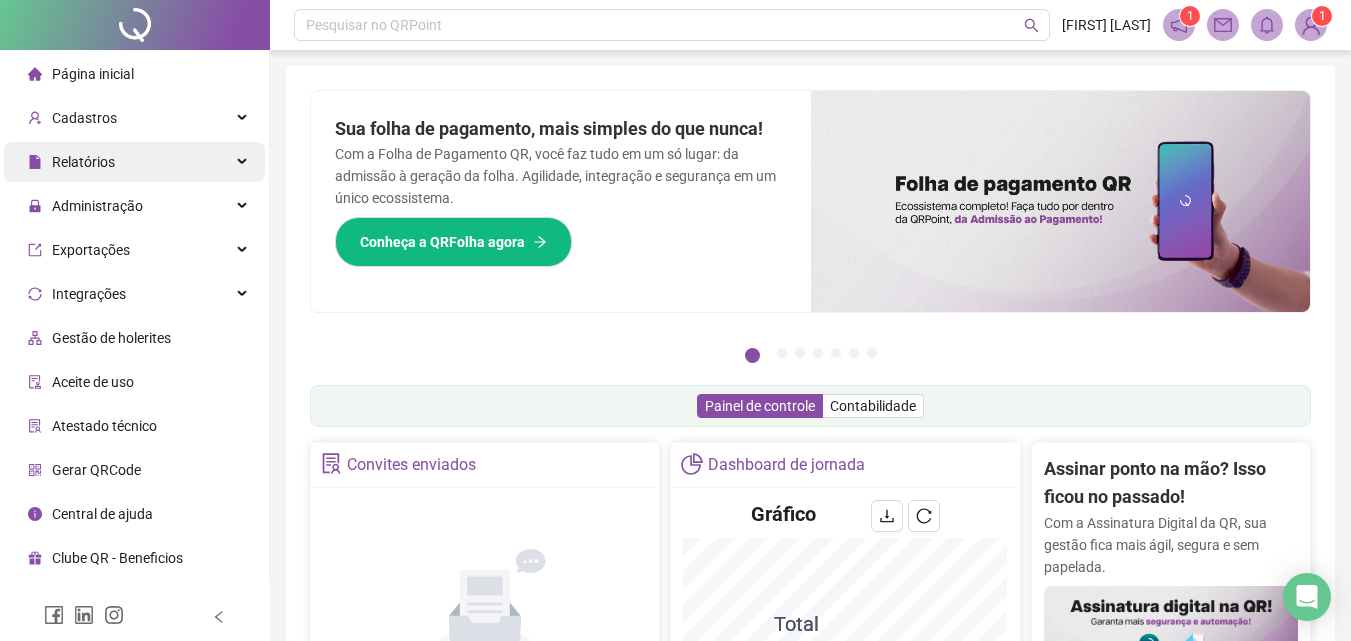 click on "Relatórios" at bounding box center (134, 162) 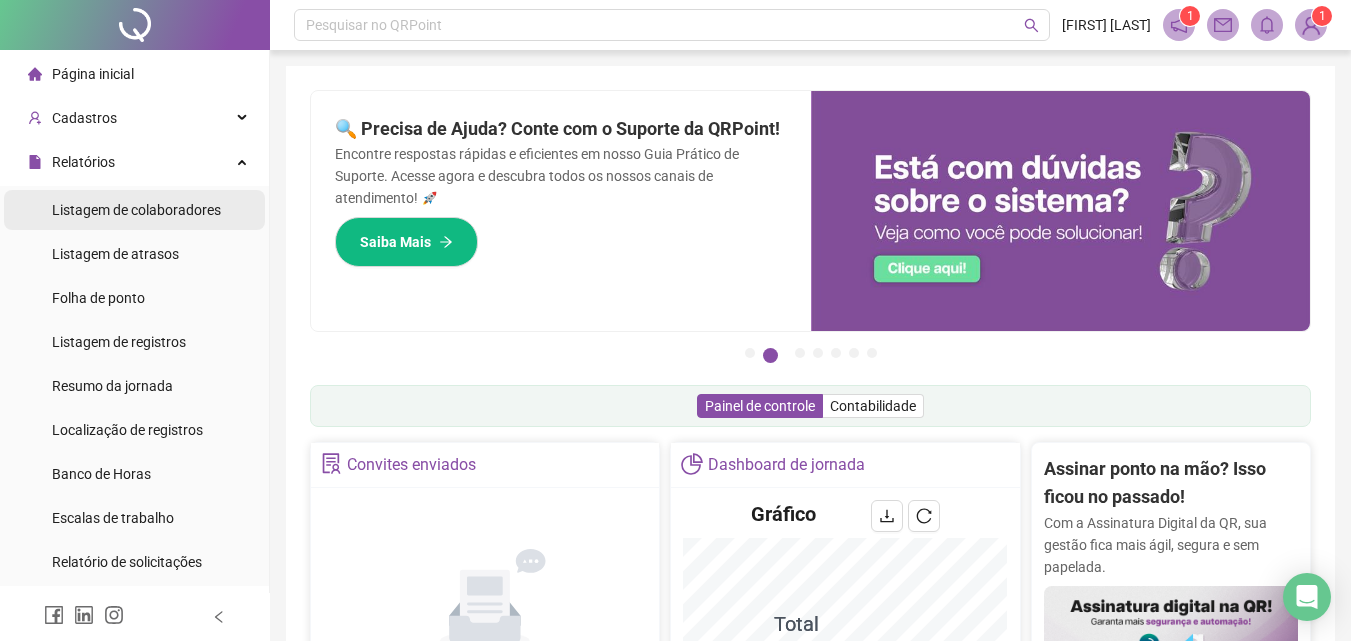 click on "Listagem de colaboradores" at bounding box center (136, 210) 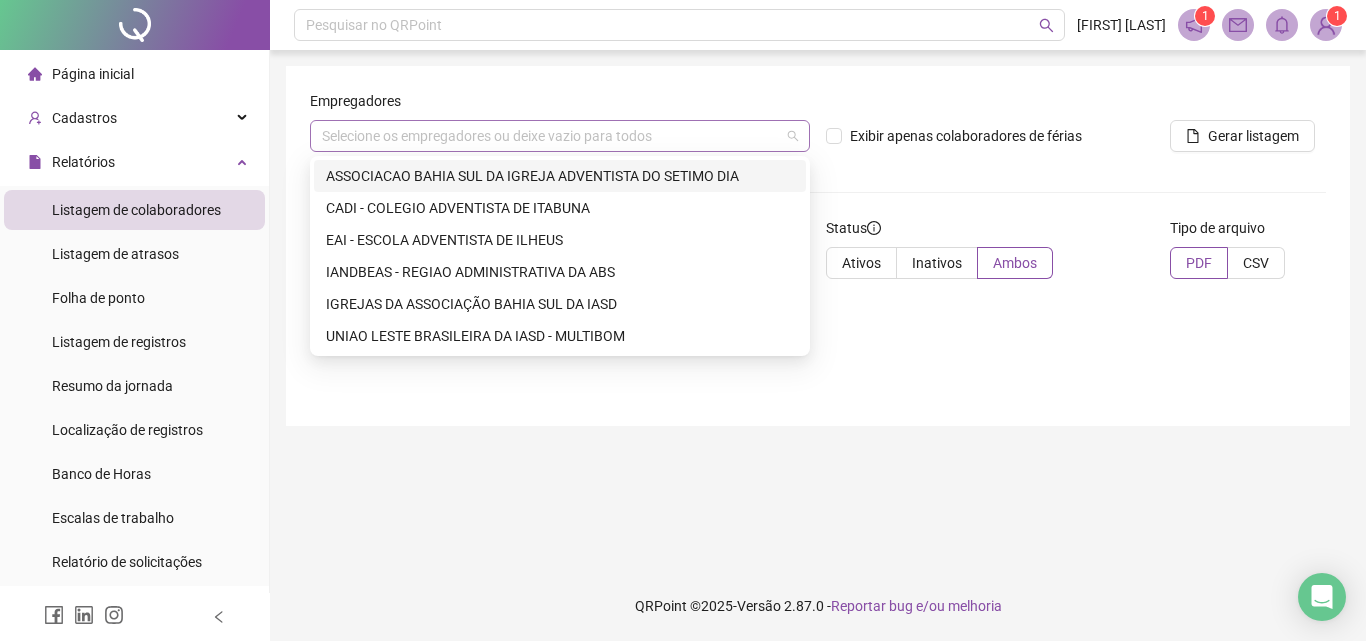click at bounding box center (549, 136) 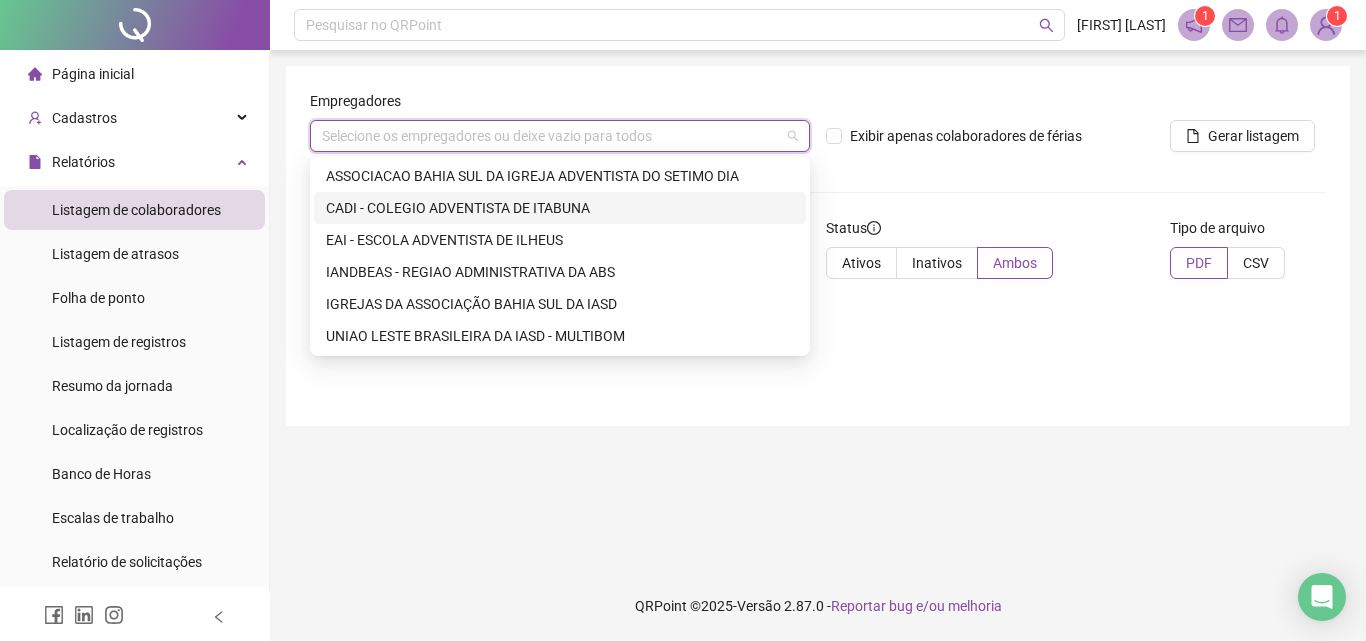 click on "CADI - COLEGIO ADVENTISTA DE ITABUNA" at bounding box center (560, 208) 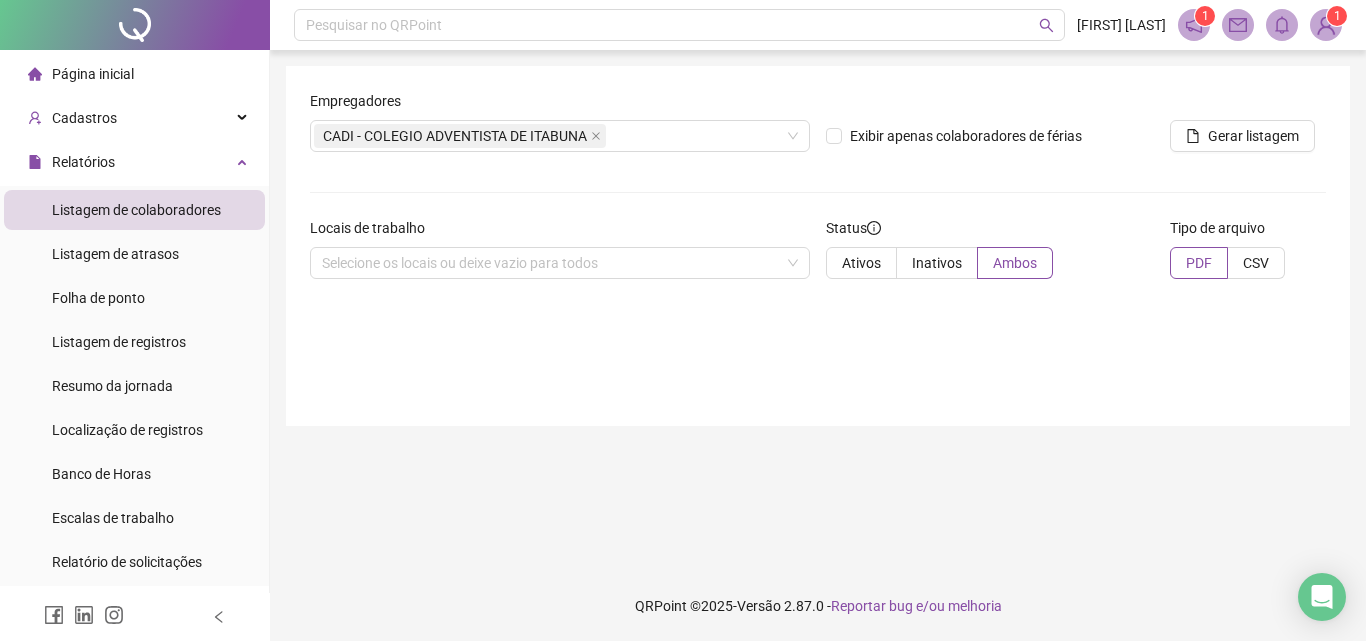 click on "Empregadores CADI - COLEGIO ADVENTISTA DE ITABUNA     Exibir apenas colaboradores de férias   Gerar listagem Locais de trabalho   Selecione os locais ou deixe vazio para todos Status   Ativos Inativos Ambos Tipo de arquivo PDF CSV" at bounding box center [818, 192] 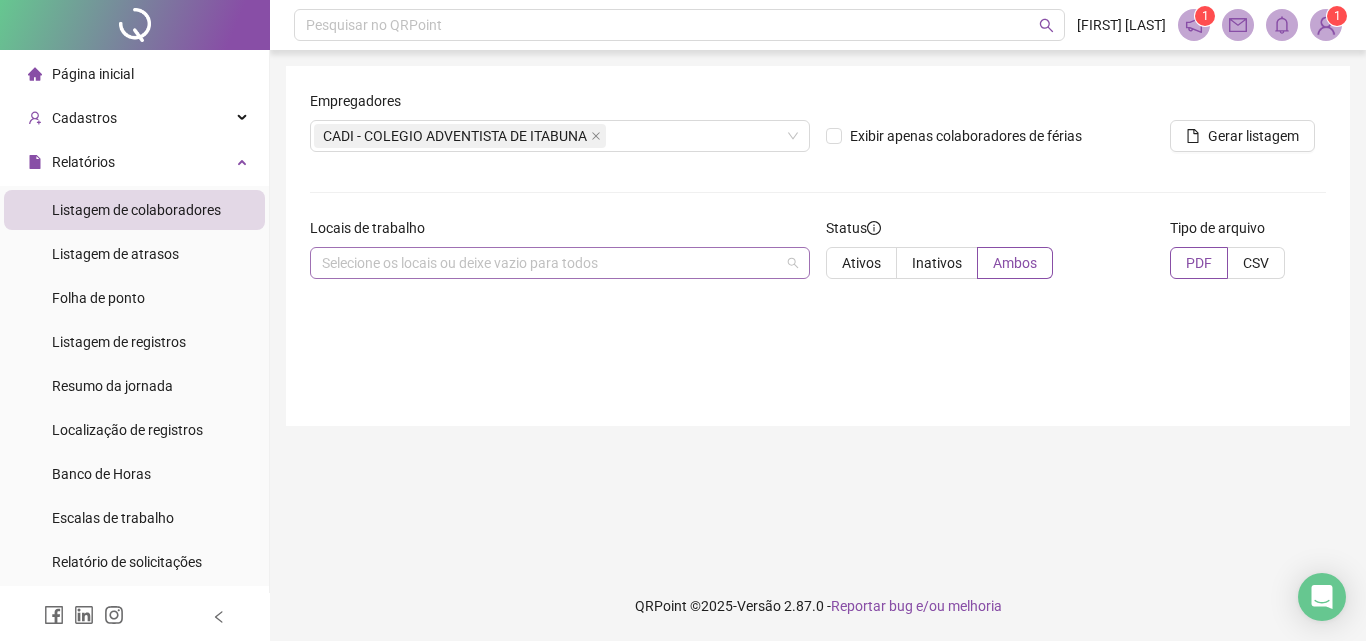 click on "Selecione os locais ou deixe vazio para todos" at bounding box center (560, 263) 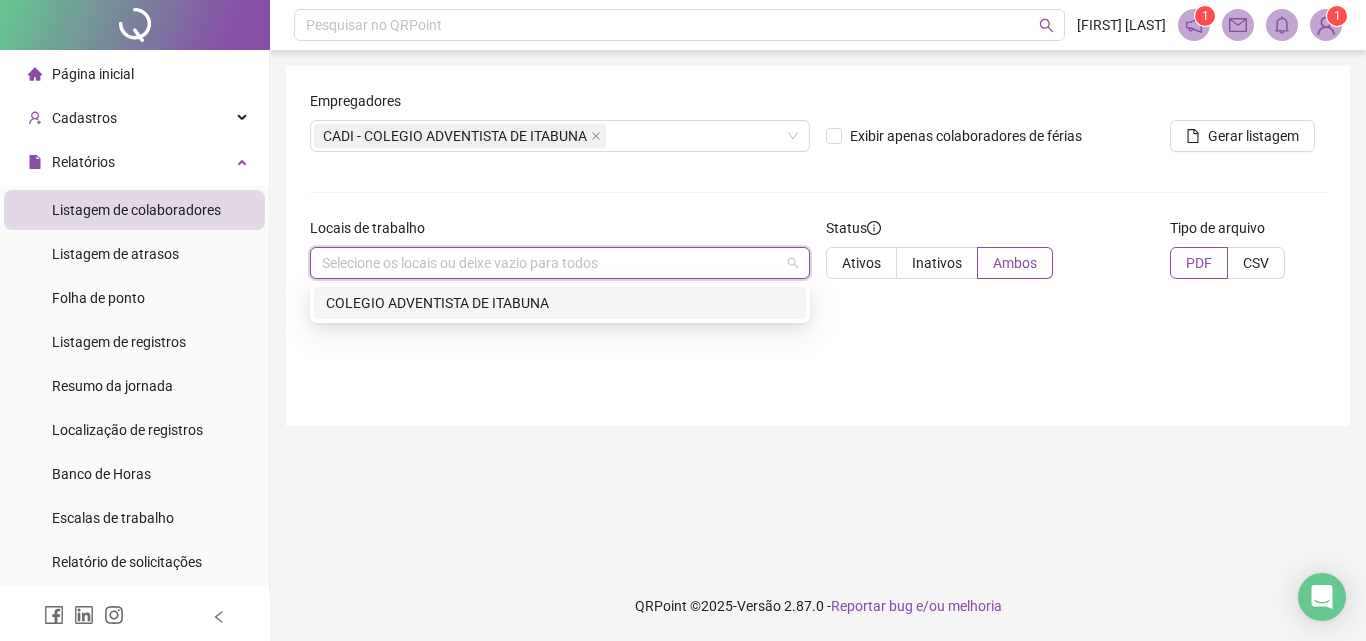 click on "COLEGIO ADVENTISTA DE ITABUNA" at bounding box center (560, 303) 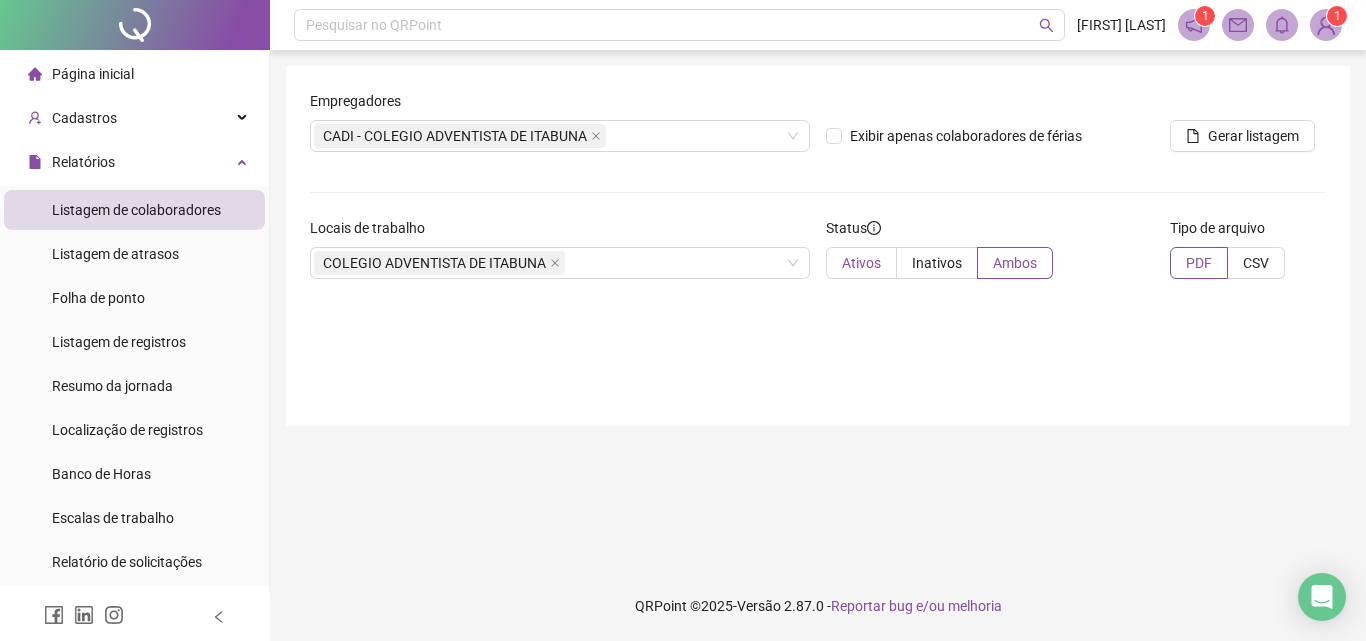 click on "Ativos" at bounding box center [861, 263] 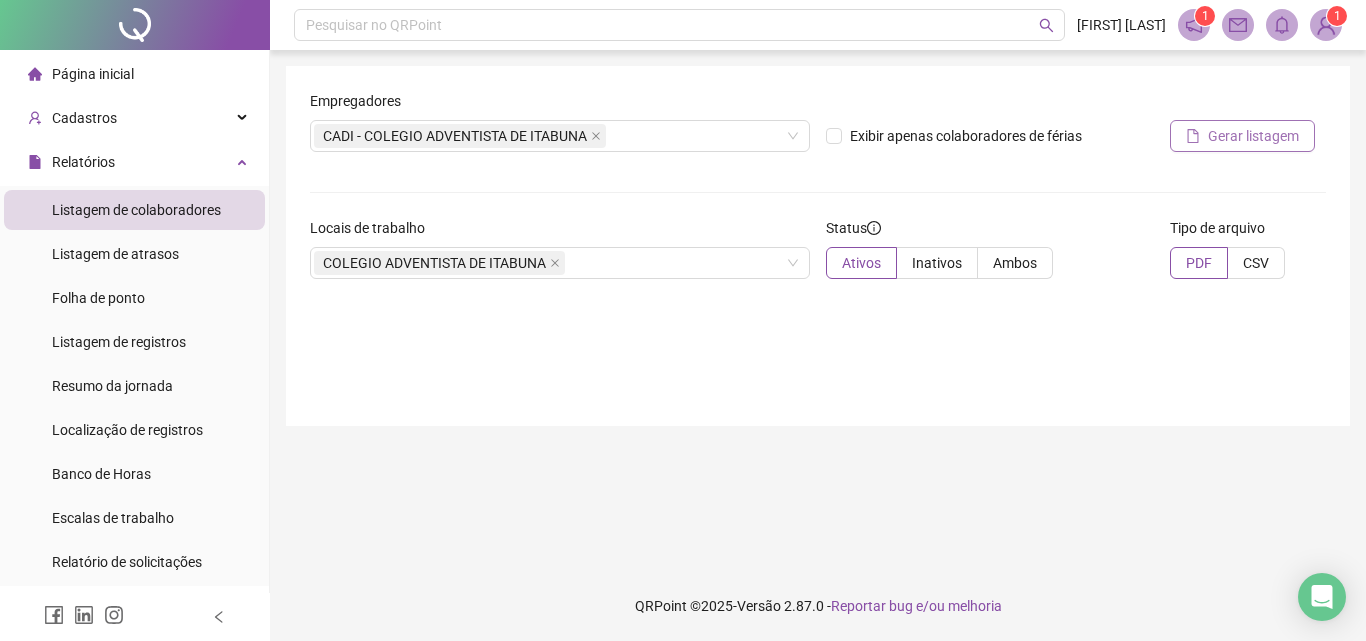 click on "Gerar listagem" at bounding box center [1253, 136] 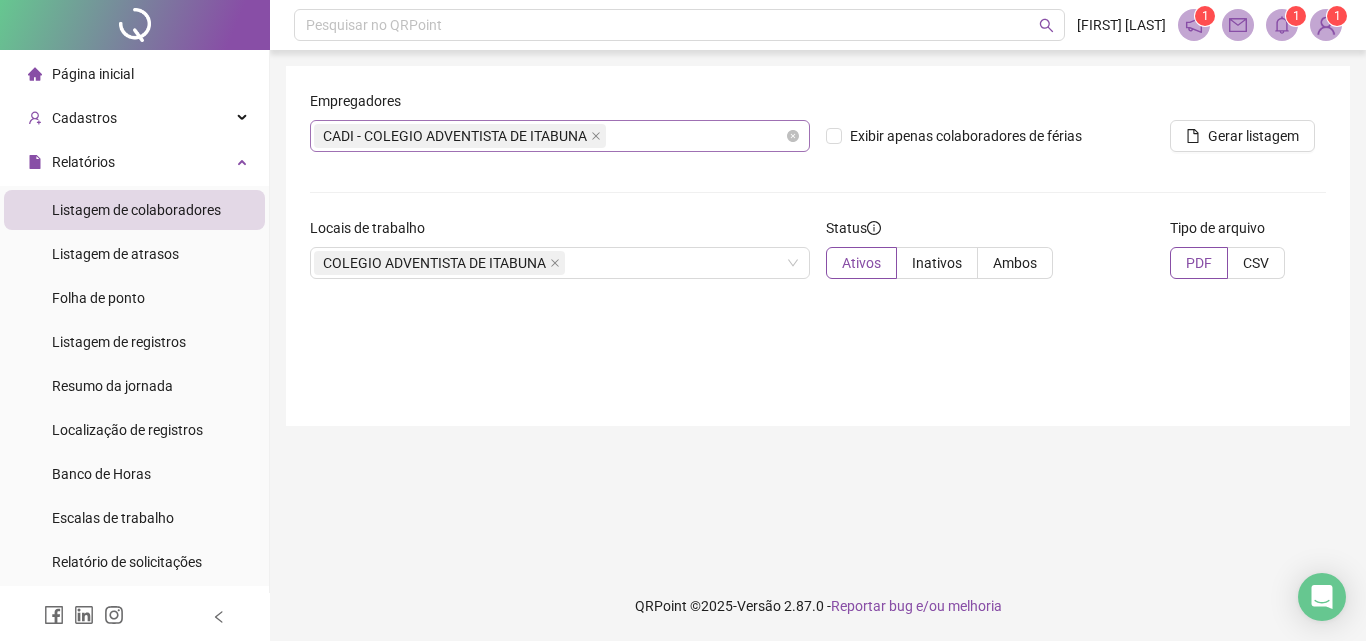 click on "CADI - COLEGIO ADVENTISTA DE ITABUNA" at bounding box center (549, 136) 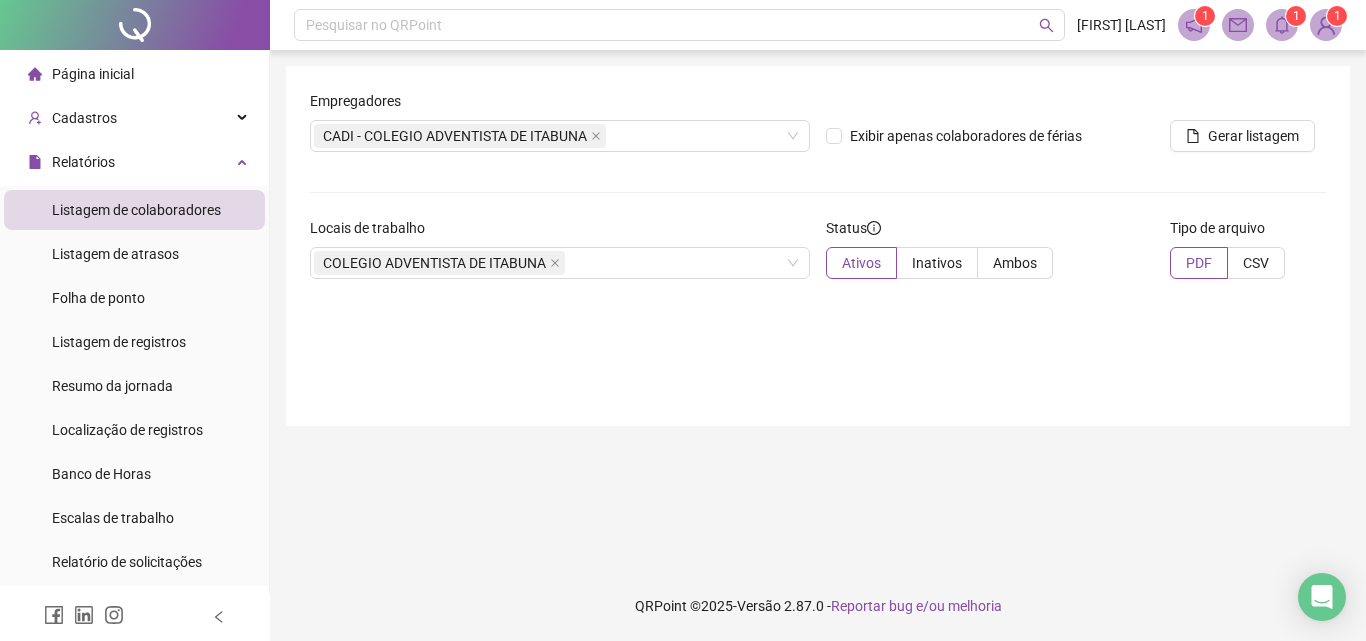 click on "Empregadores CADI - COLEGIO ADVENTISTA DE ITABUNA     Exibir apenas colaboradores de férias   Gerar listagem Locais de trabalho COLEGIO ADVENTISTA DE ITABUNA   Status   Ativos Inativos Ambos Tipo de arquivo PDF CSV" at bounding box center (818, 246) 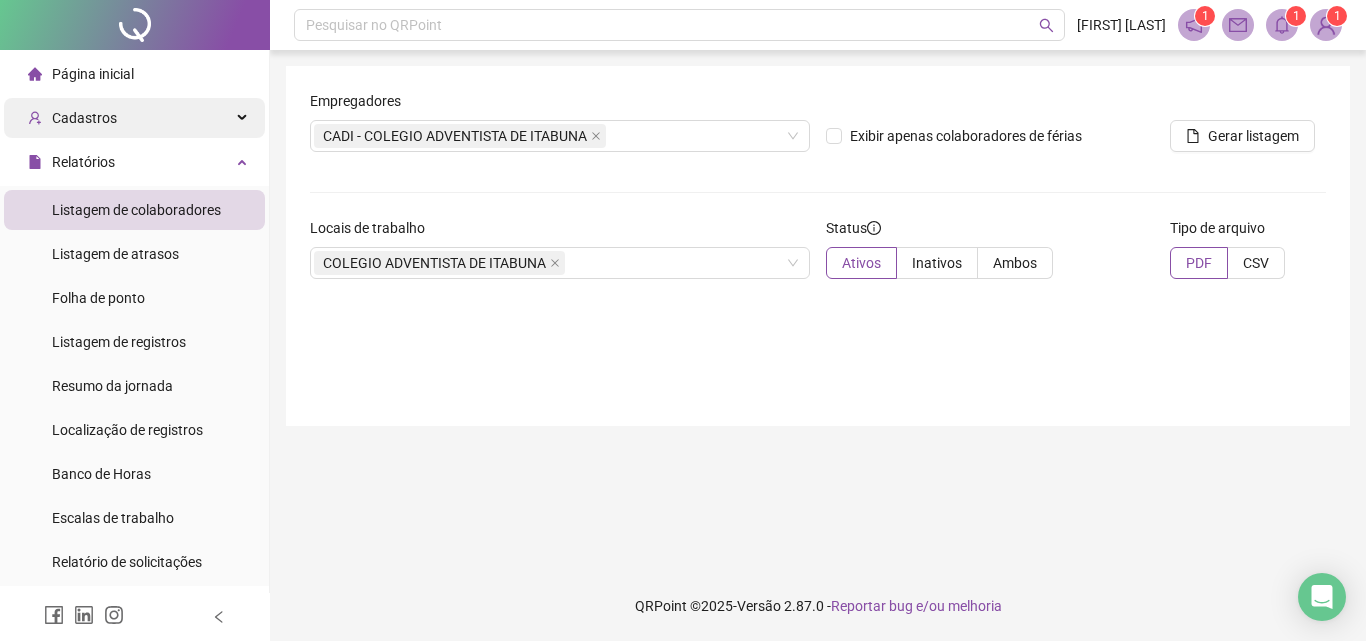 click on "Cadastros" at bounding box center [134, 118] 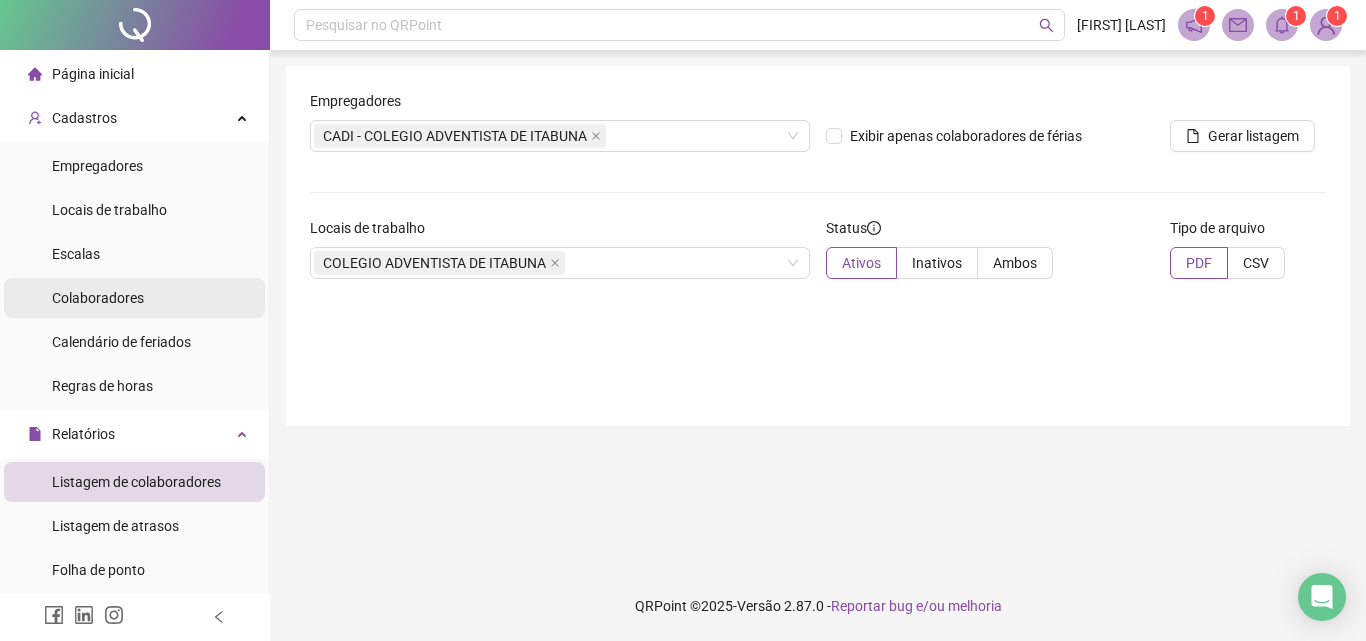 click on "Colaboradores" at bounding box center (134, 298) 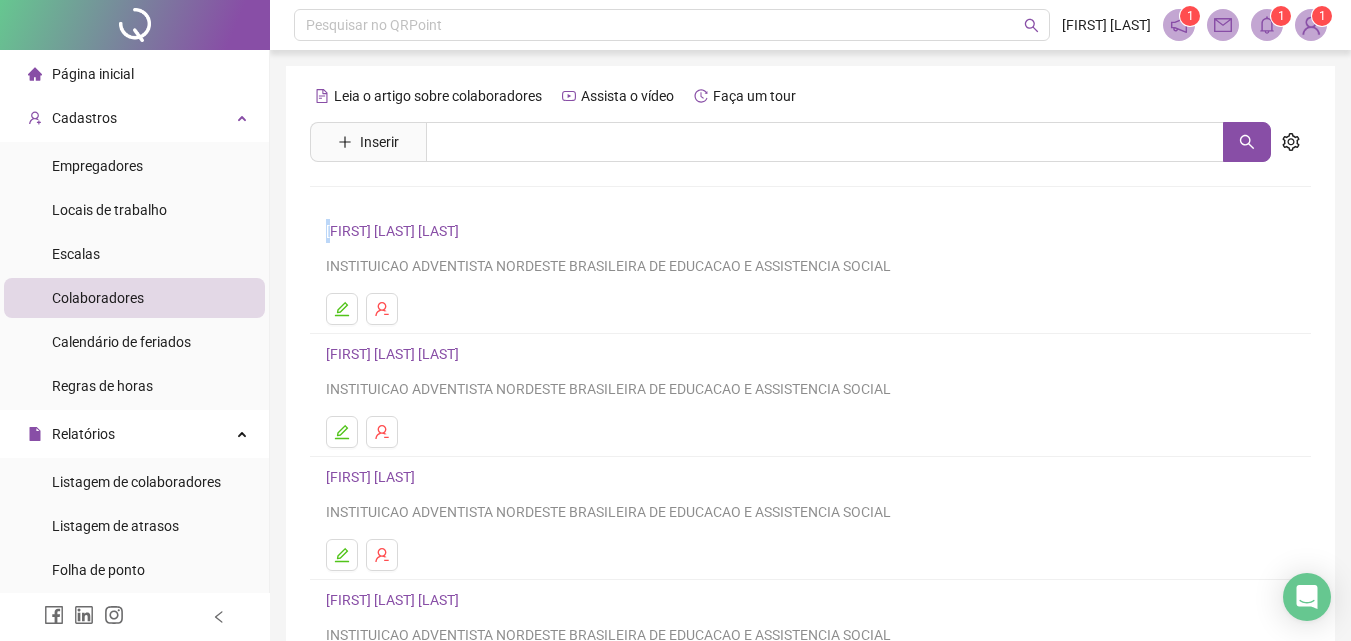 drag, startPoint x: 323, startPoint y: 231, endPoint x: 362, endPoint y: 231, distance: 39 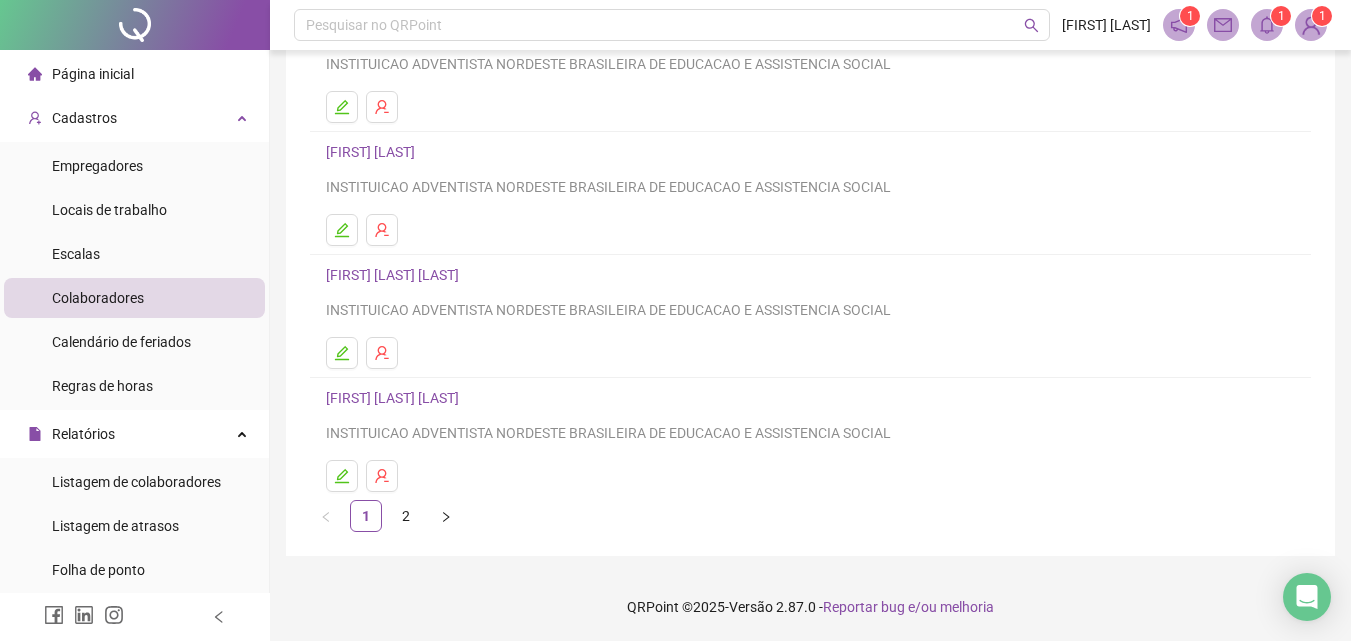 scroll, scrollTop: 326, scrollLeft: 0, axis: vertical 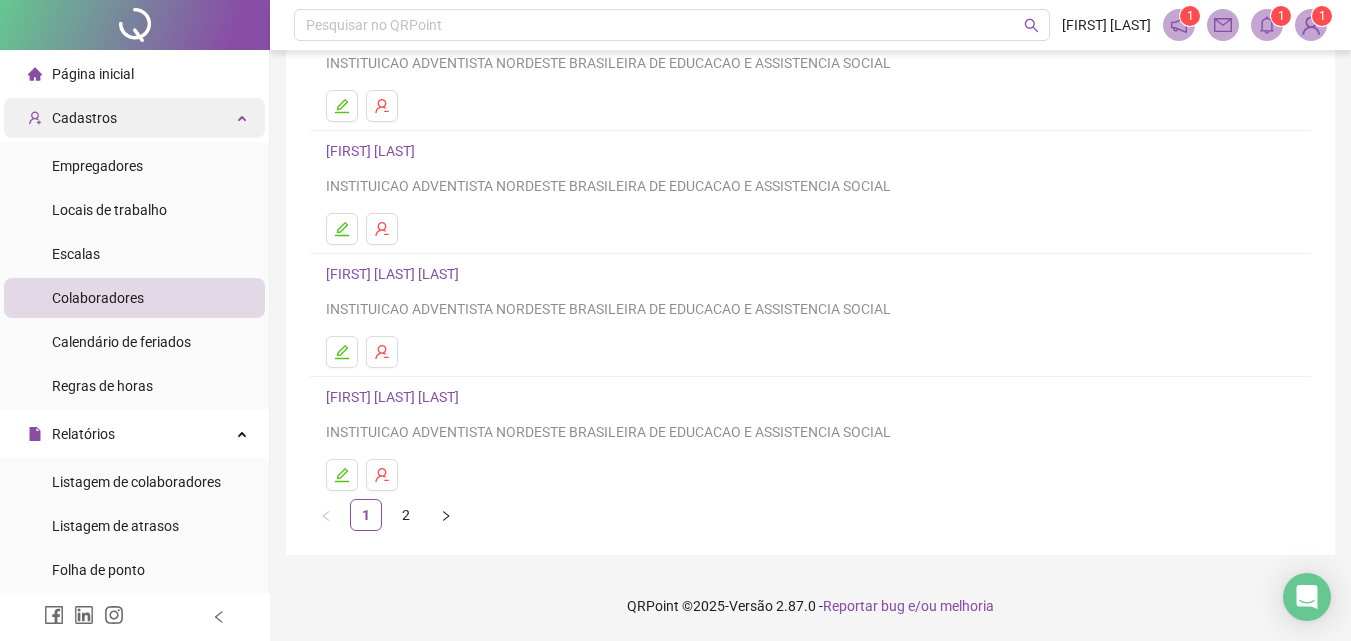 click on "Cadastros" at bounding box center [134, 118] 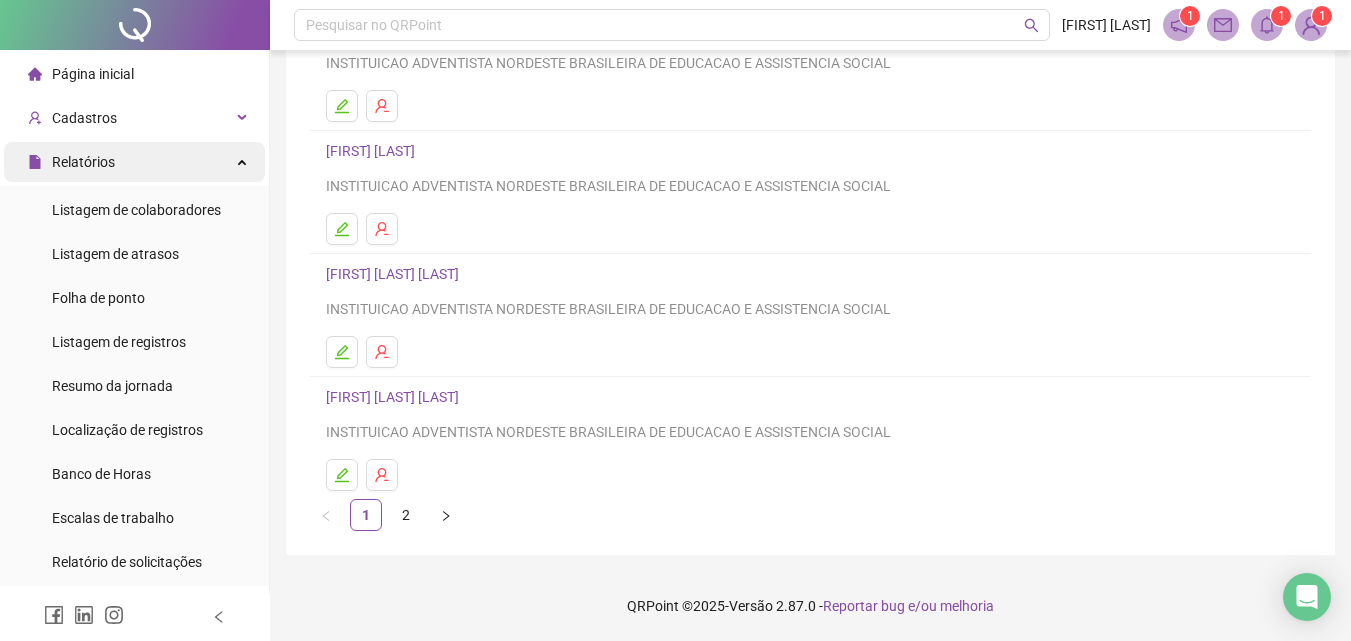 click on "Relatórios" at bounding box center [134, 162] 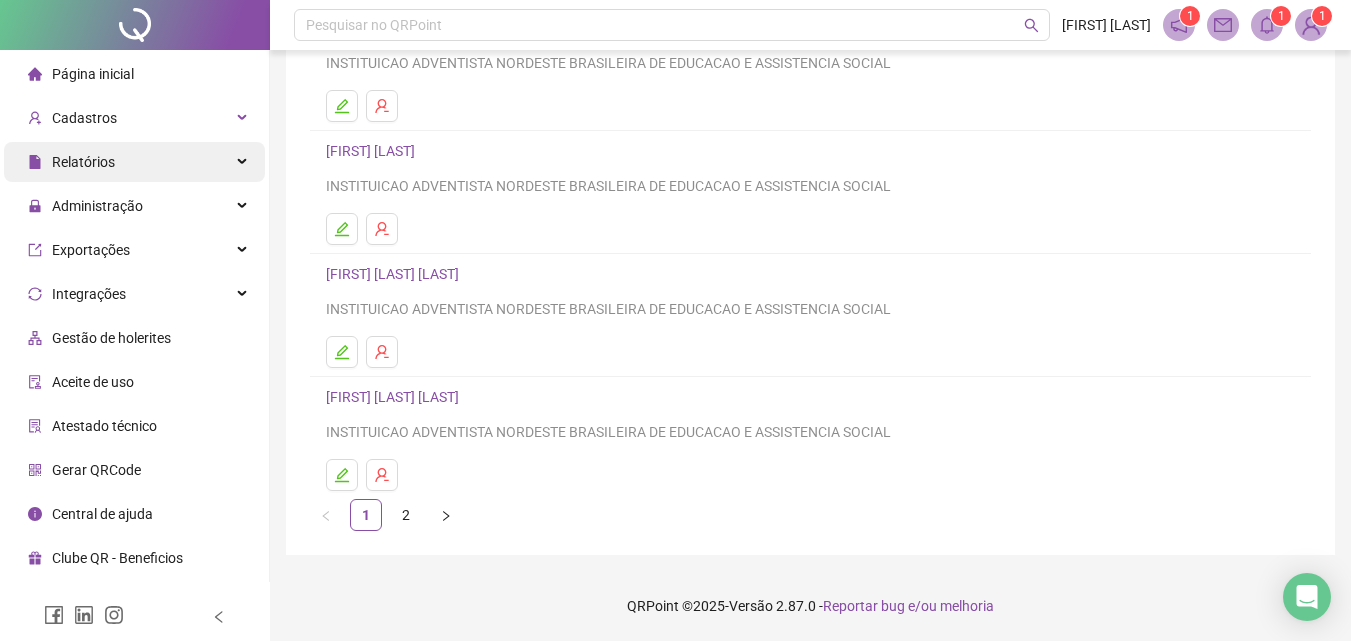 click on "Relatórios" at bounding box center [134, 162] 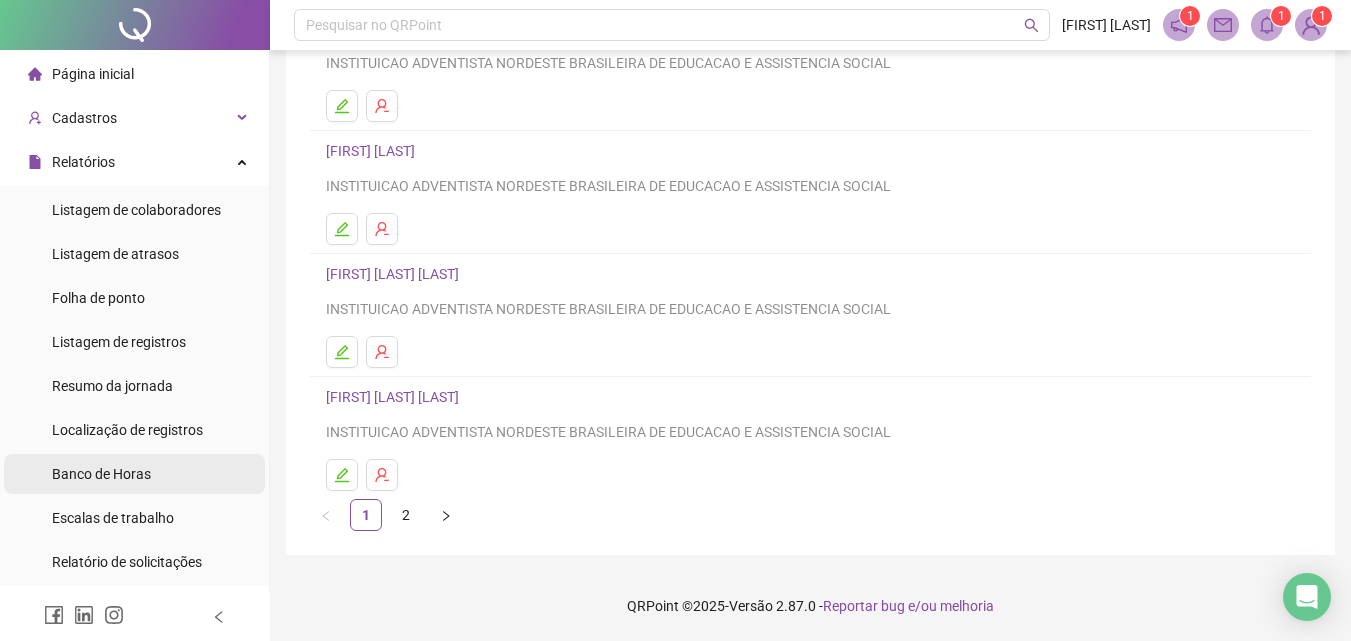 click on "Banco de Horas" at bounding box center (101, 474) 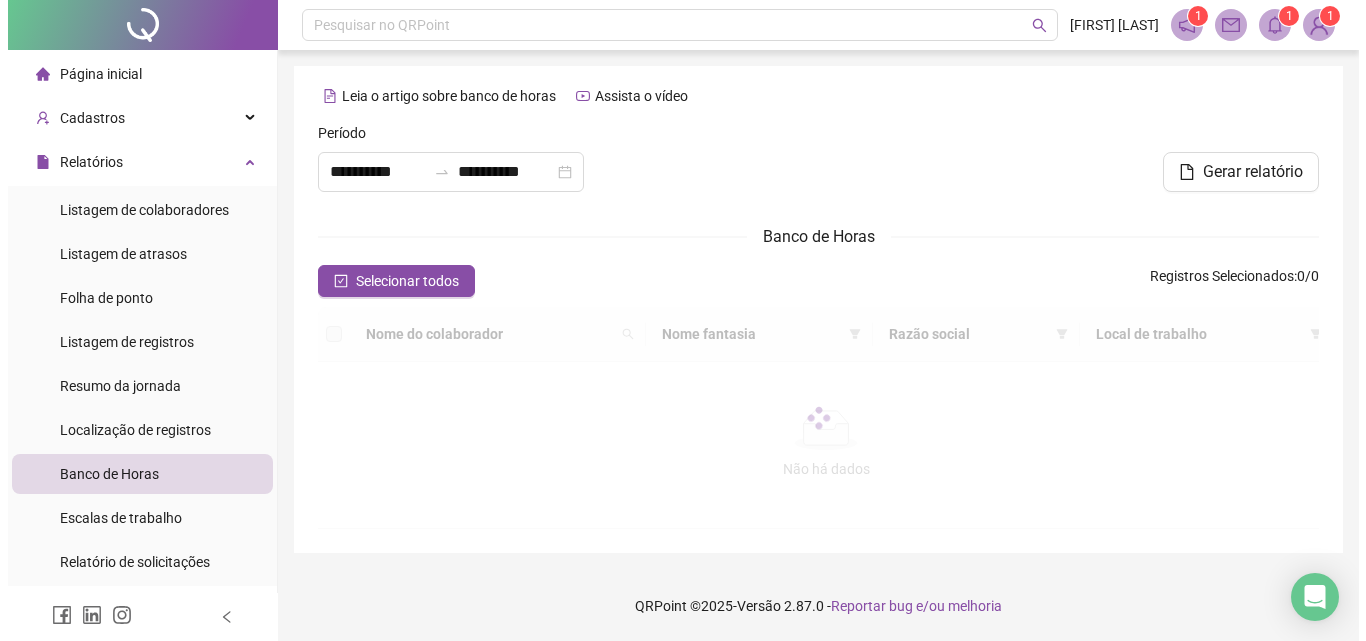 scroll, scrollTop: 0, scrollLeft: 0, axis: both 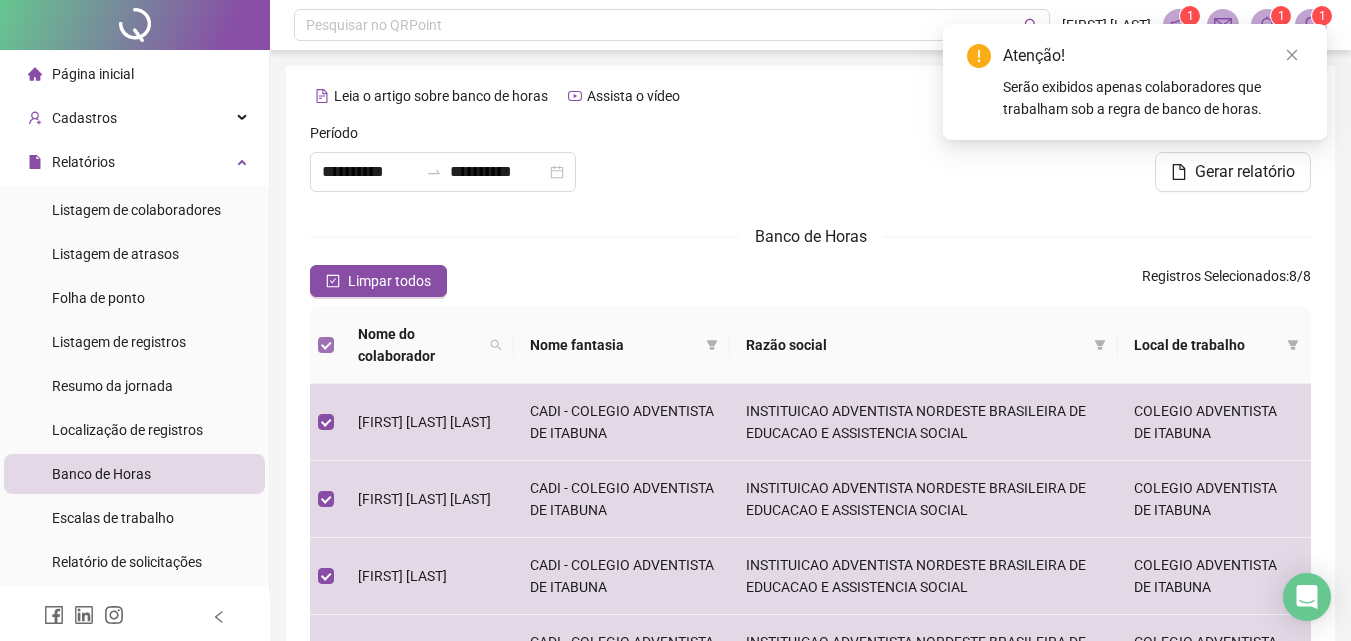 click at bounding box center [326, 345] 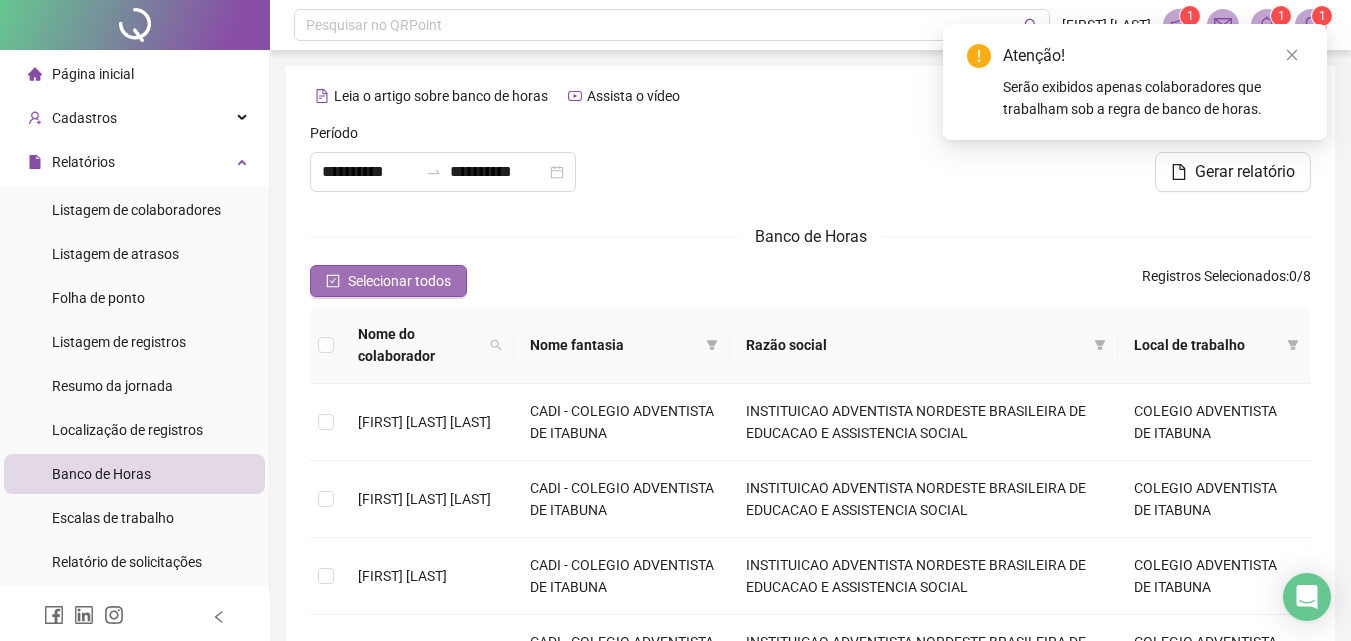 click on "Selecionar todos" at bounding box center (399, 281) 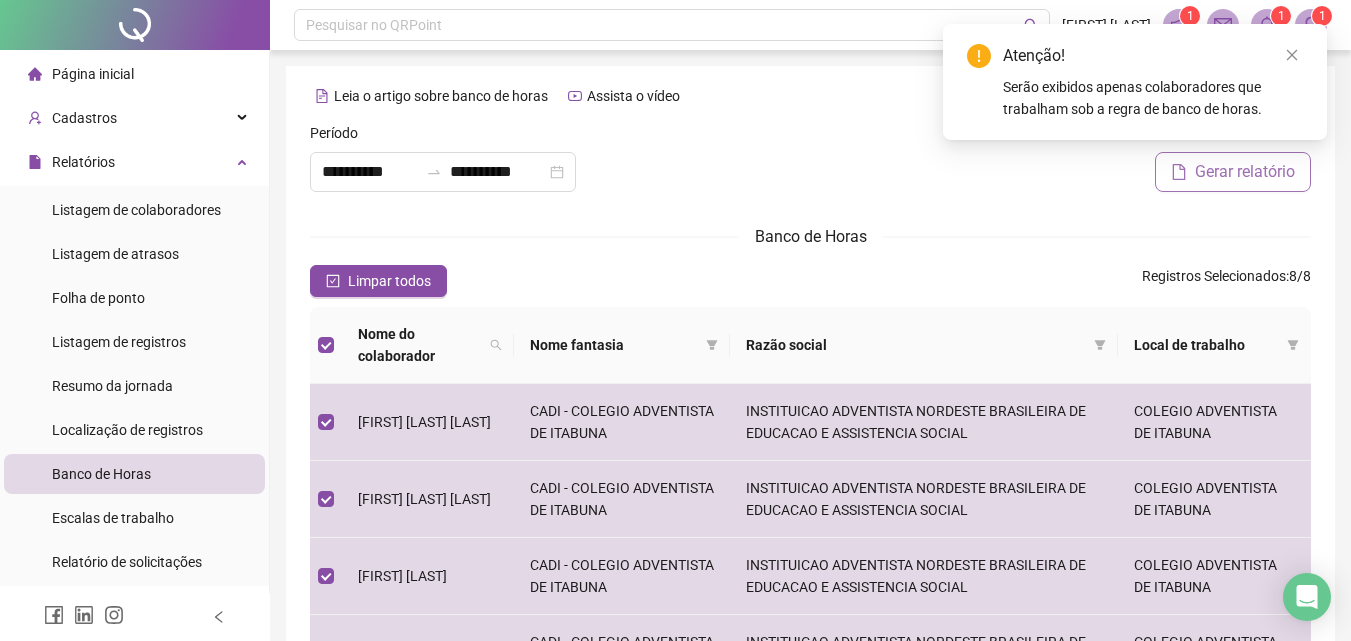 click on "Gerar relatório" at bounding box center (1245, 172) 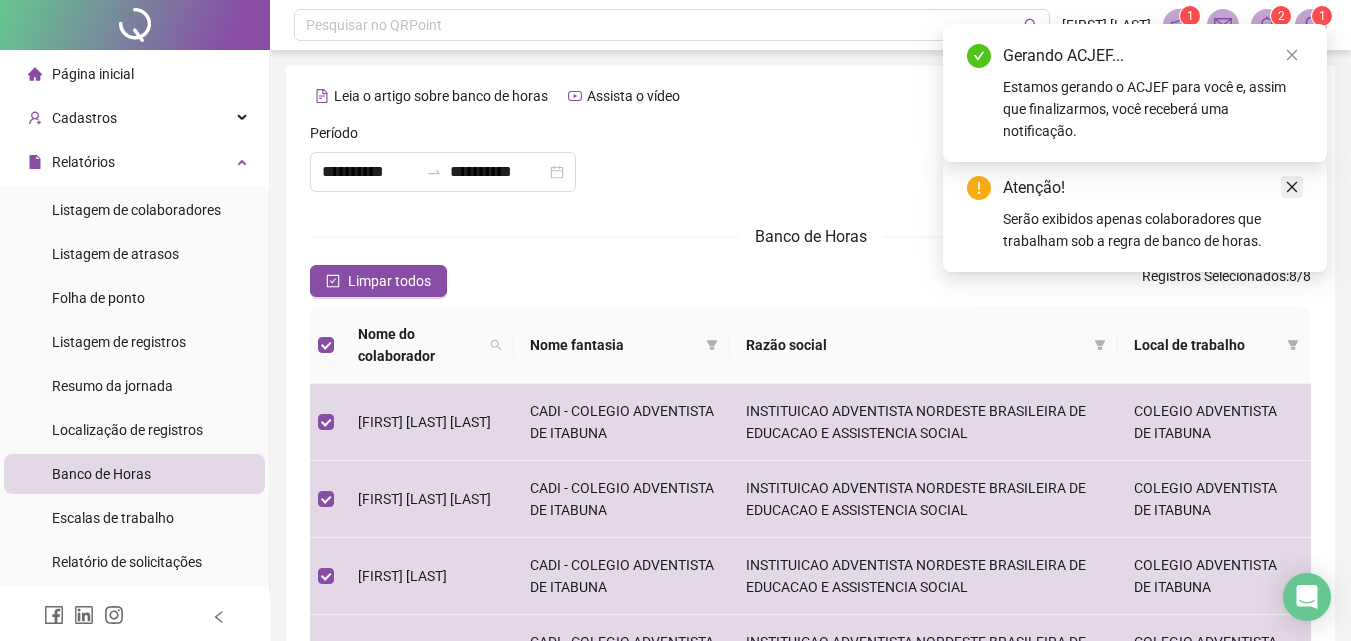 click 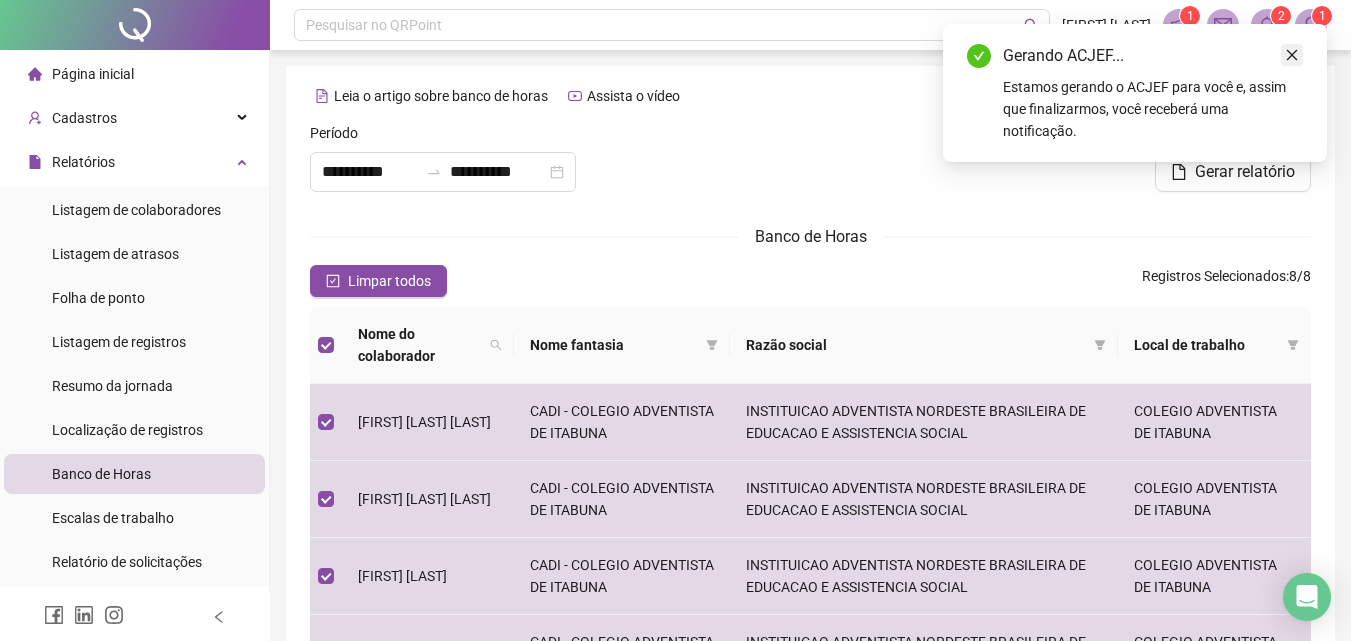 click at bounding box center [1292, 55] 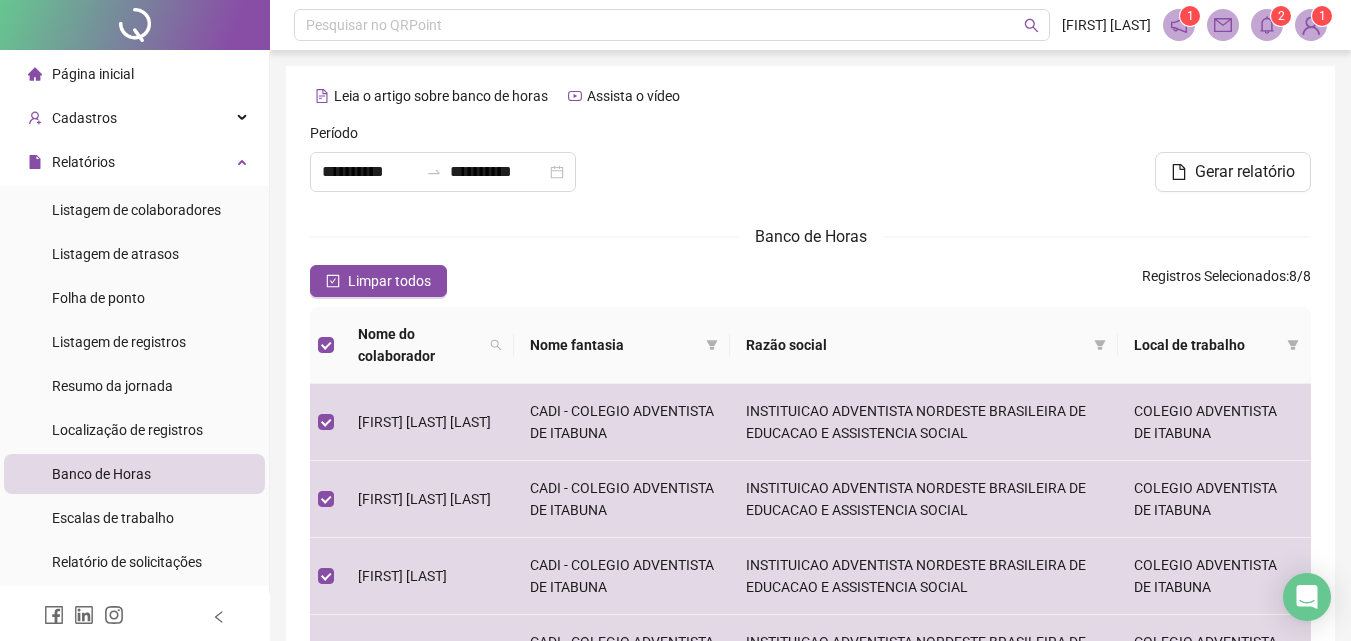 click on "1" at bounding box center [1190, 16] 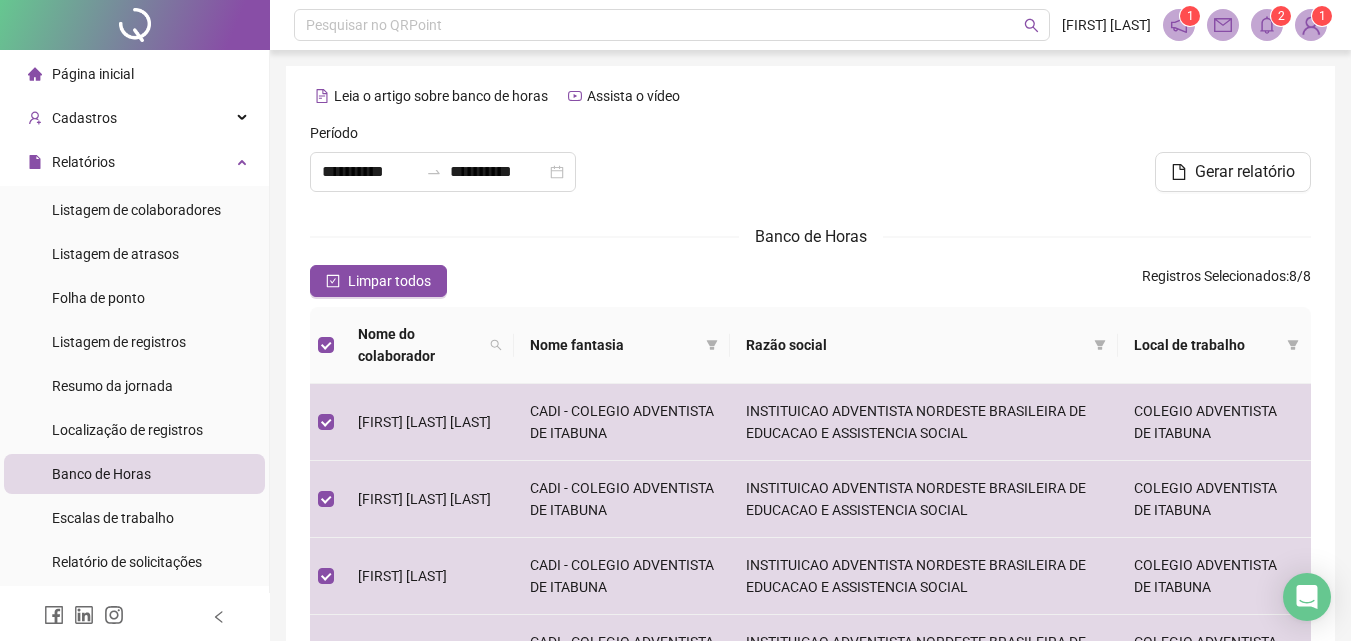 click 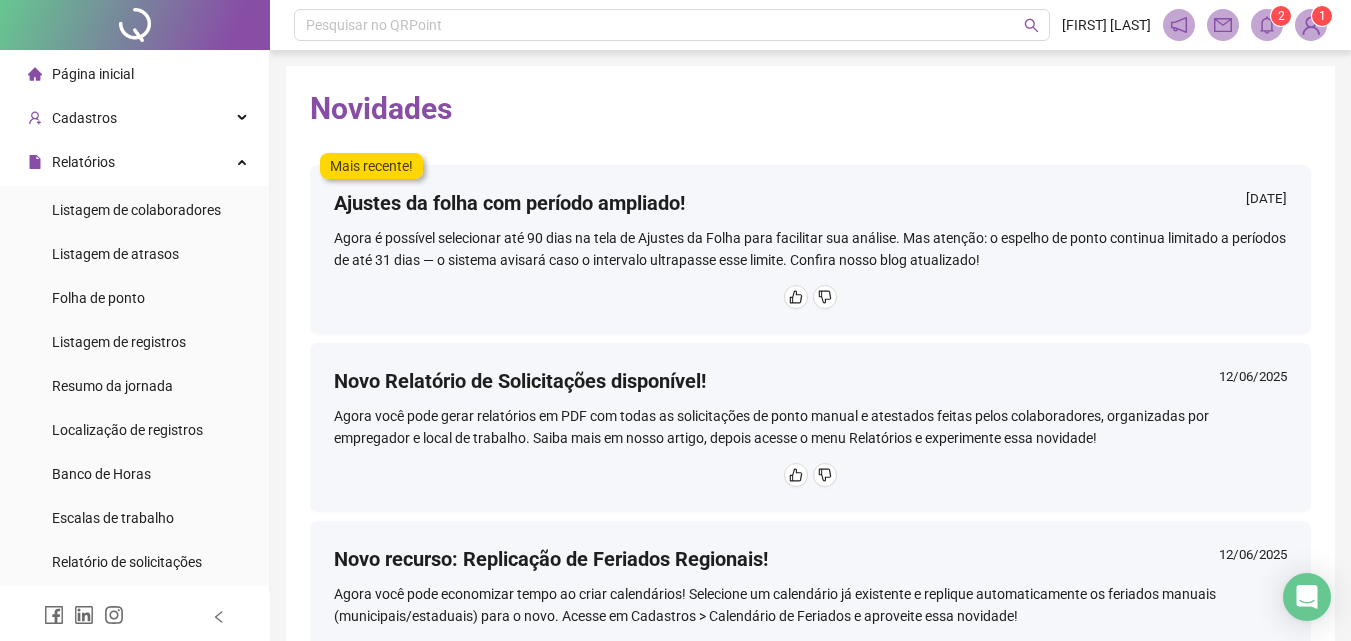 click 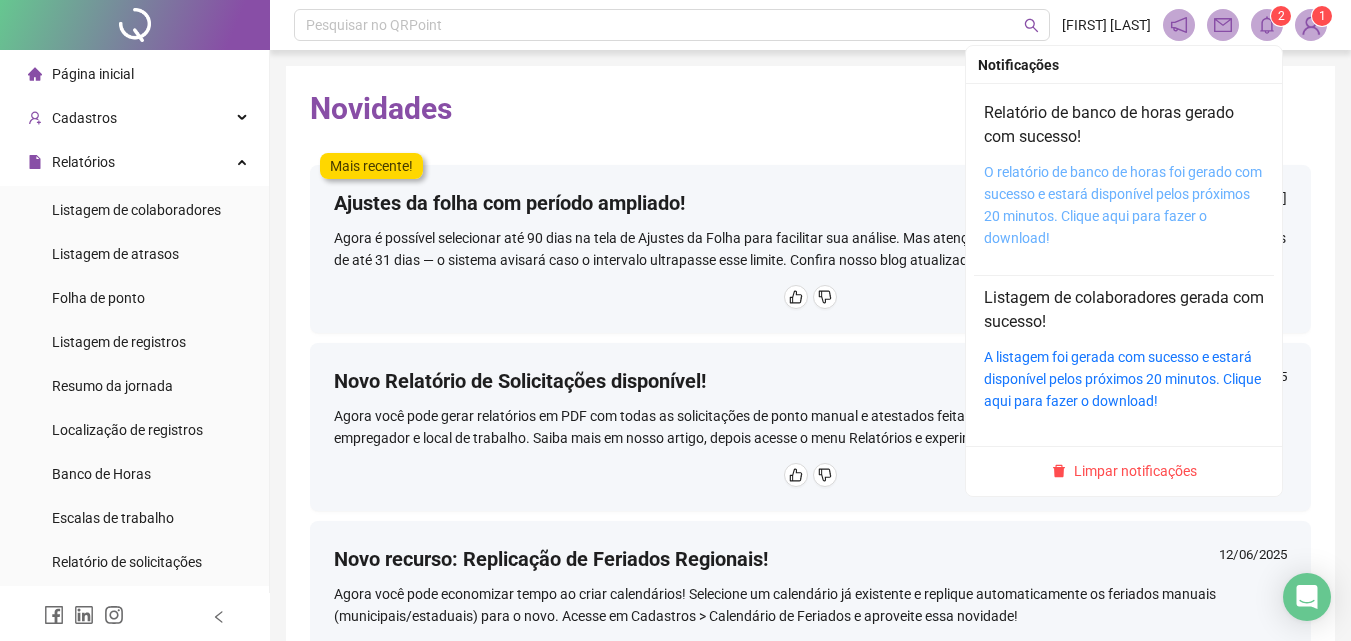 click on "O relatório de banco de horas foi gerado com sucesso e estará disponível pelos próximos 20 minutos.
Clique aqui para fazer o download!" at bounding box center (1123, 205) 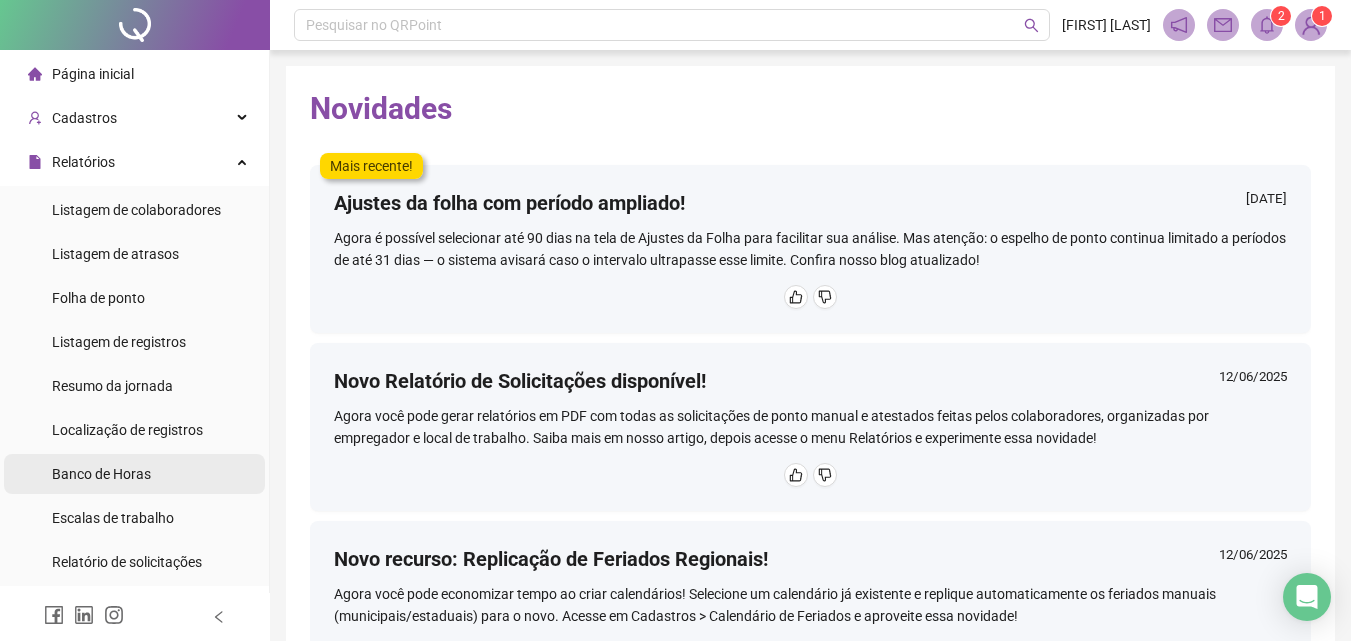 click on "Banco de Horas" at bounding box center (101, 474) 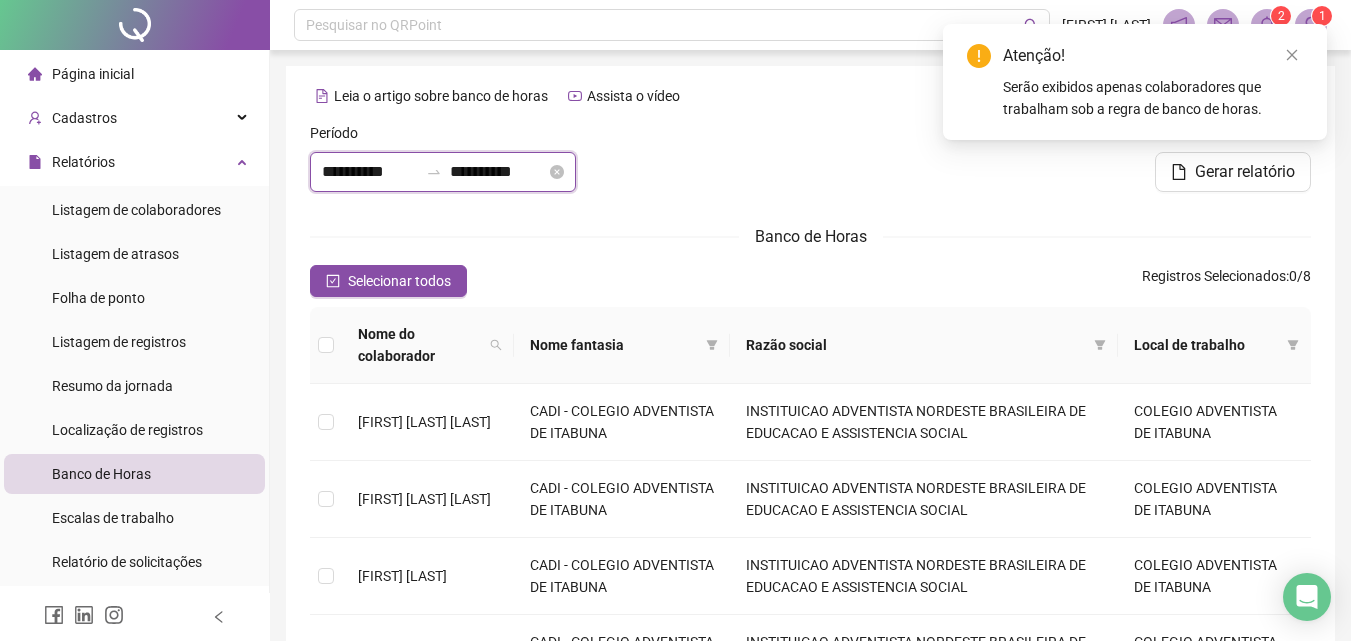 click on "**********" at bounding box center [498, 172] 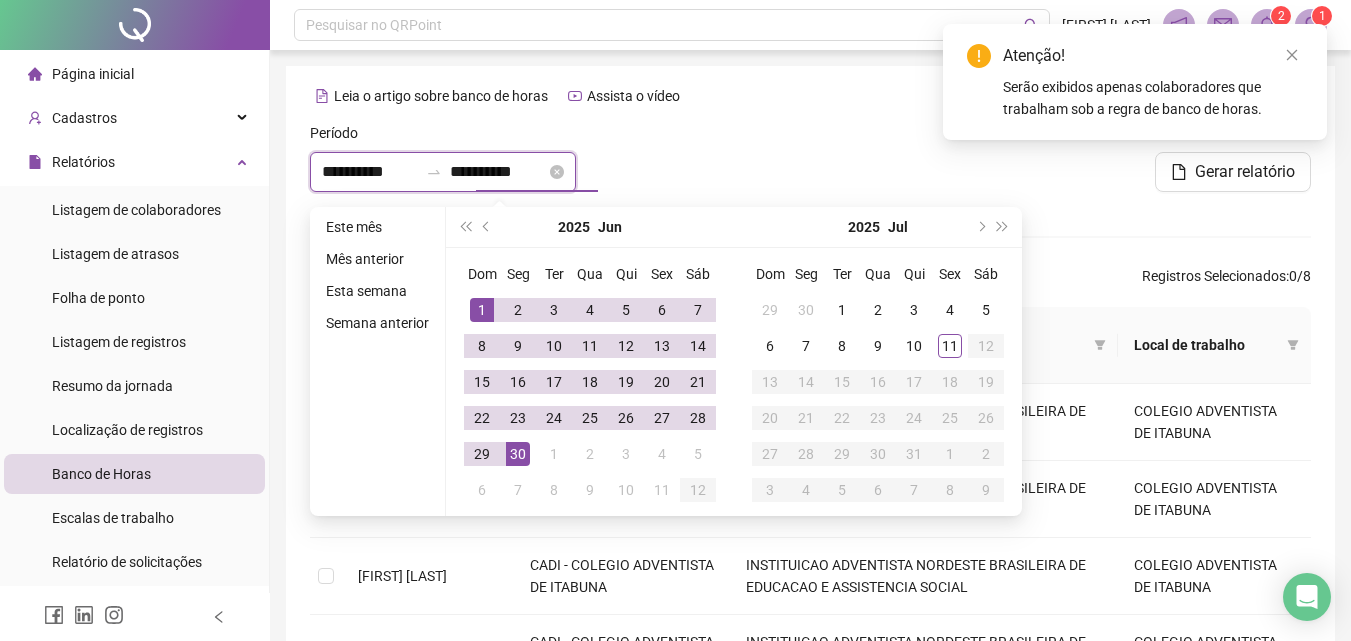 click on "**********" at bounding box center (370, 172) 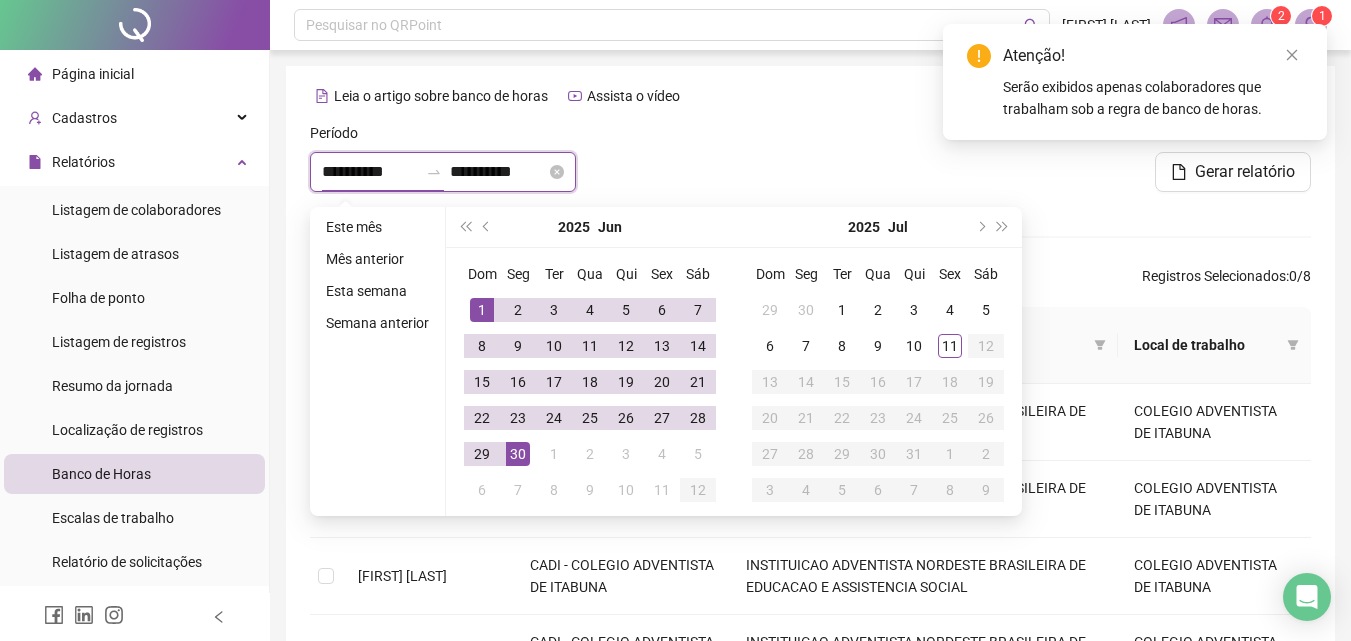 click on "**********" at bounding box center (370, 172) 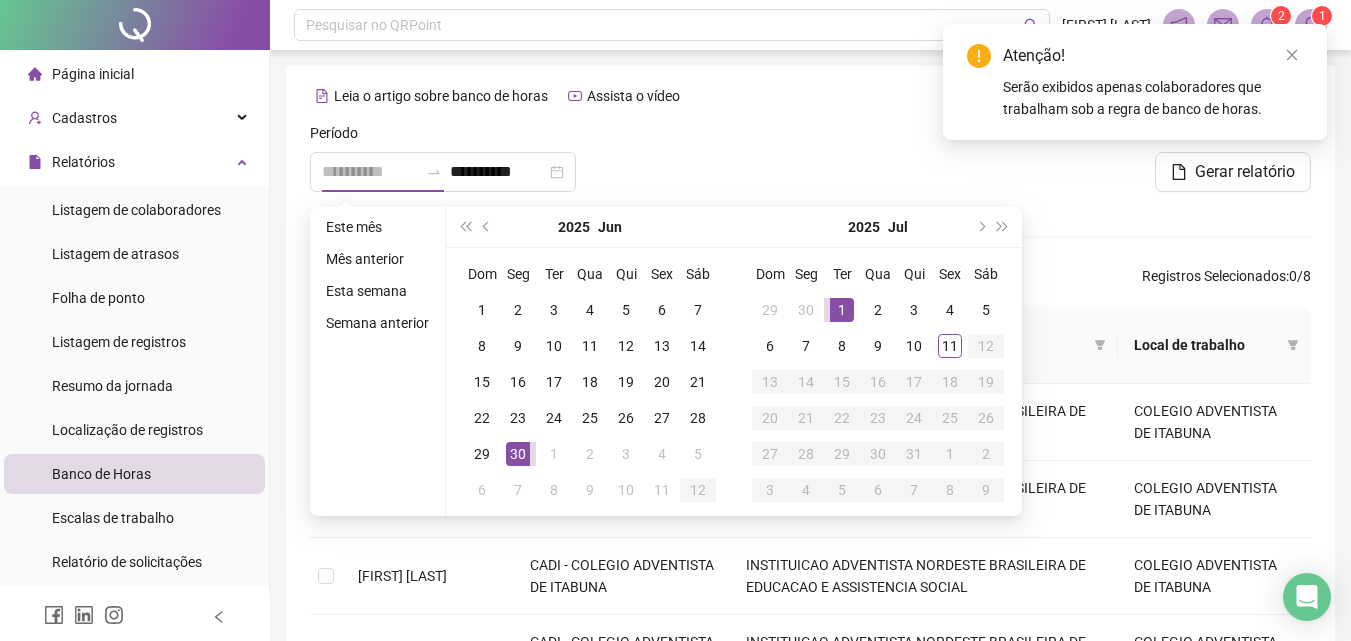 click on "1" at bounding box center (842, 310) 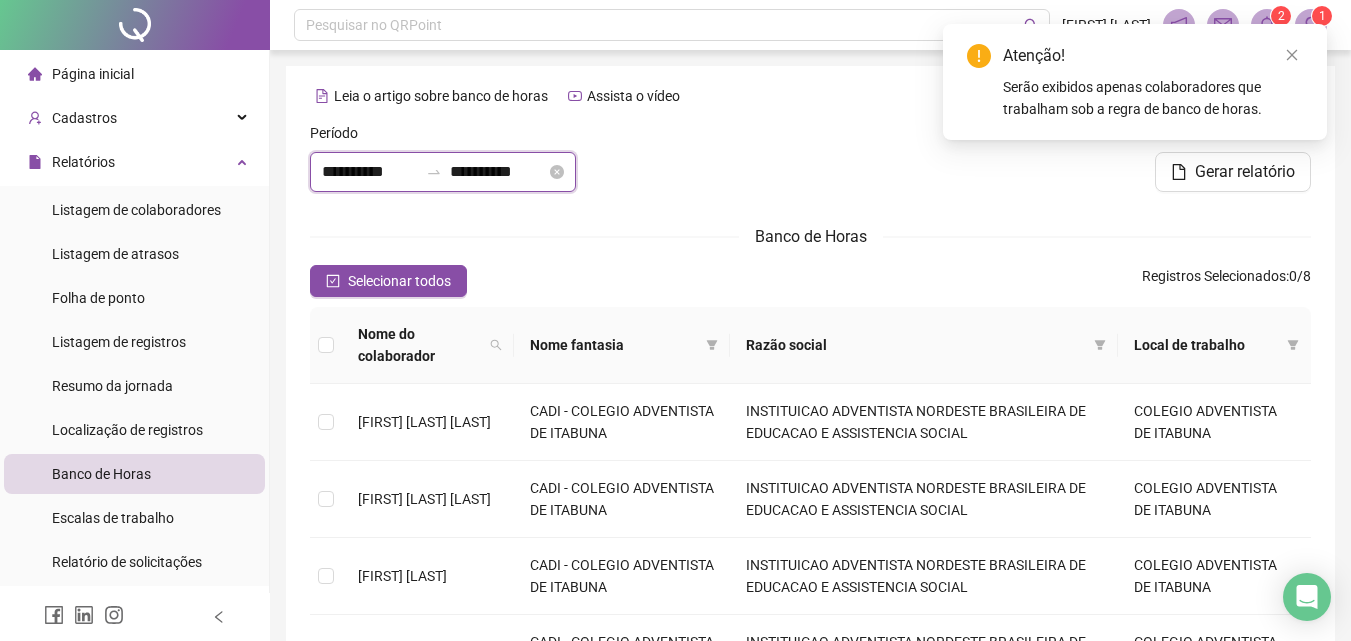 click on "**********" at bounding box center [498, 172] 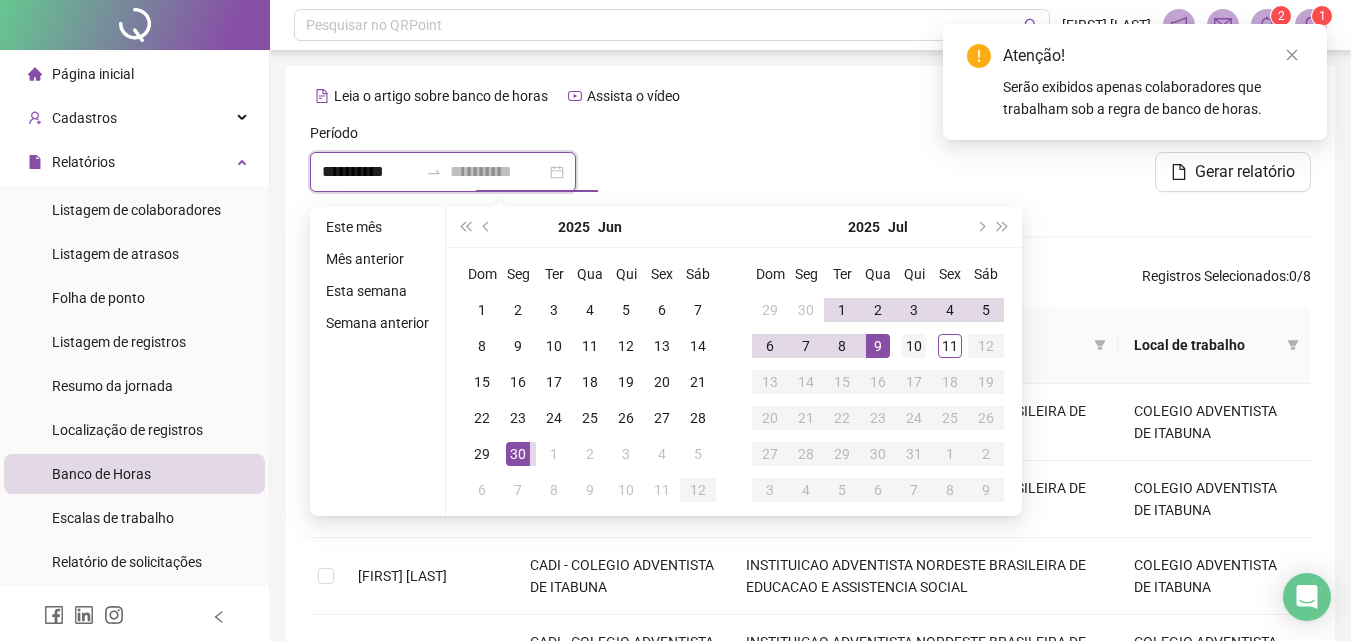 type on "**********" 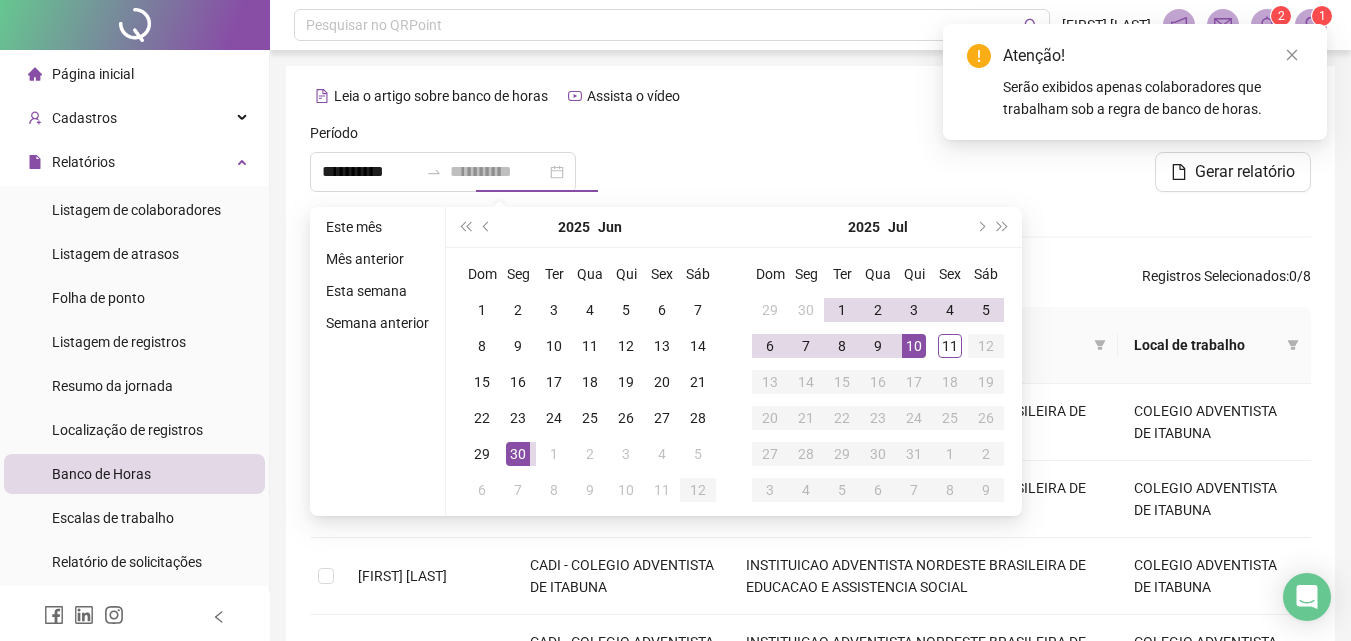 click on "10" at bounding box center [914, 346] 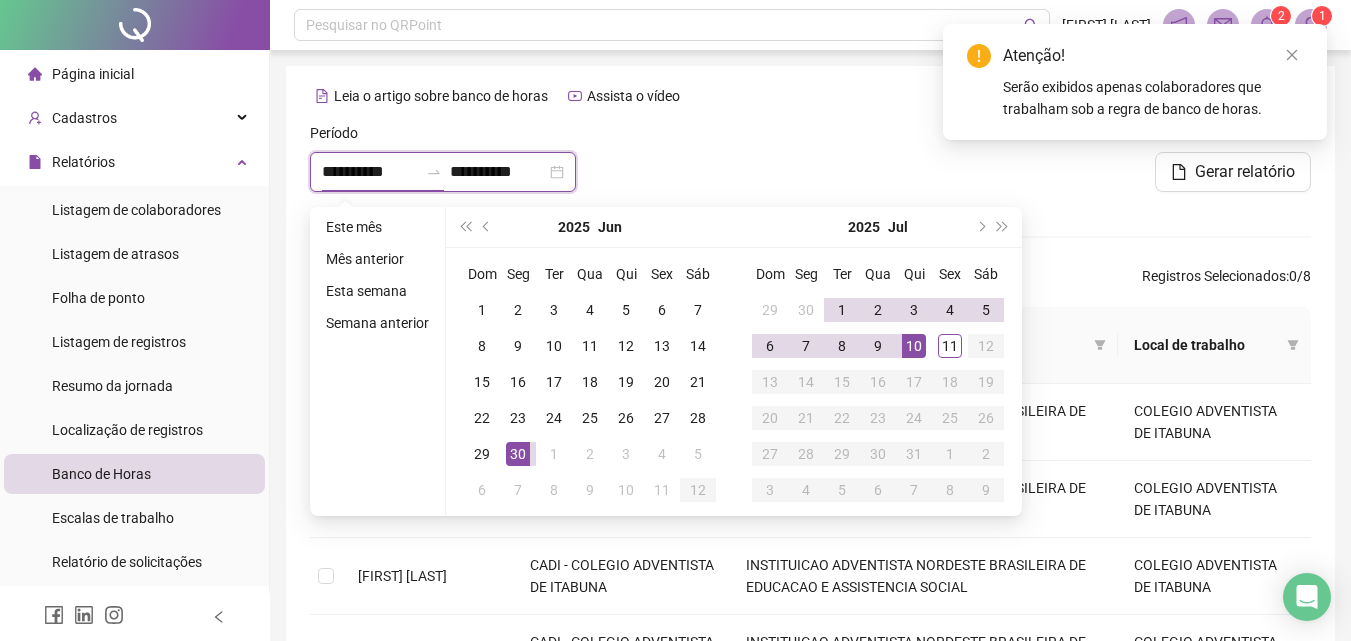 type on "**********" 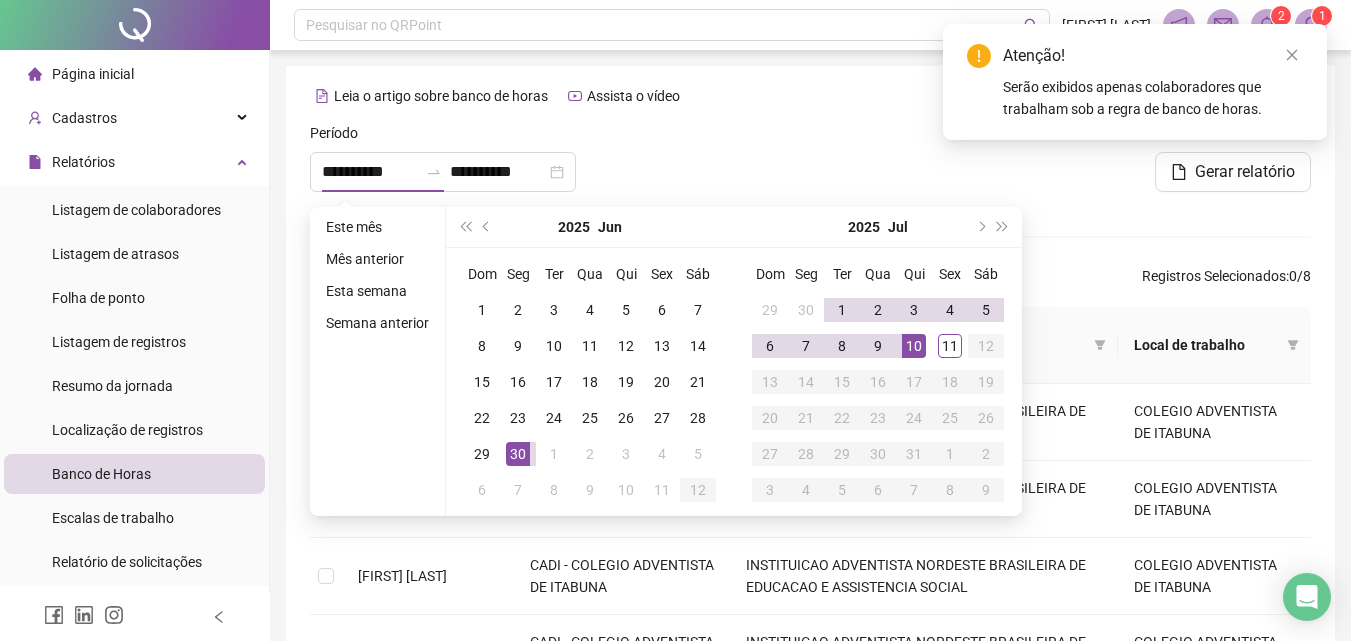 click at bounding box center (810, 165) 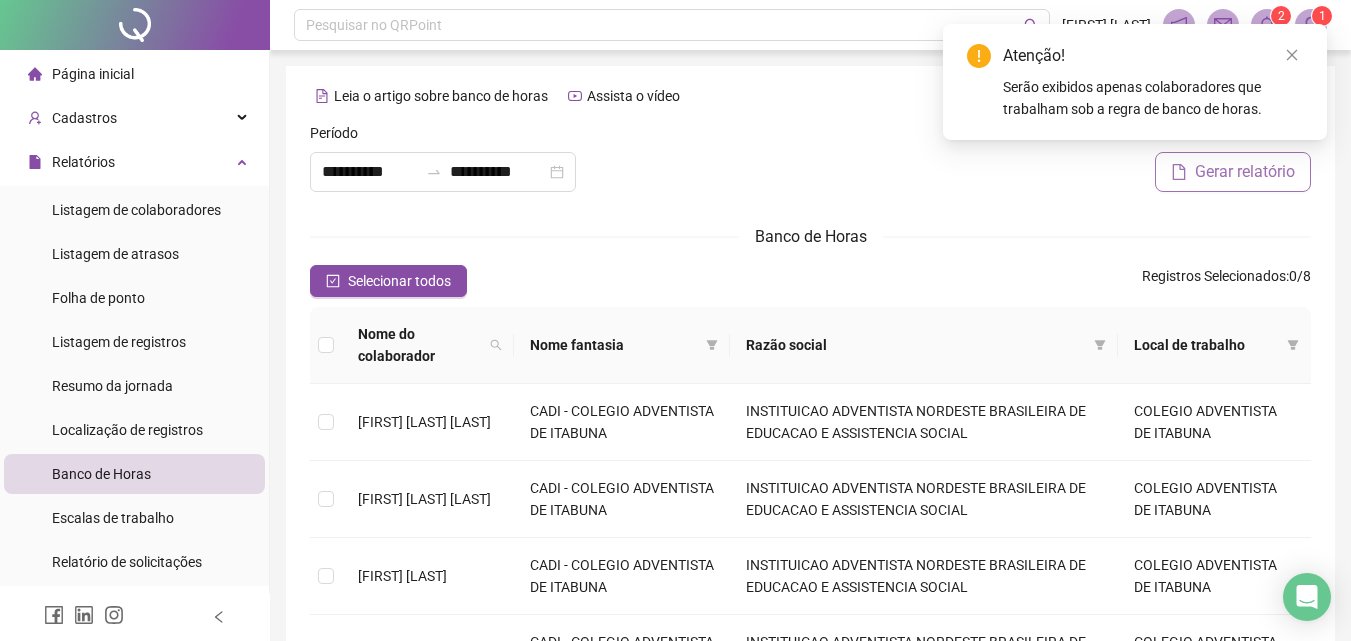 click on "Gerar relatório" at bounding box center (1245, 172) 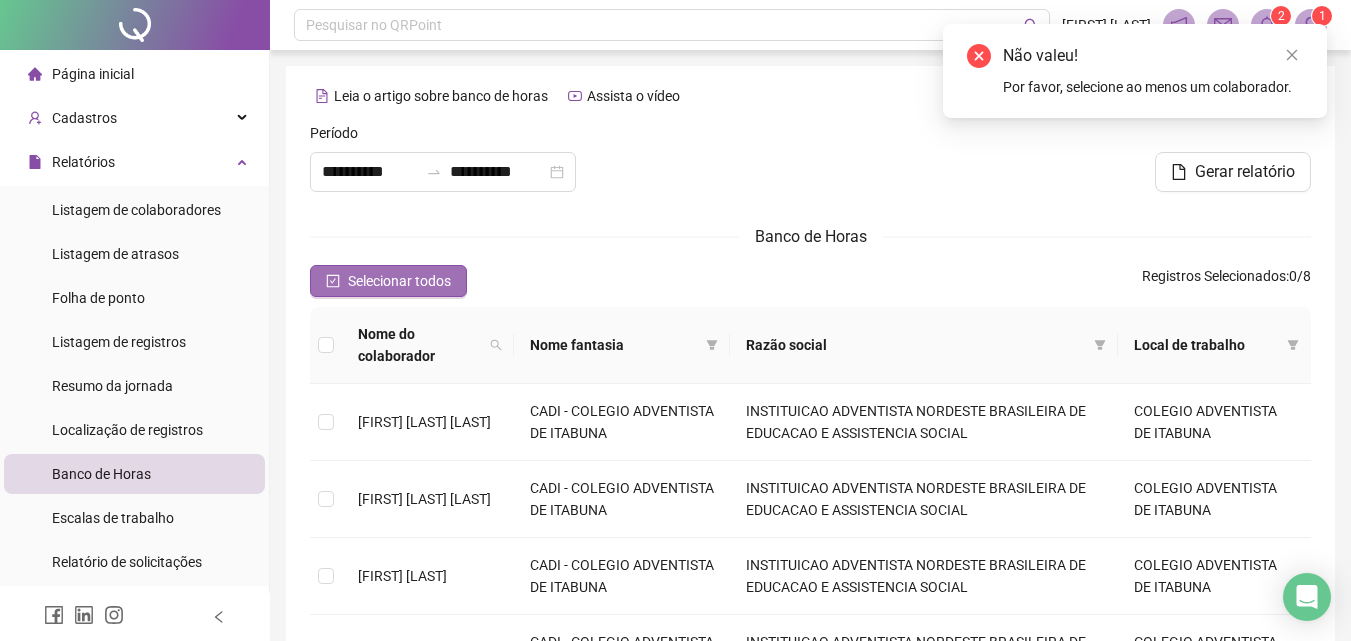 click on "Selecionar todos" at bounding box center (399, 281) 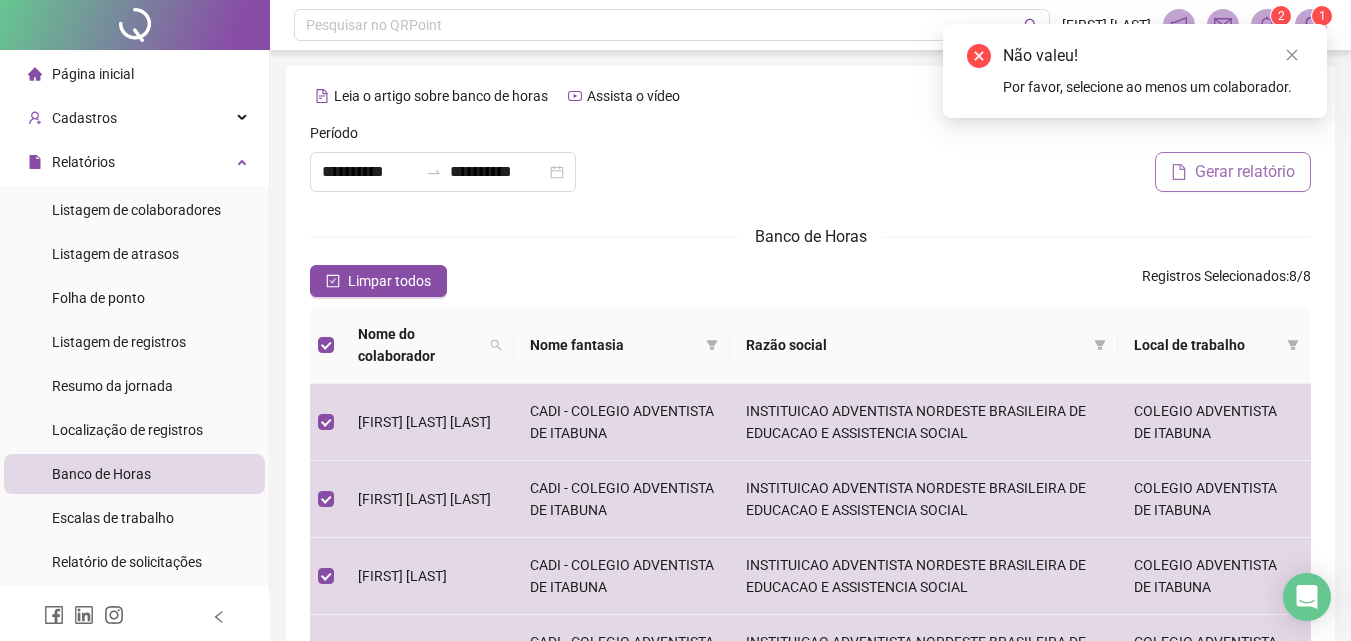 click on "Gerar relatório" at bounding box center [1245, 172] 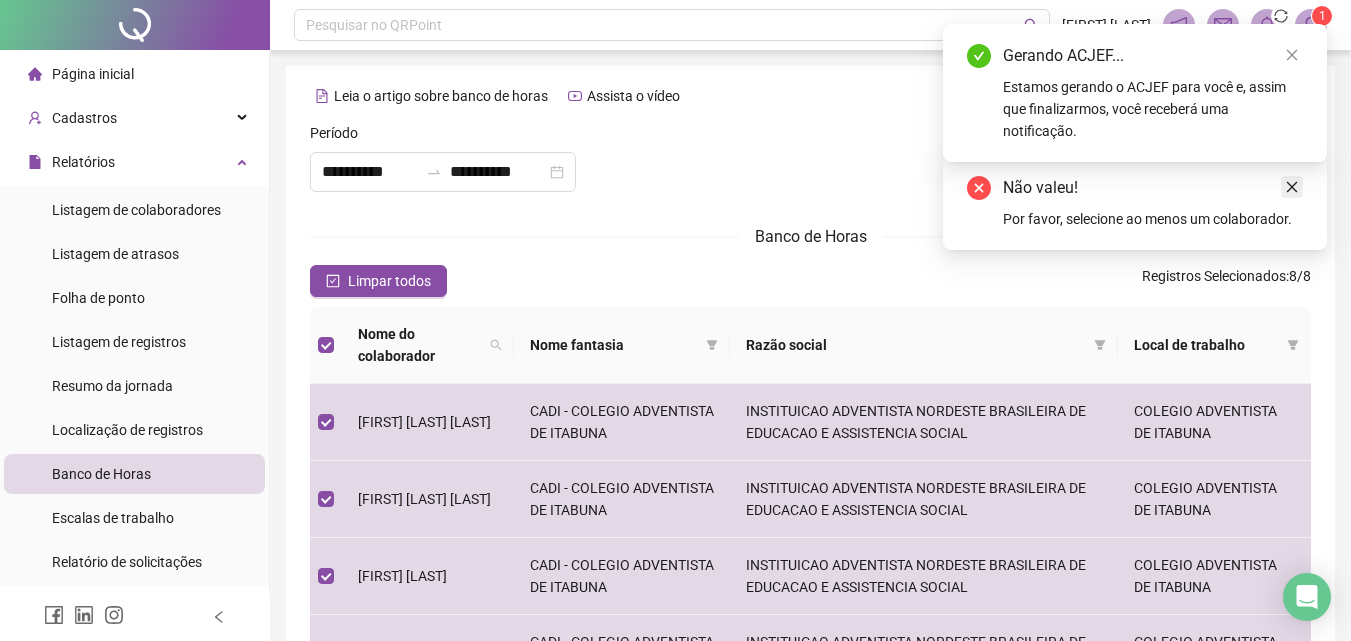 click at bounding box center (1292, 187) 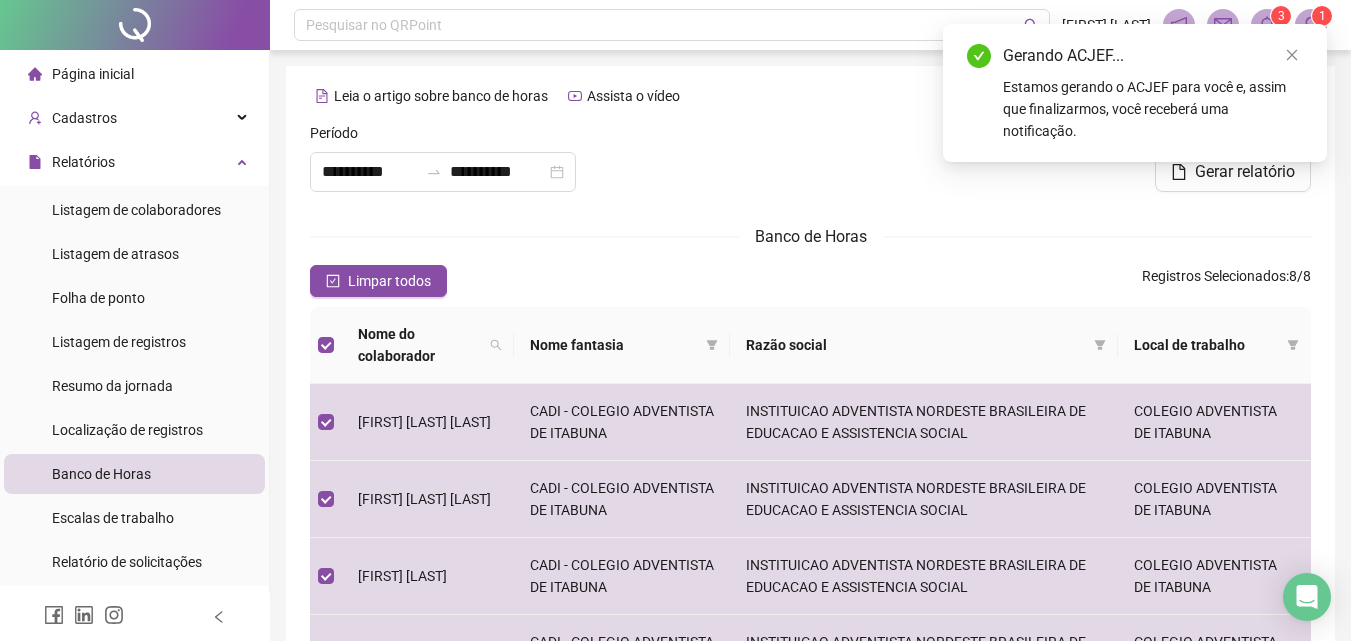 click on "Estamos gerando o ACJEF para você e, assim que finalizarmos, você receberá uma notificação." at bounding box center [1153, 109] 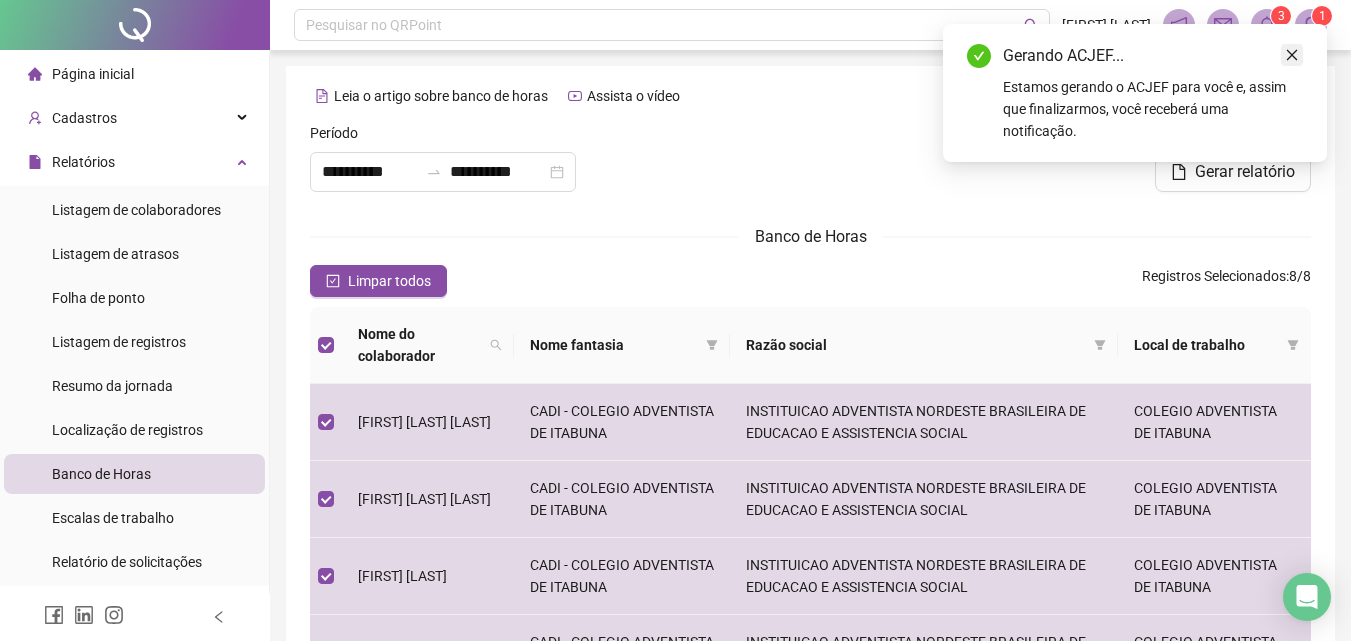 click 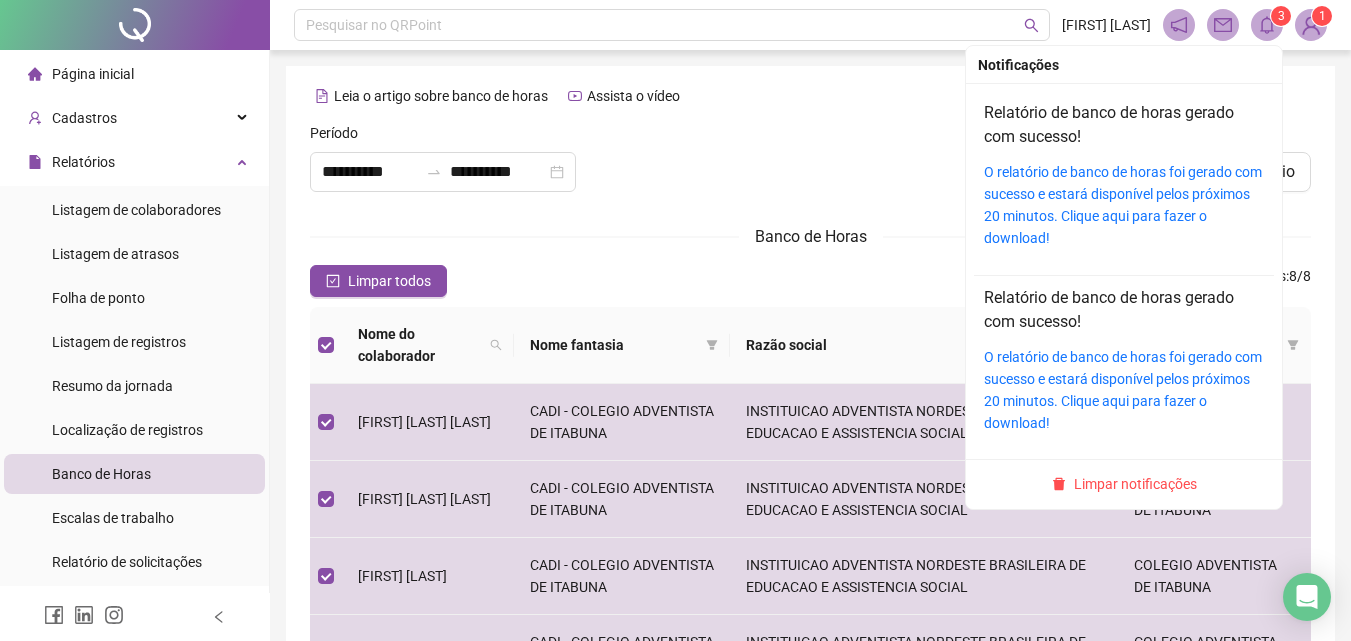 click on "3" at bounding box center (1281, 16) 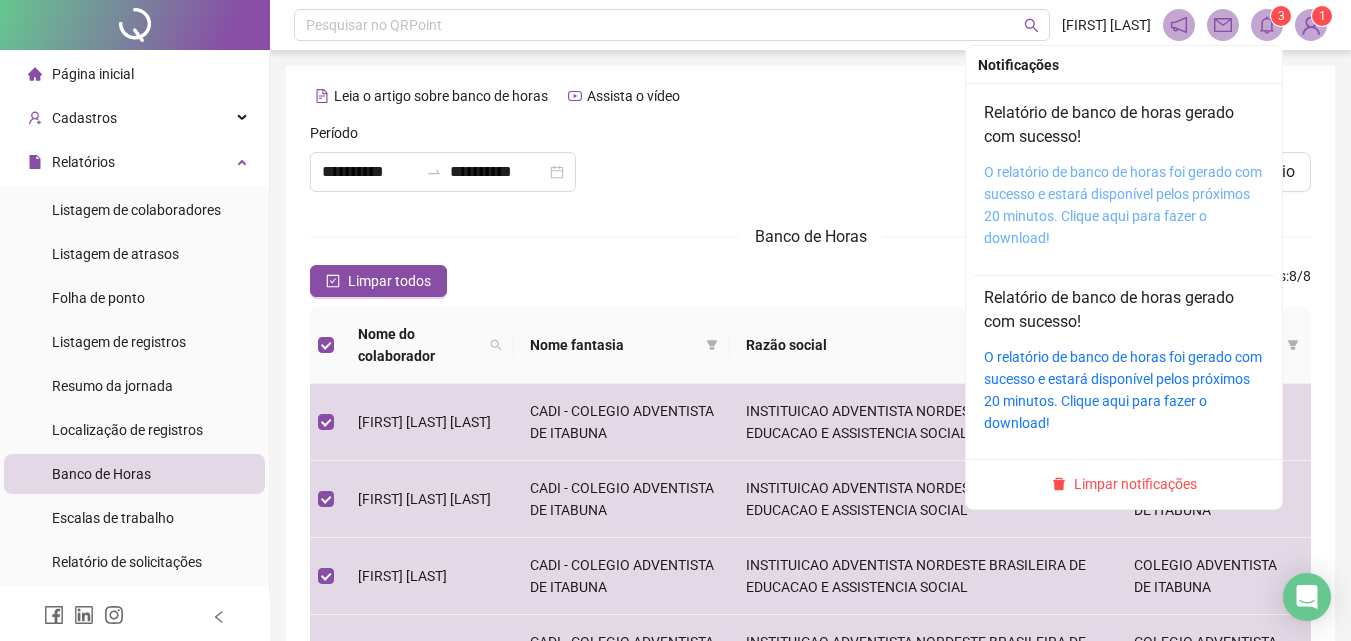 click on "O relatório de banco de horas foi gerado com sucesso e estará disponível pelos próximos 20 minutos.
Clique aqui para fazer o download!" at bounding box center (1123, 205) 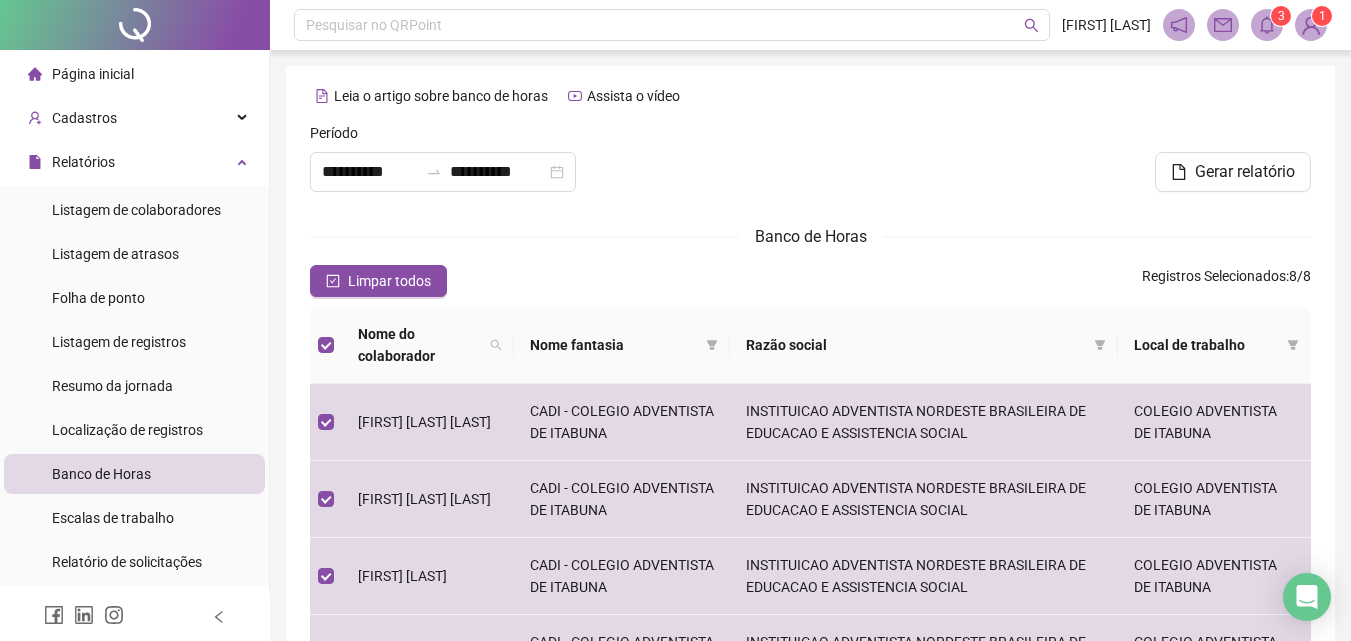 click on "1" at bounding box center (1322, 16) 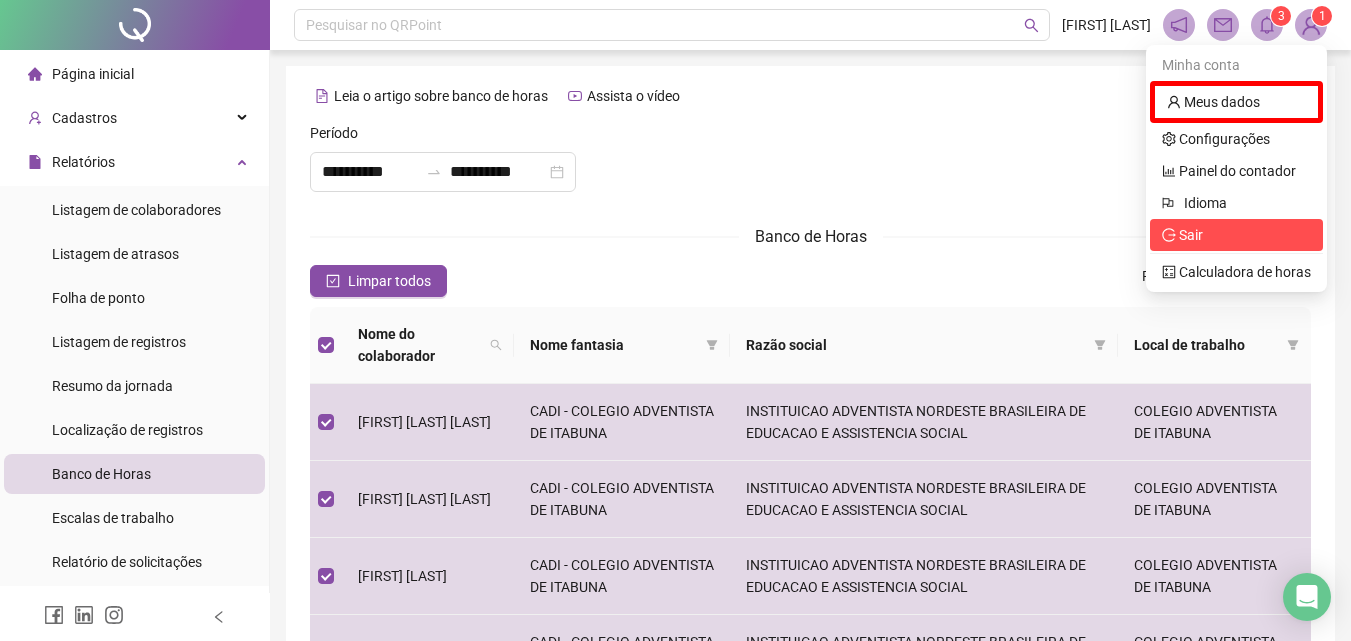 click on "Sair" at bounding box center (1236, 235) 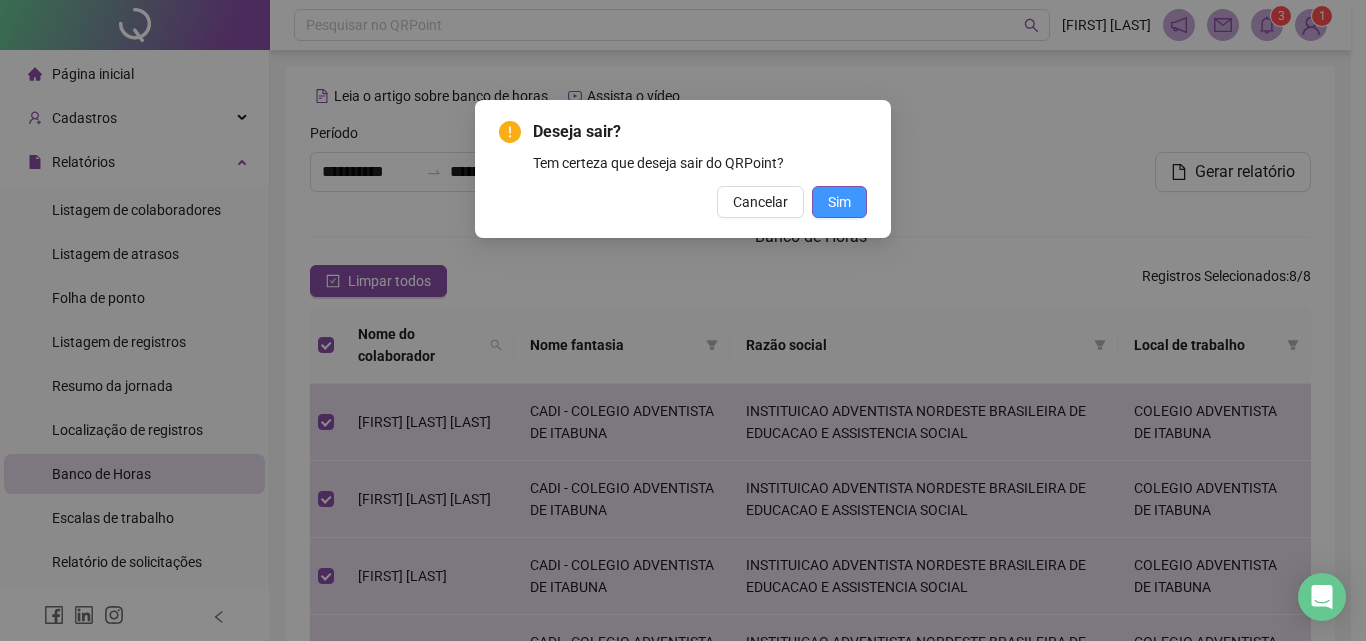 click on "Sim" at bounding box center (839, 202) 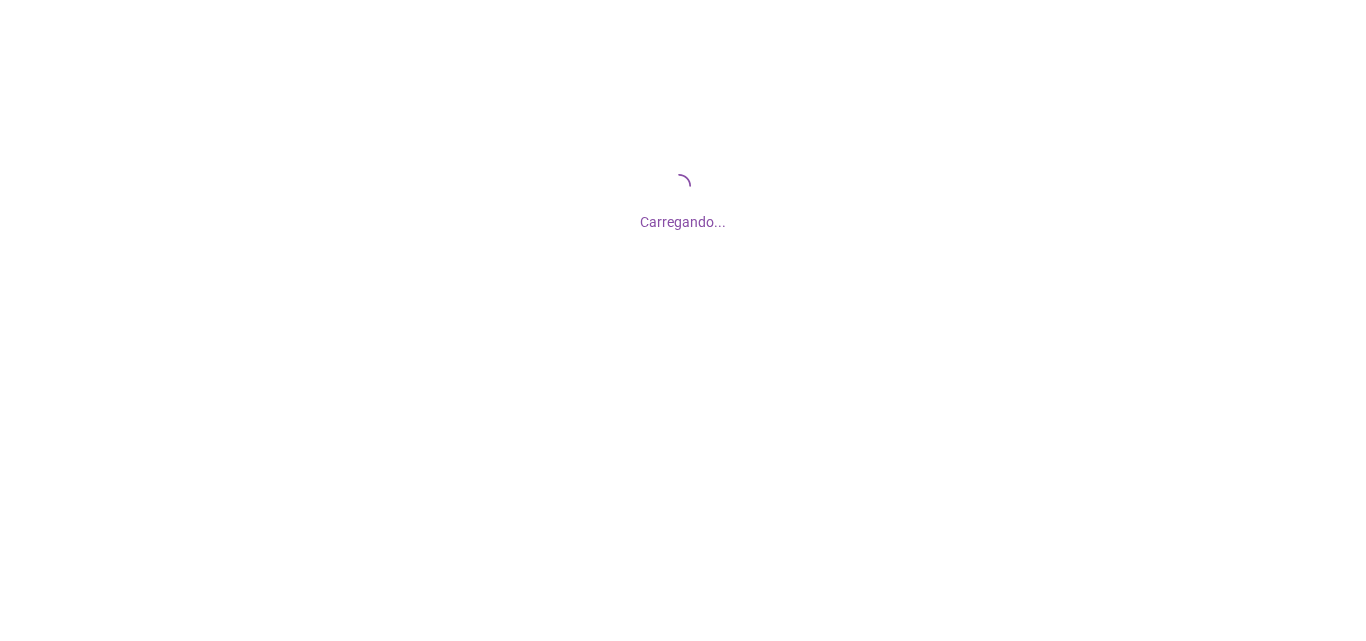 scroll, scrollTop: 0, scrollLeft: 0, axis: both 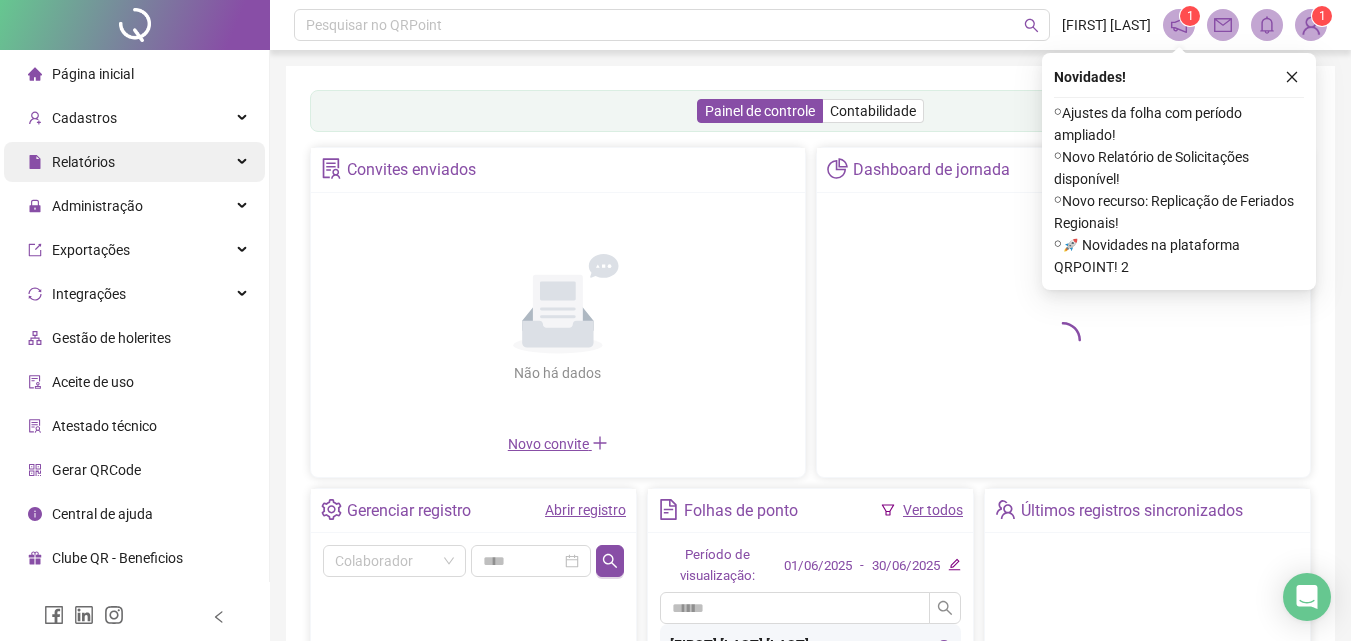 click on "Relatórios" at bounding box center [83, 162] 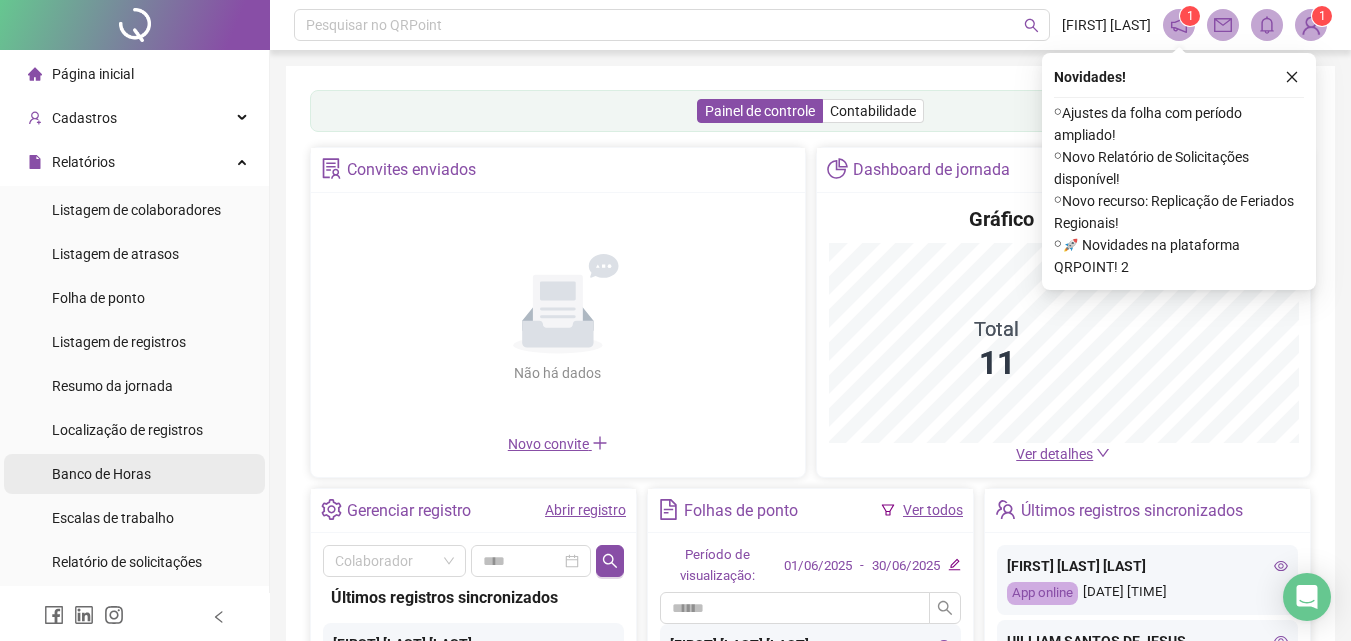 click on "Banco de Horas" at bounding box center (101, 474) 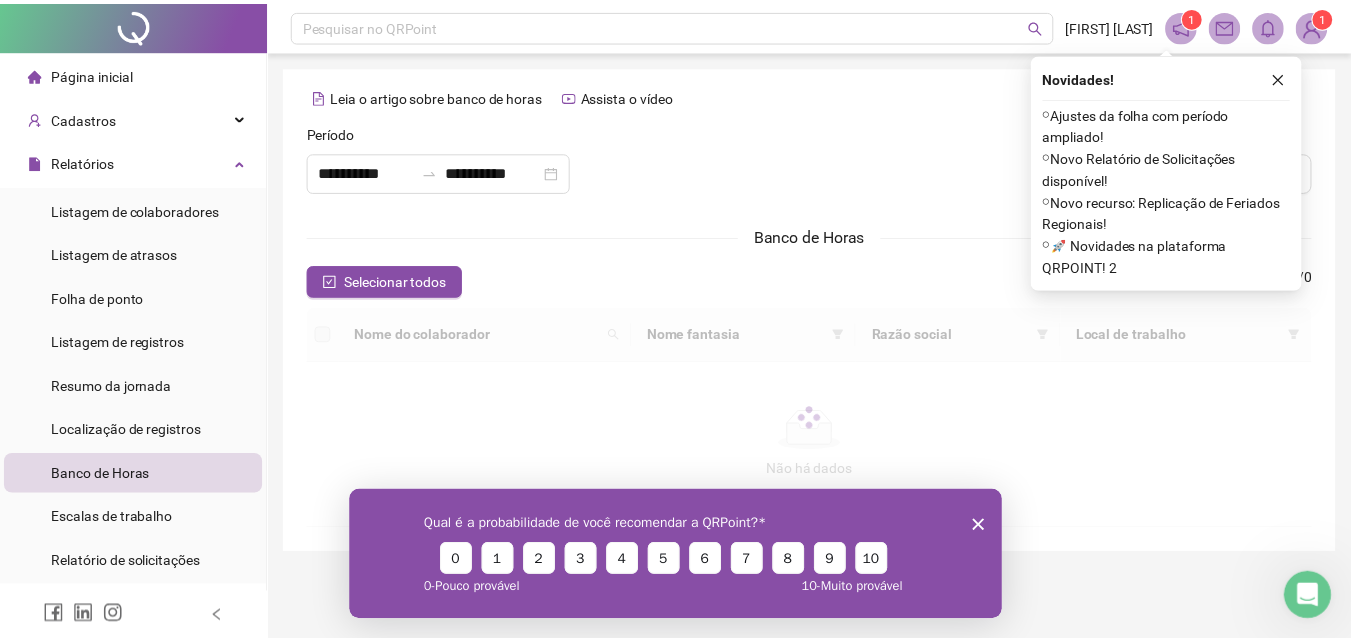scroll, scrollTop: 0, scrollLeft: 0, axis: both 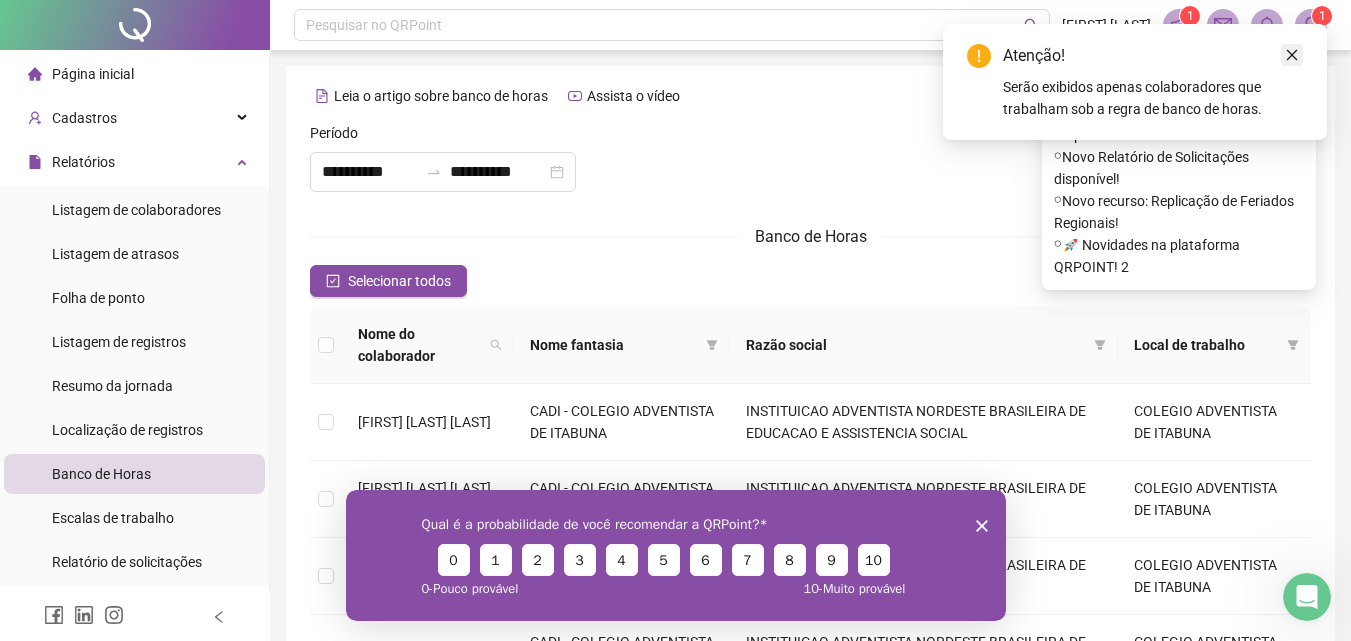 click at bounding box center (1292, 55) 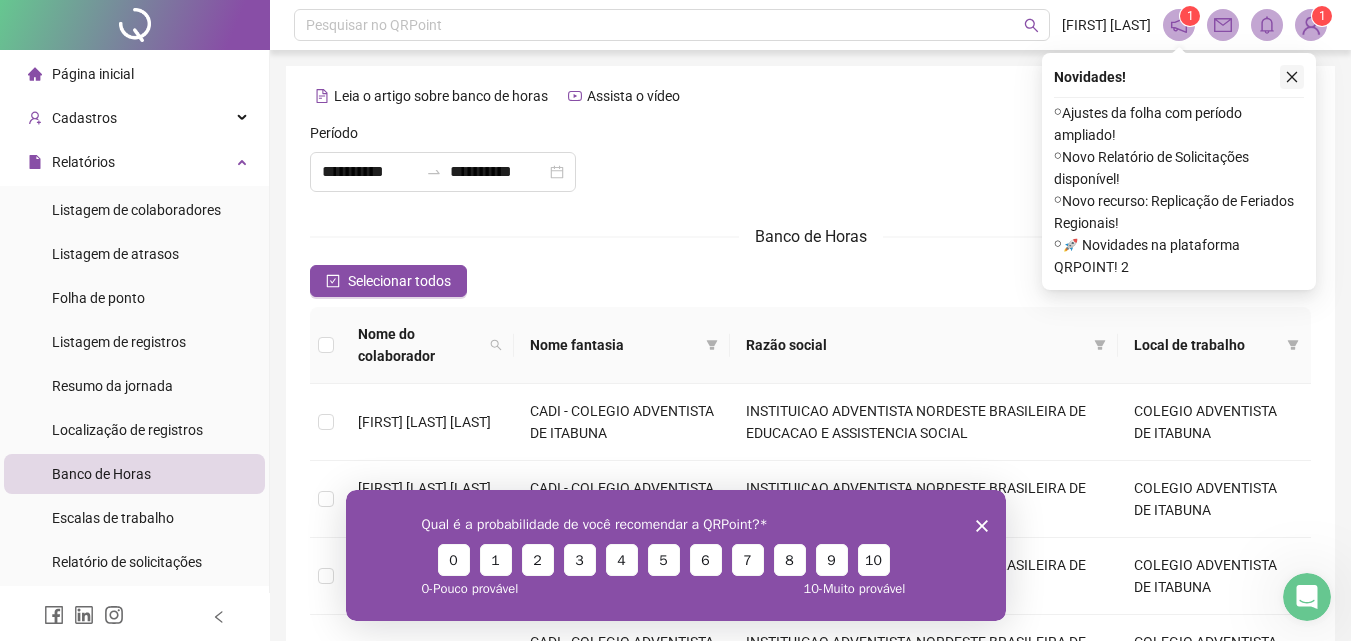 click 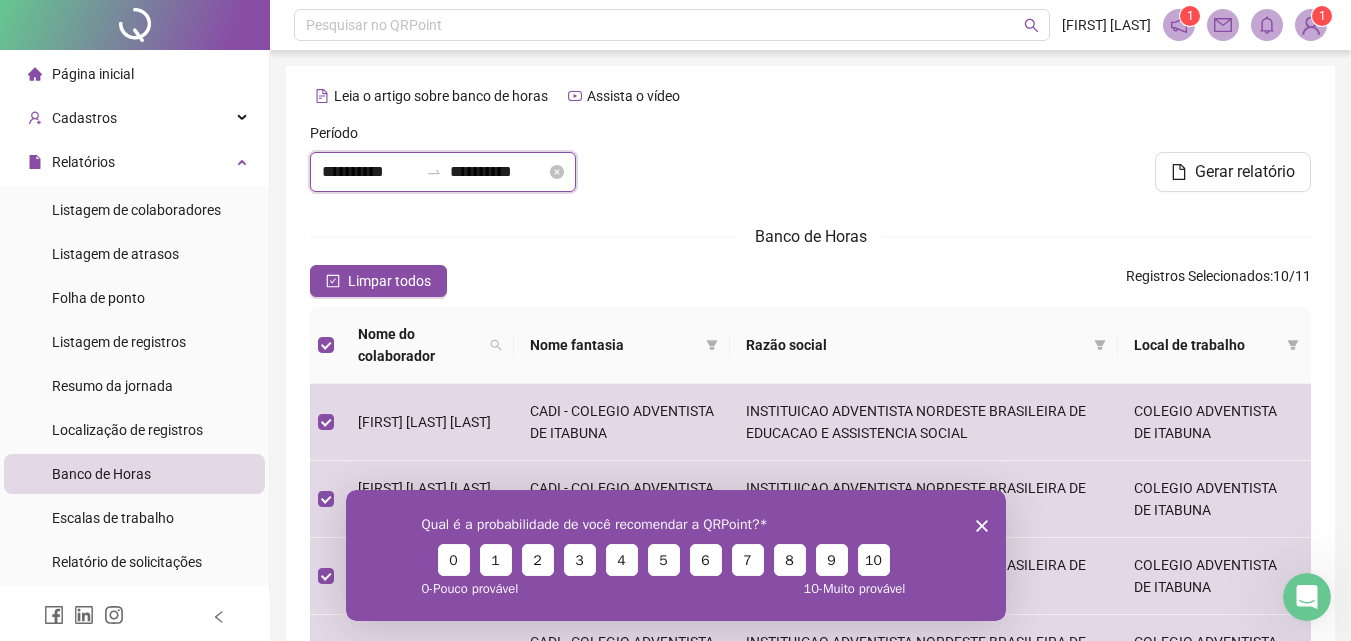 click on "**********" at bounding box center (370, 172) 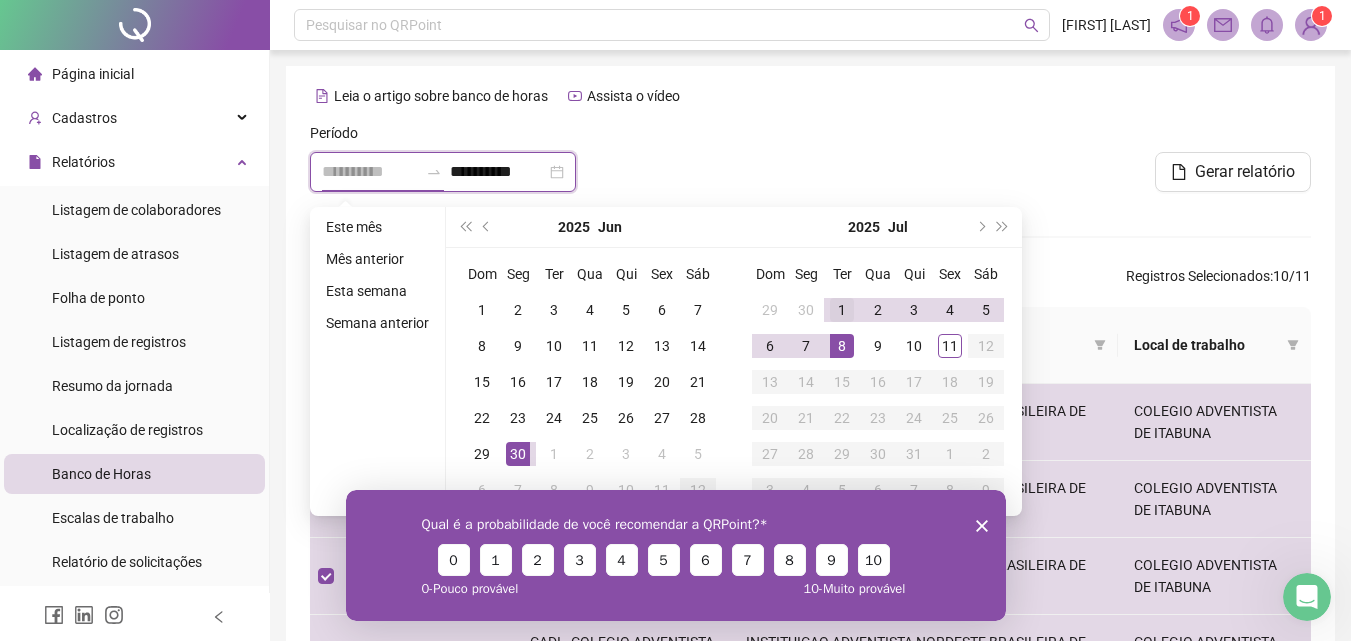 type on "**********" 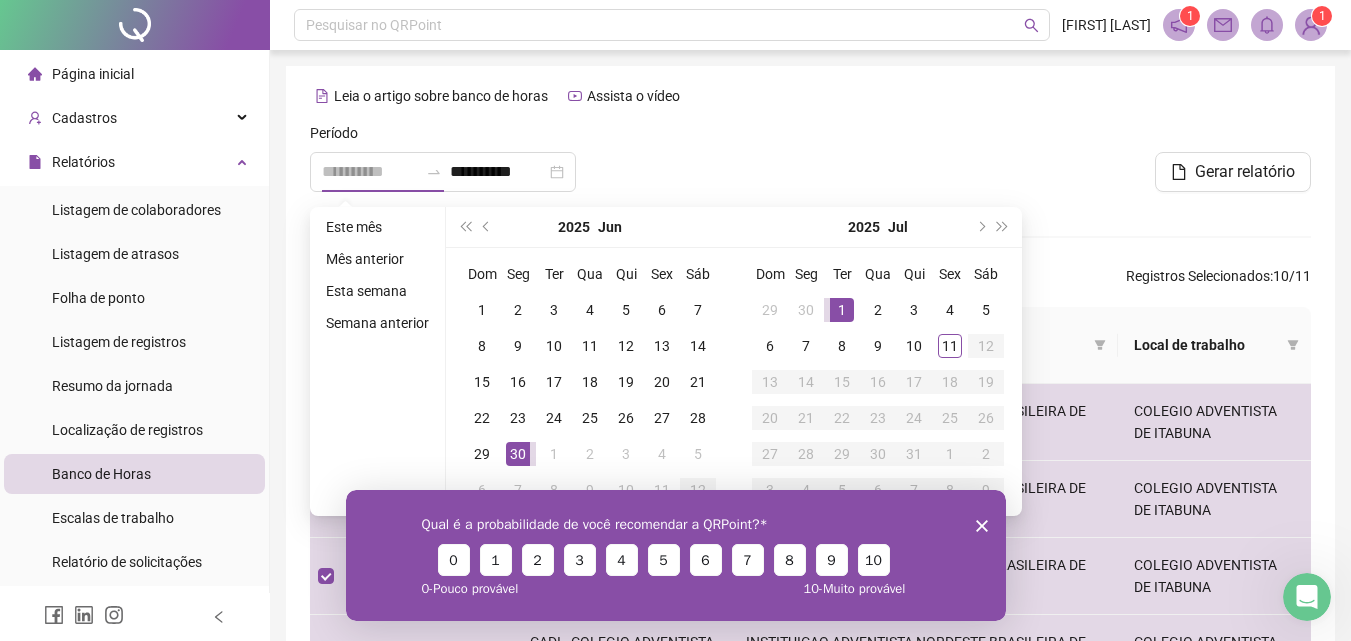 click on "1" at bounding box center [842, 310] 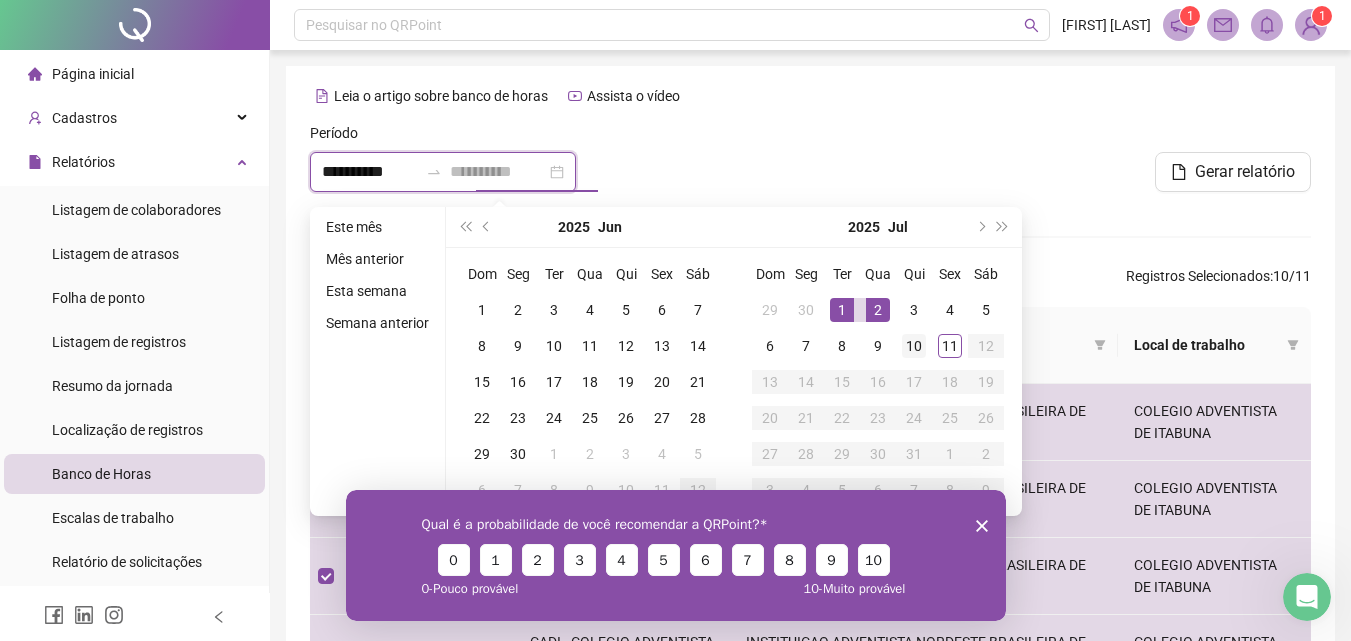 type on "**********" 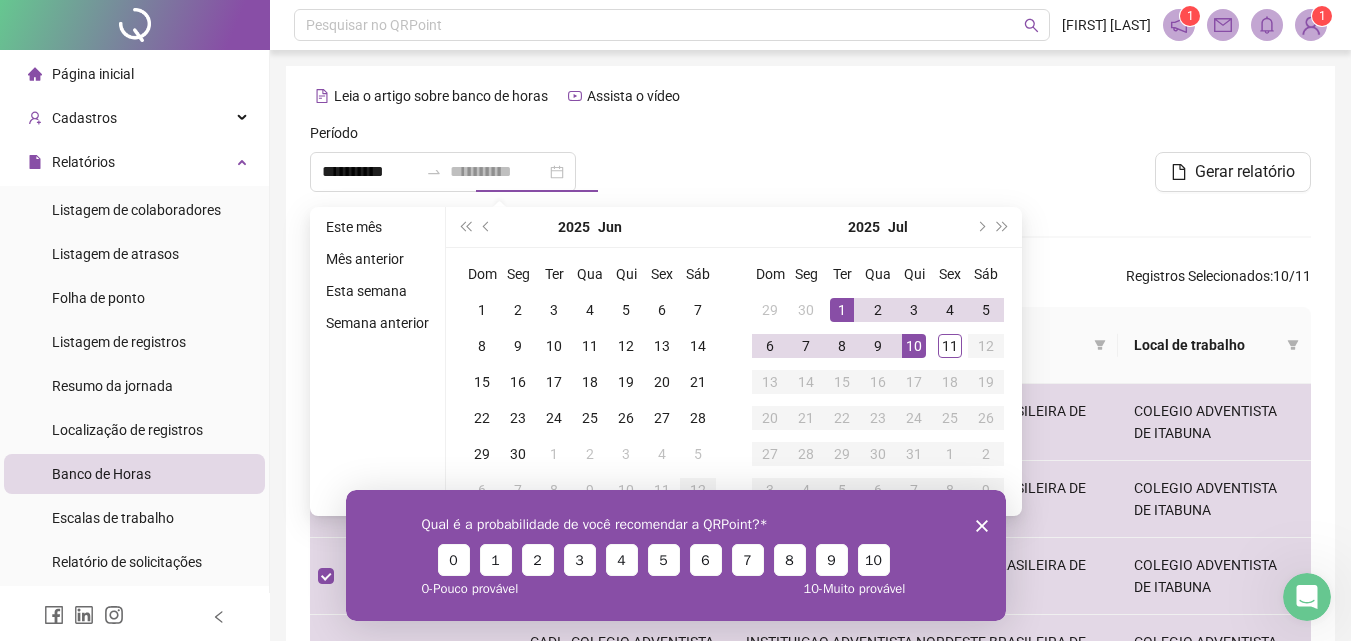 click on "10" at bounding box center [914, 346] 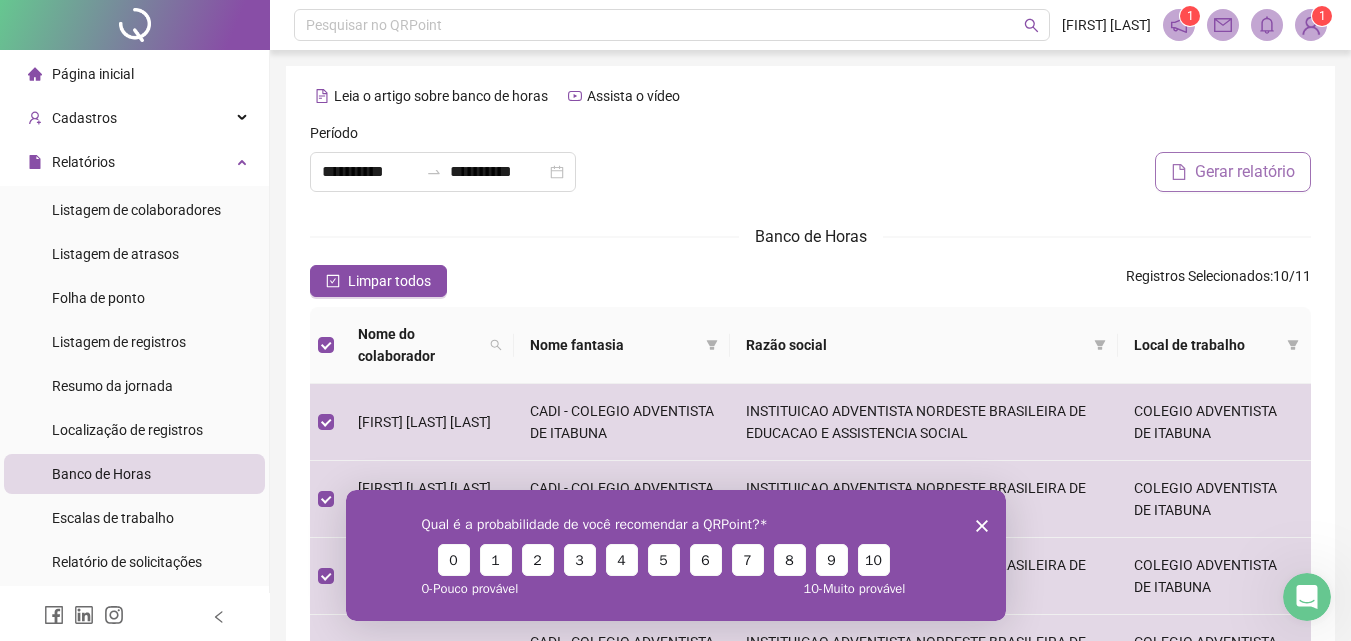 click on "Gerar relatório" at bounding box center [1245, 172] 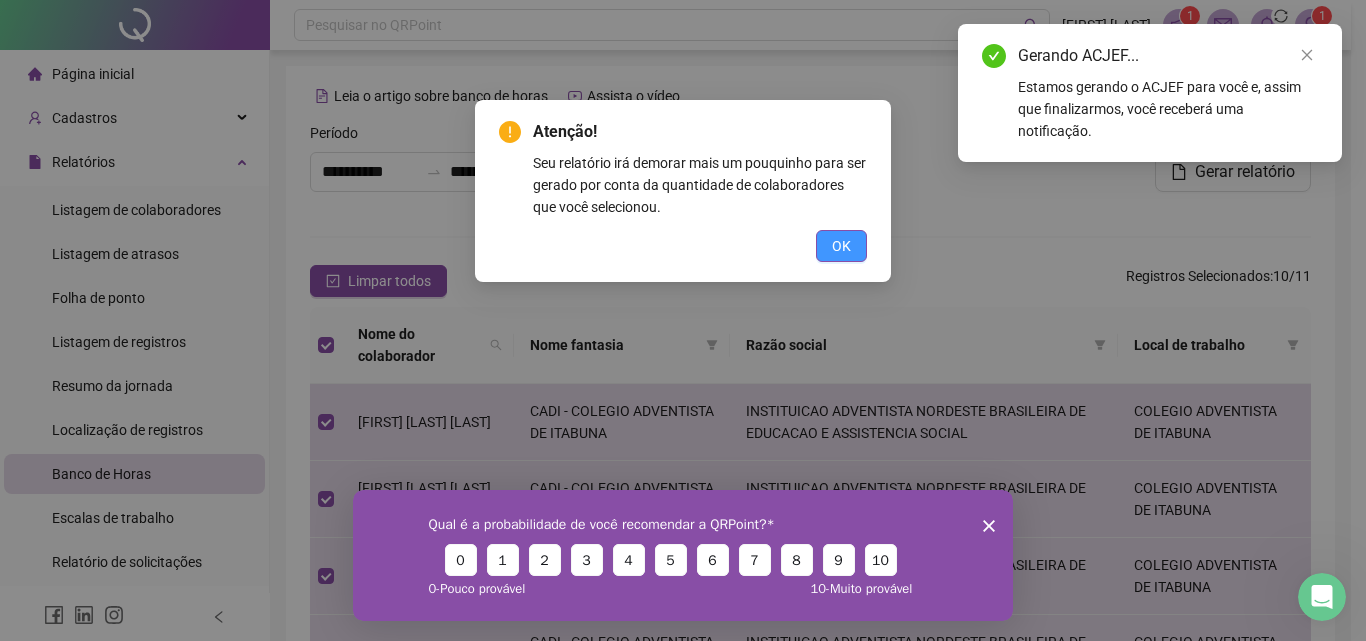 click on "OK" at bounding box center (841, 246) 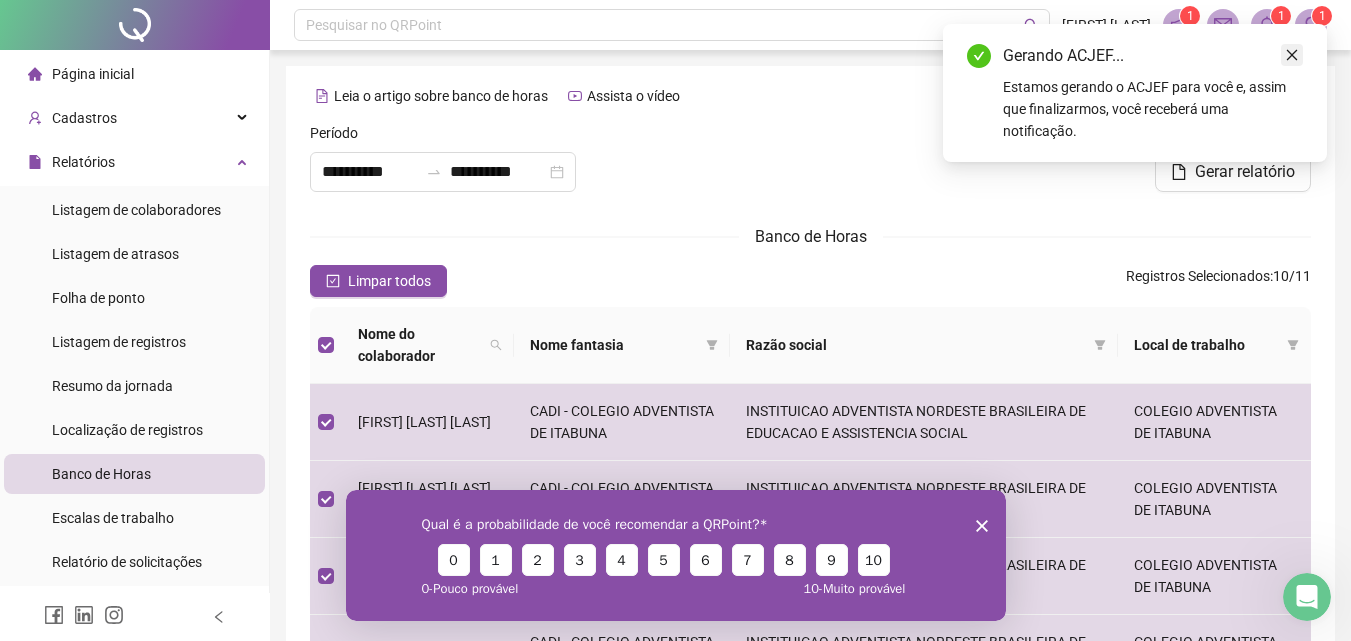 click at bounding box center (1292, 55) 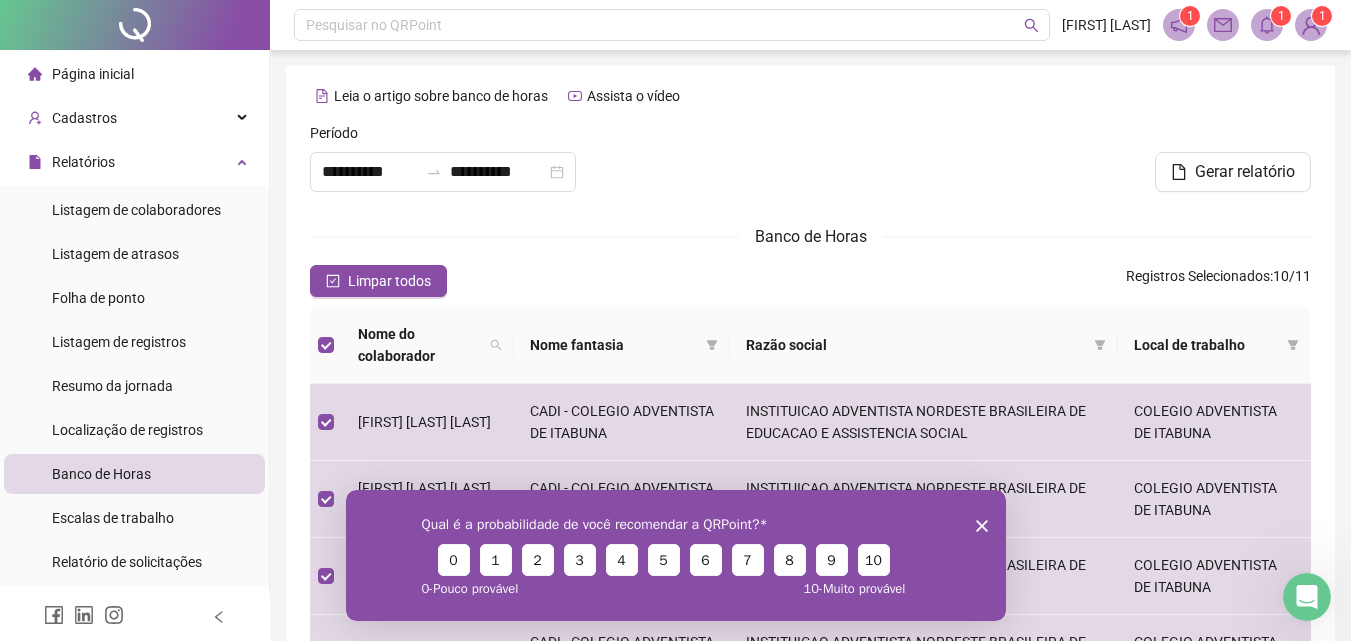 click 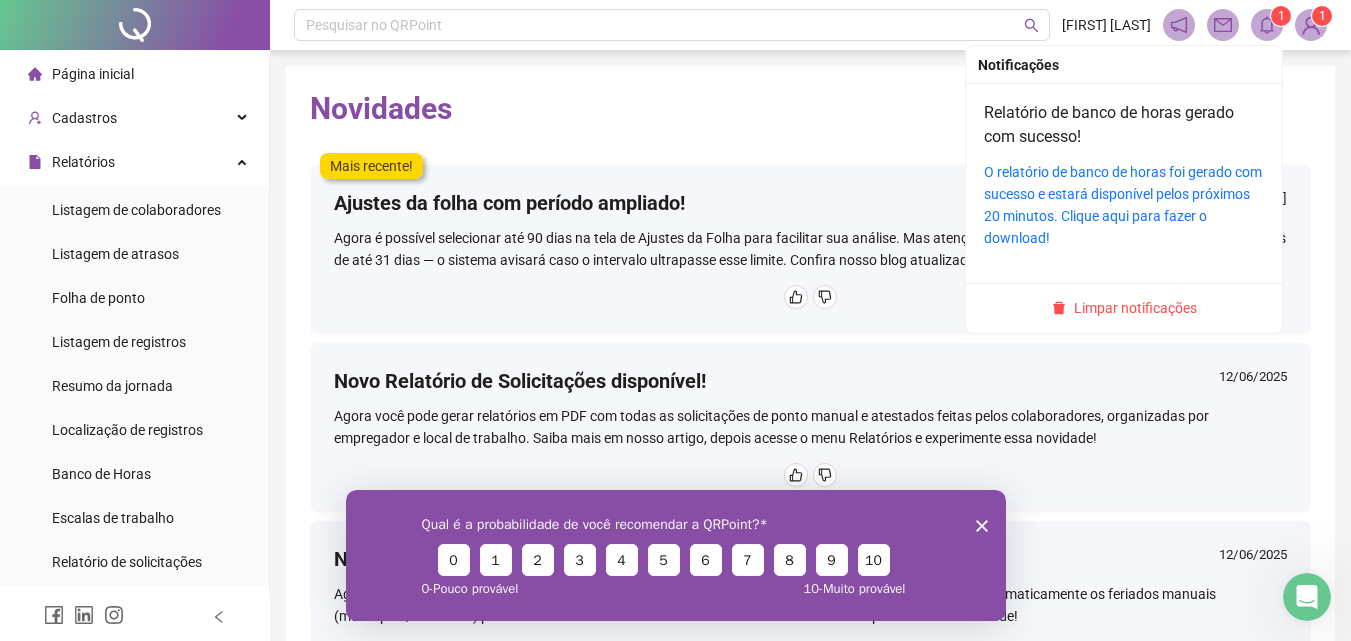 click on "1" at bounding box center [1281, 16] 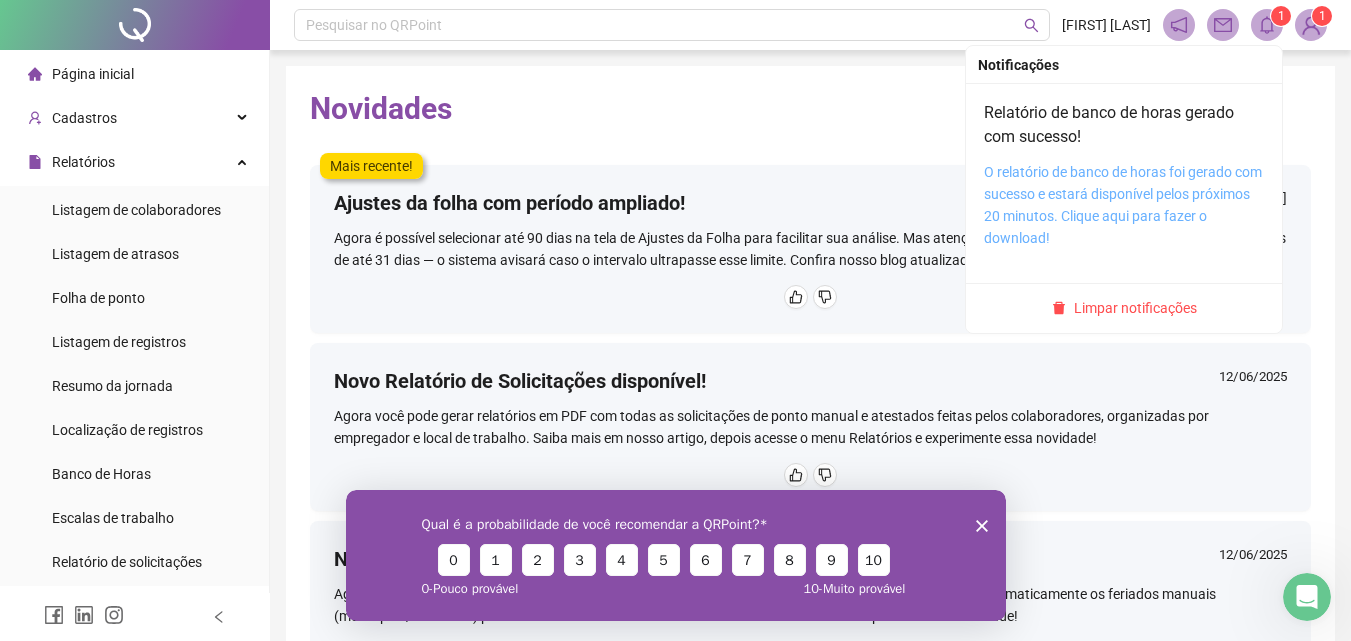 click on "O relatório de banco de horas foi gerado com sucesso e estará disponível pelos próximos 20 minutos.
Clique aqui para fazer o download!" at bounding box center [1123, 205] 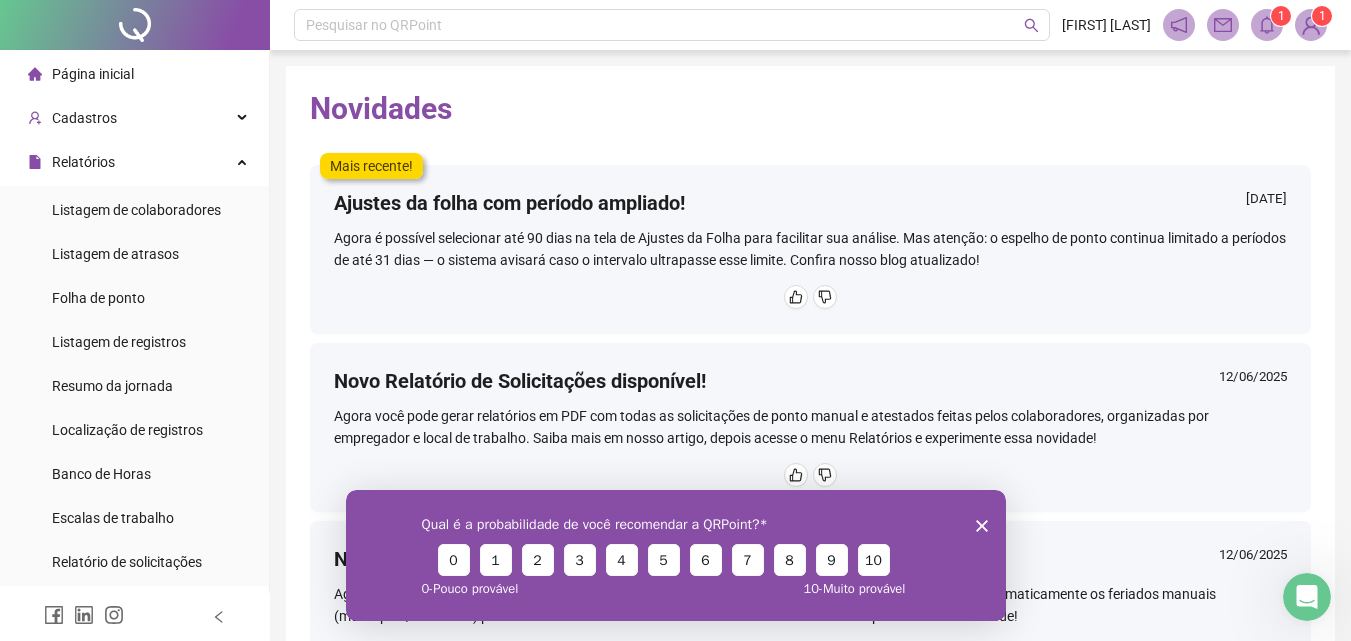 click 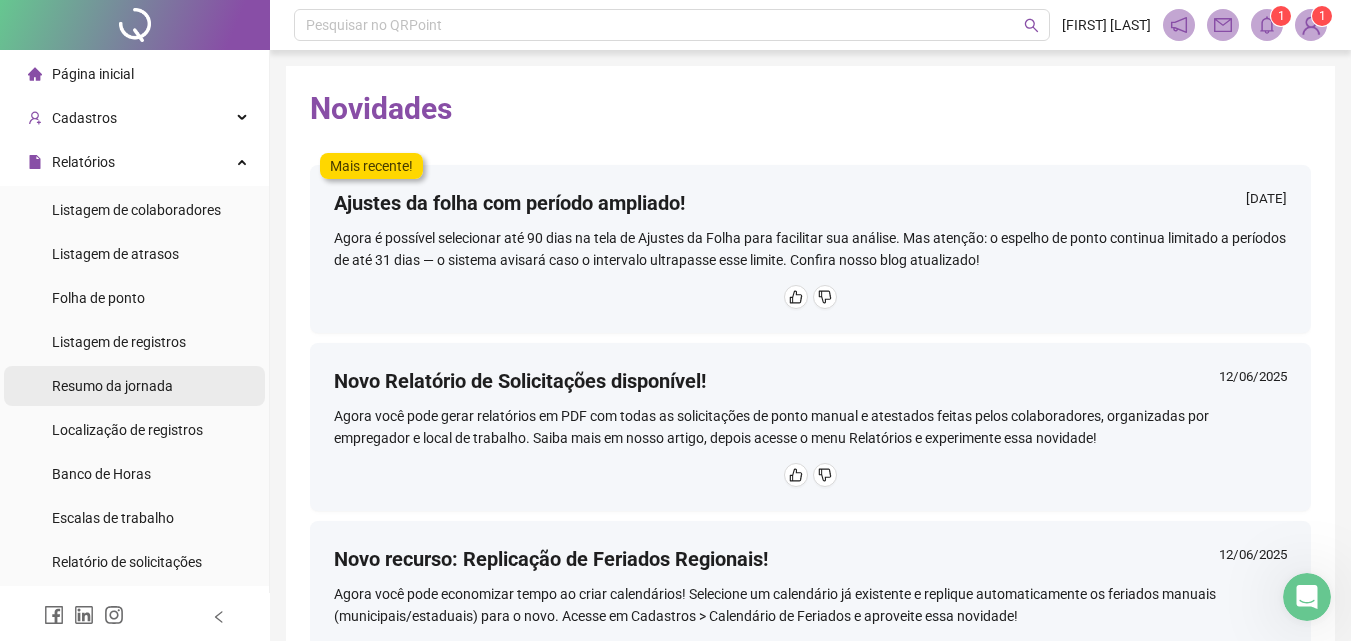 click on "Resumo da jornada" at bounding box center [112, 386] 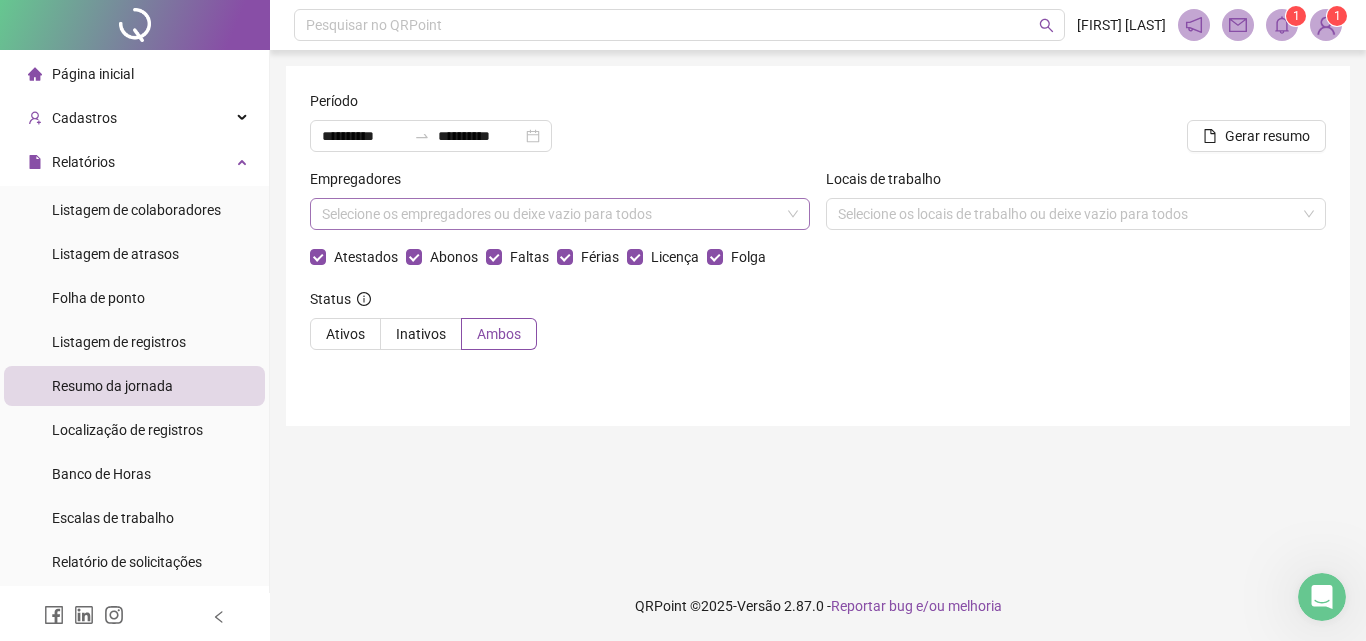 click at bounding box center (549, 214) 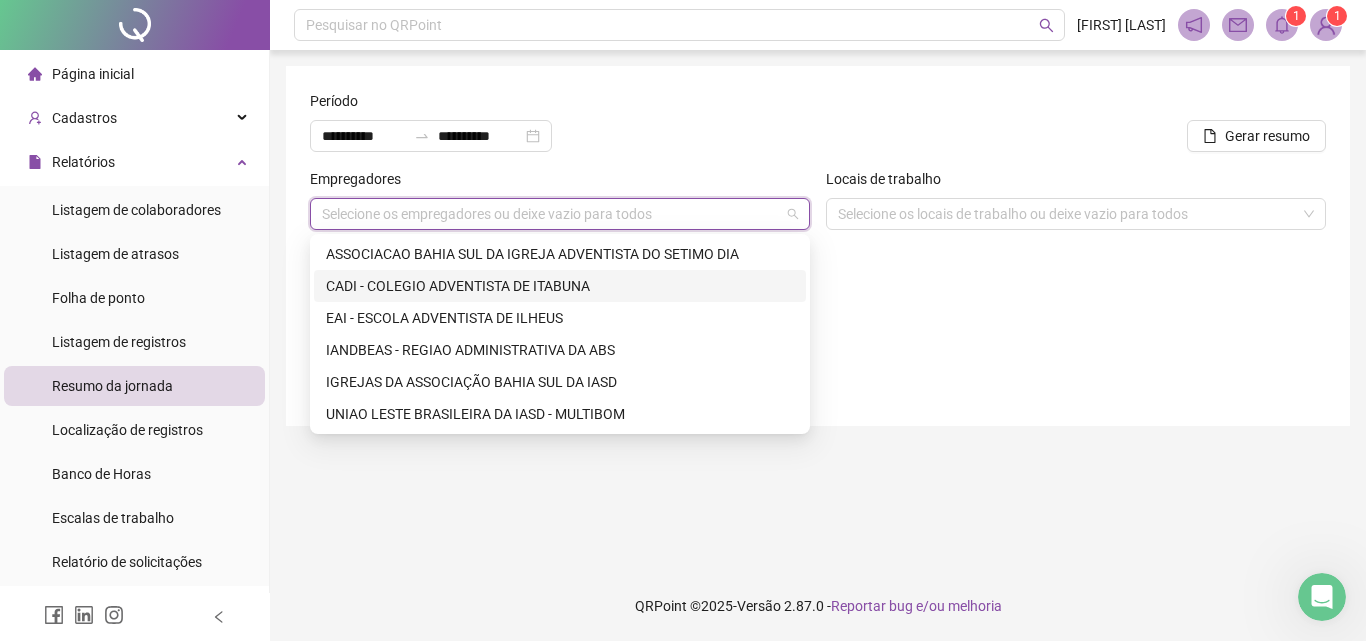 click on "CADI - COLEGIO ADVENTISTA DE ITABUNA" at bounding box center (560, 286) 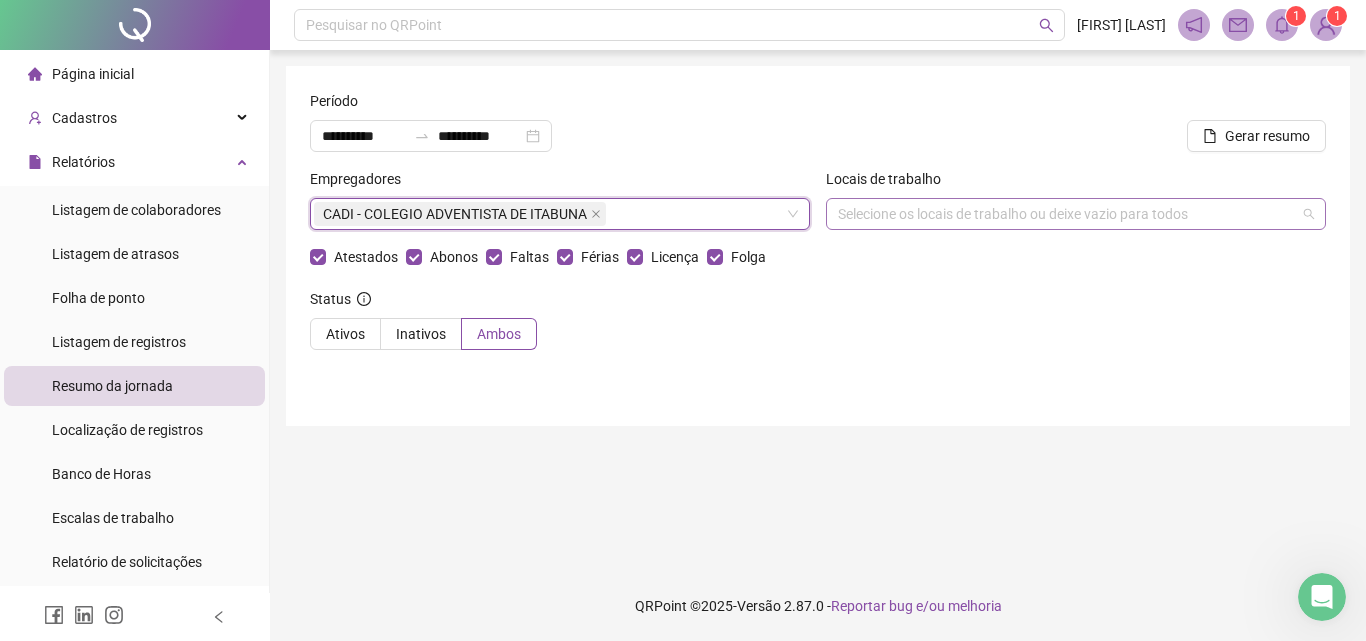 click at bounding box center [1065, 214] 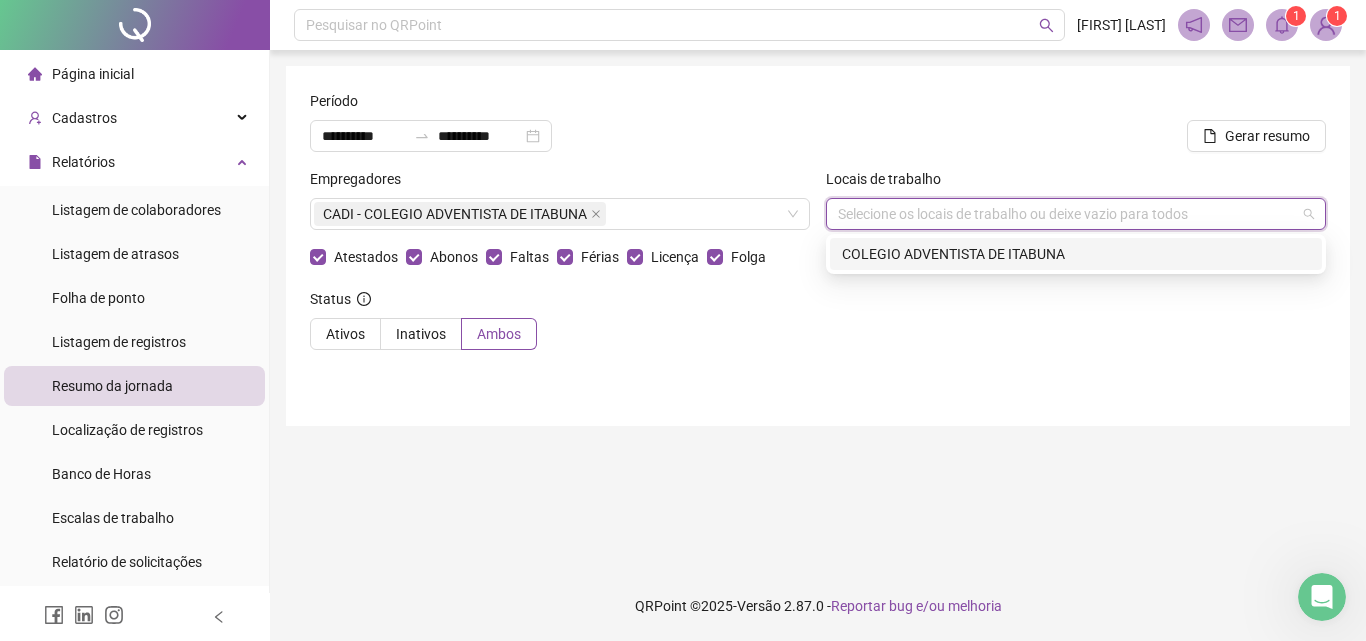click on "COLEGIO ADVENTISTA DE ITABUNA" at bounding box center [1076, 254] 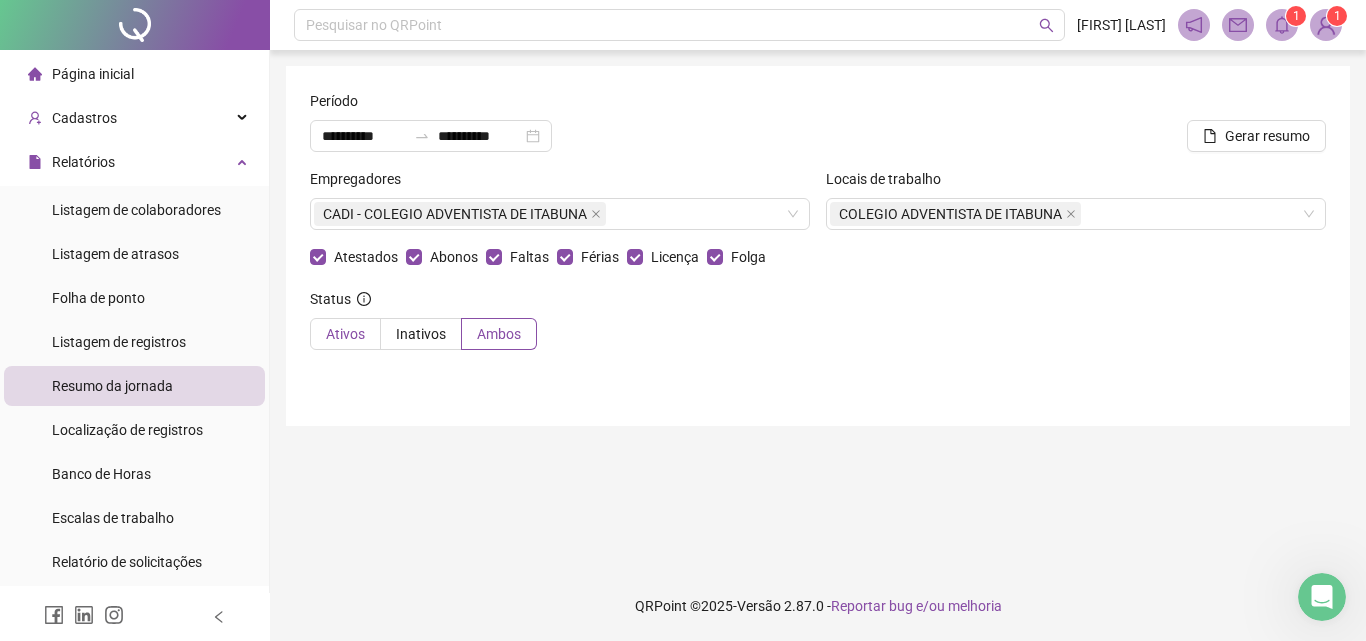 click on "Ativos" at bounding box center (345, 334) 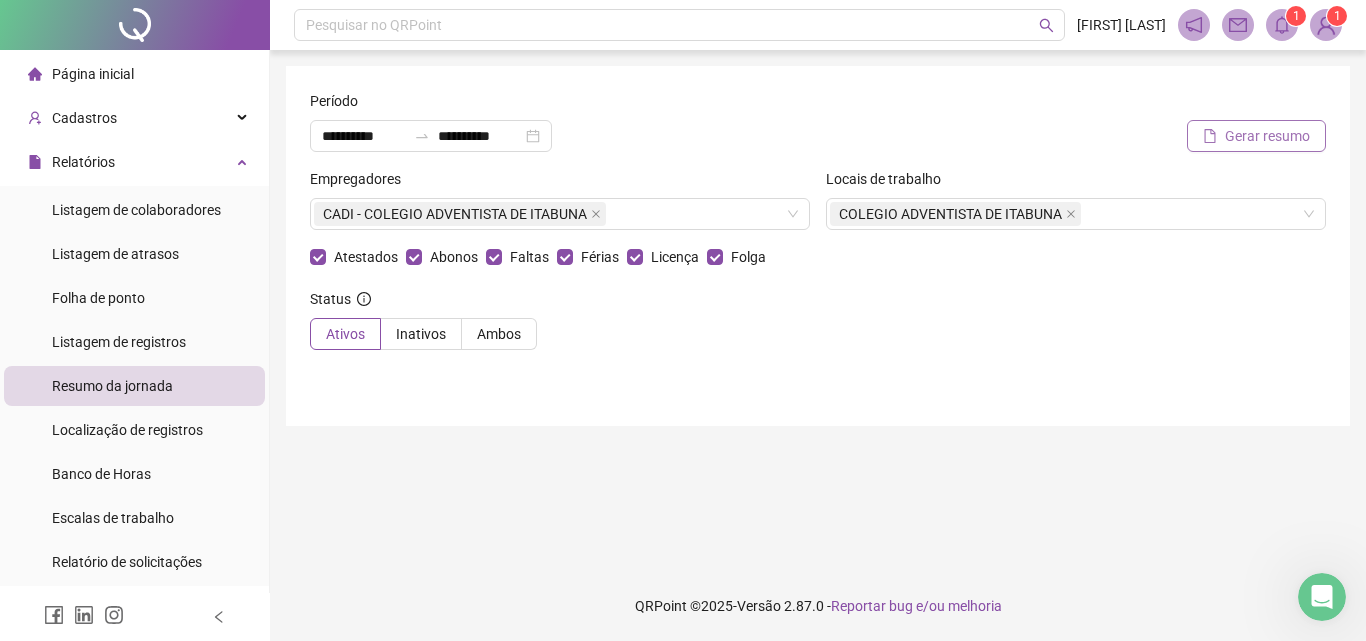 click 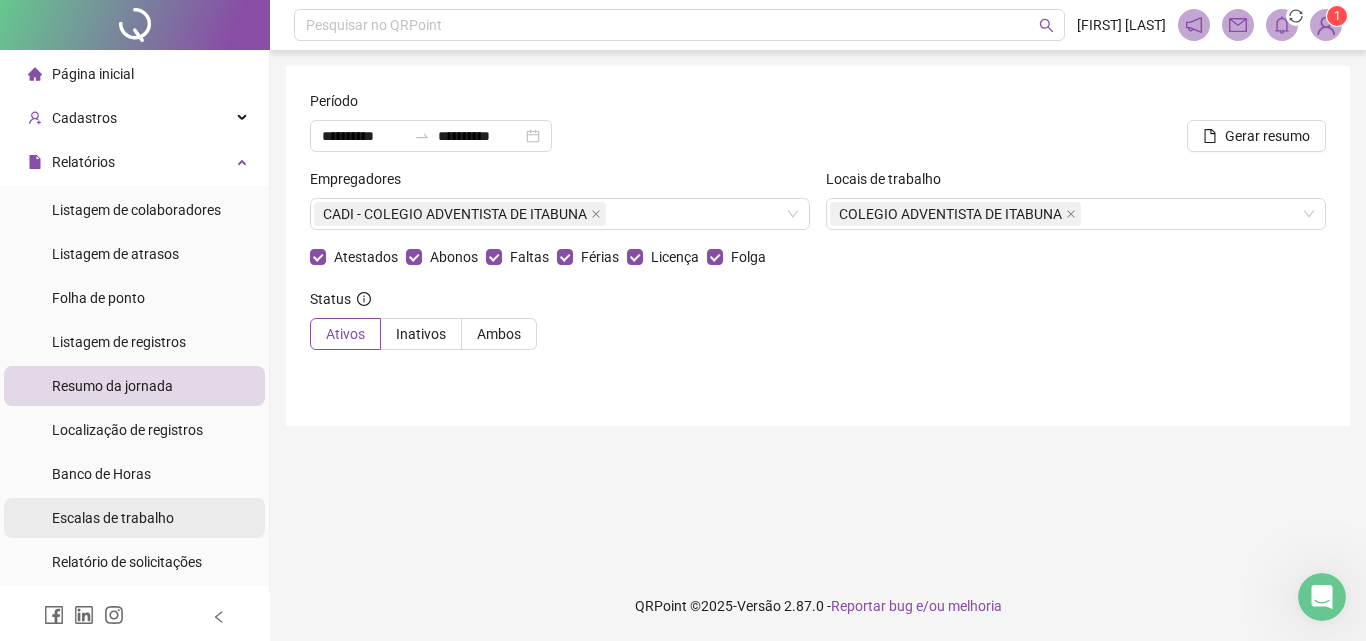 click on "Escalas de trabalho" at bounding box center [113, 518] 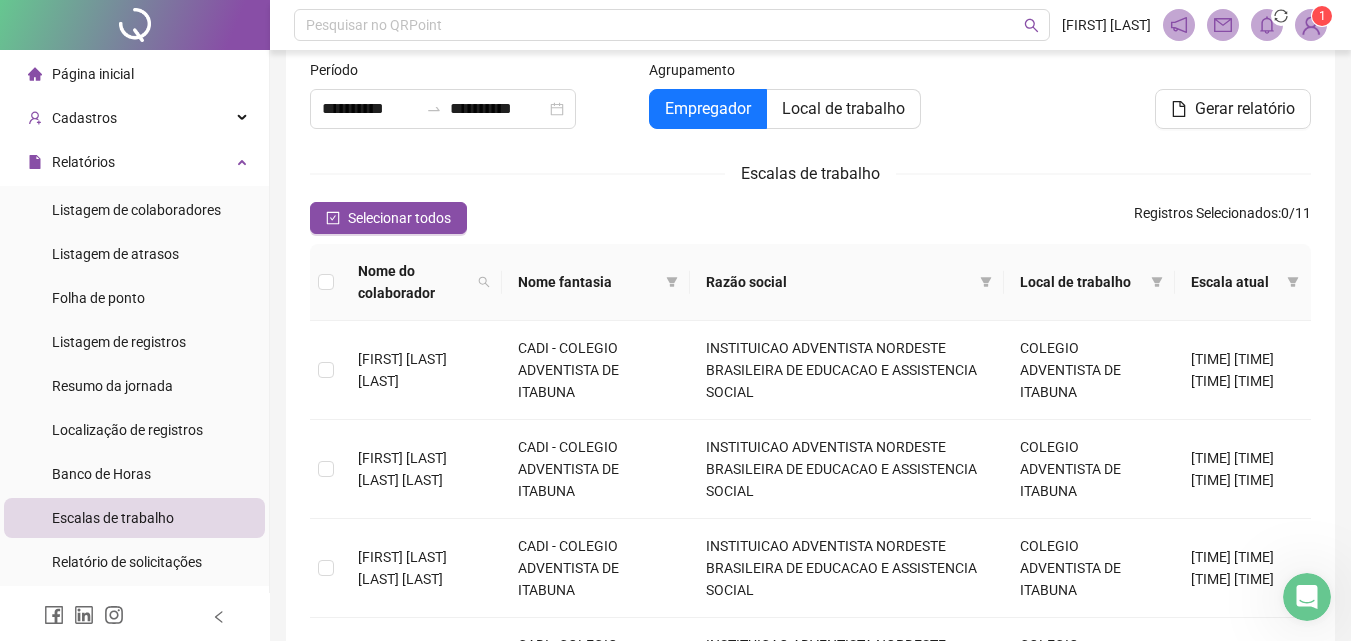 scroll, scrollTop: 0, scrollLeft: 0, axis: both 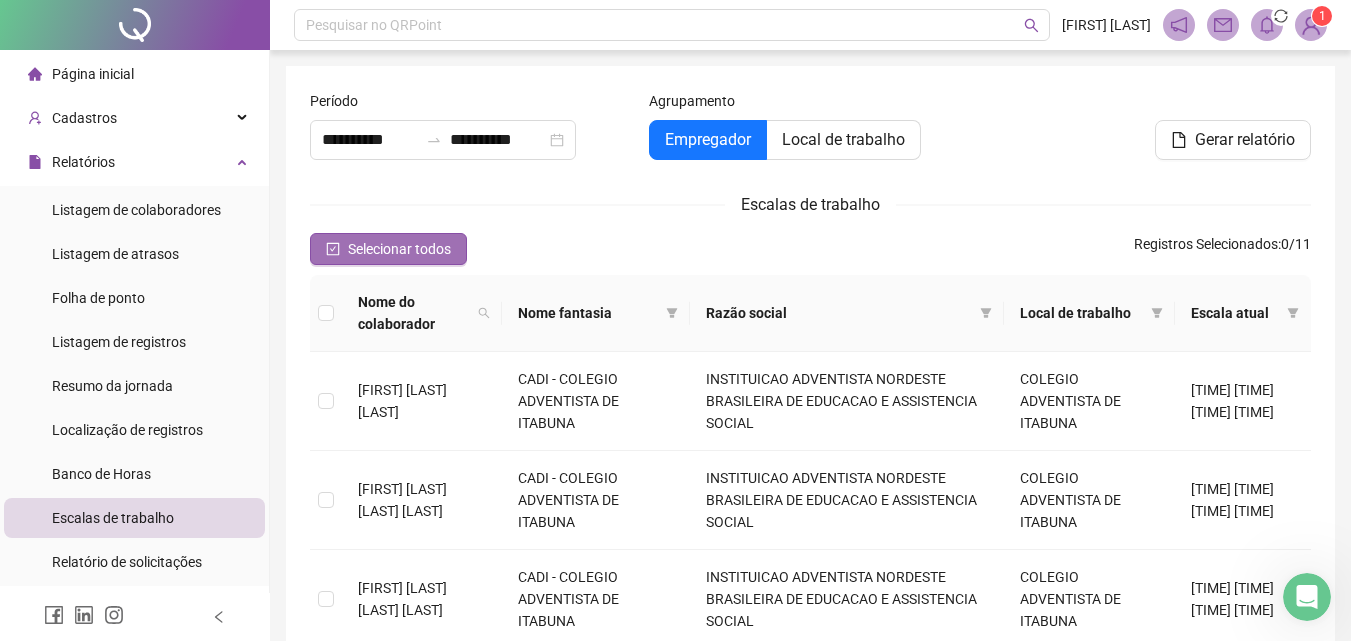 click on "Selecionar todos" at bounding box center (399, 249) 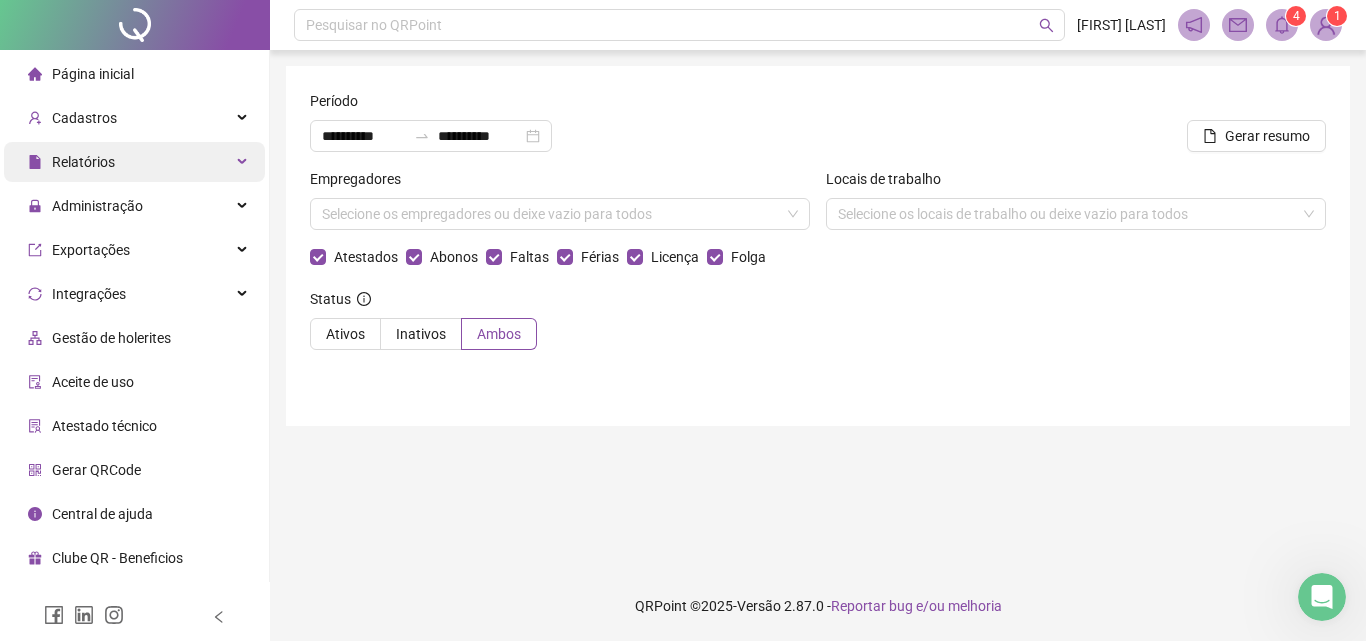 click on "Relatórios" at bounding box center [134, 162] 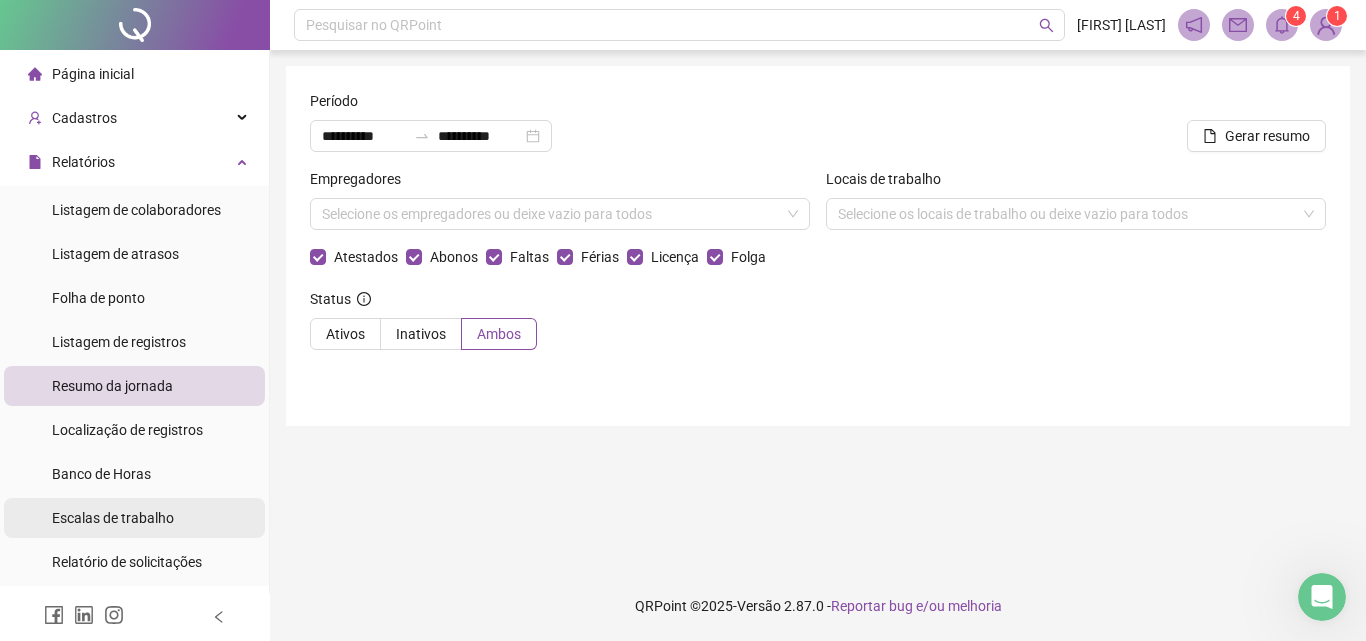 click on "Escalas de trabalho" at bounding box center [113, 518] 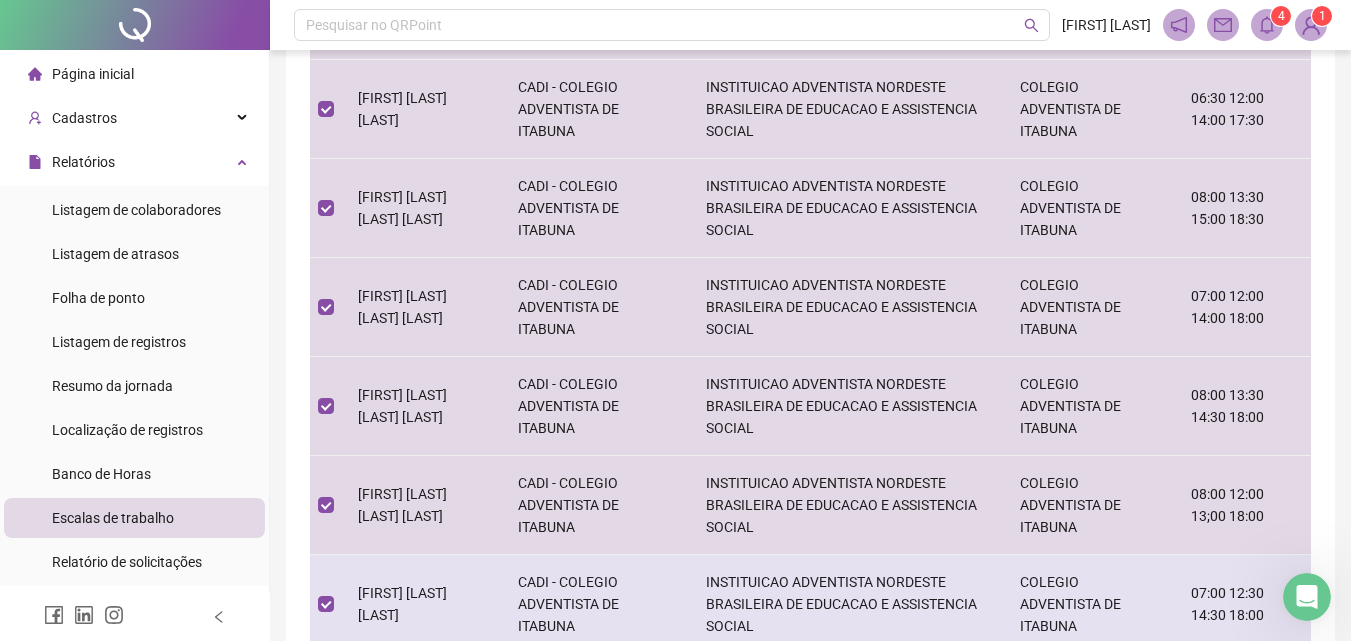 scroll, scrollTop: 853, scrollLeft: 0, axis: vertical 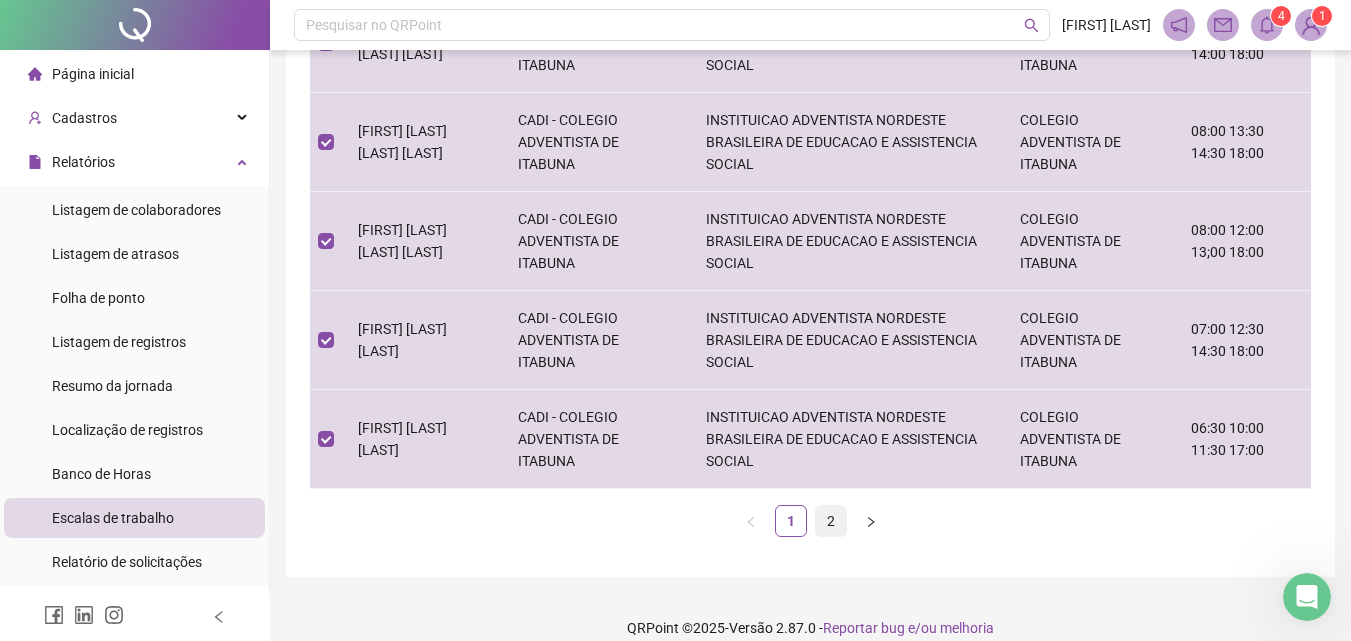 click on "2" at bounding box center [831, 521] 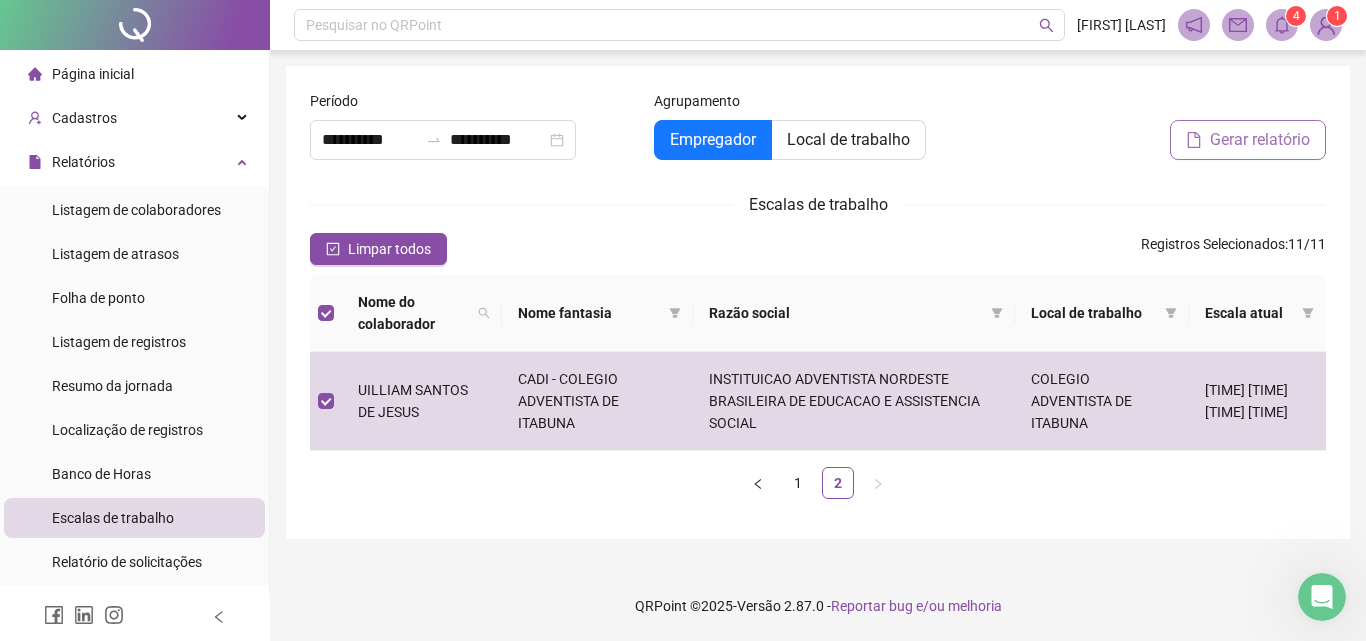 click on "Gerar relatório" at bounding box center (1260, 140) 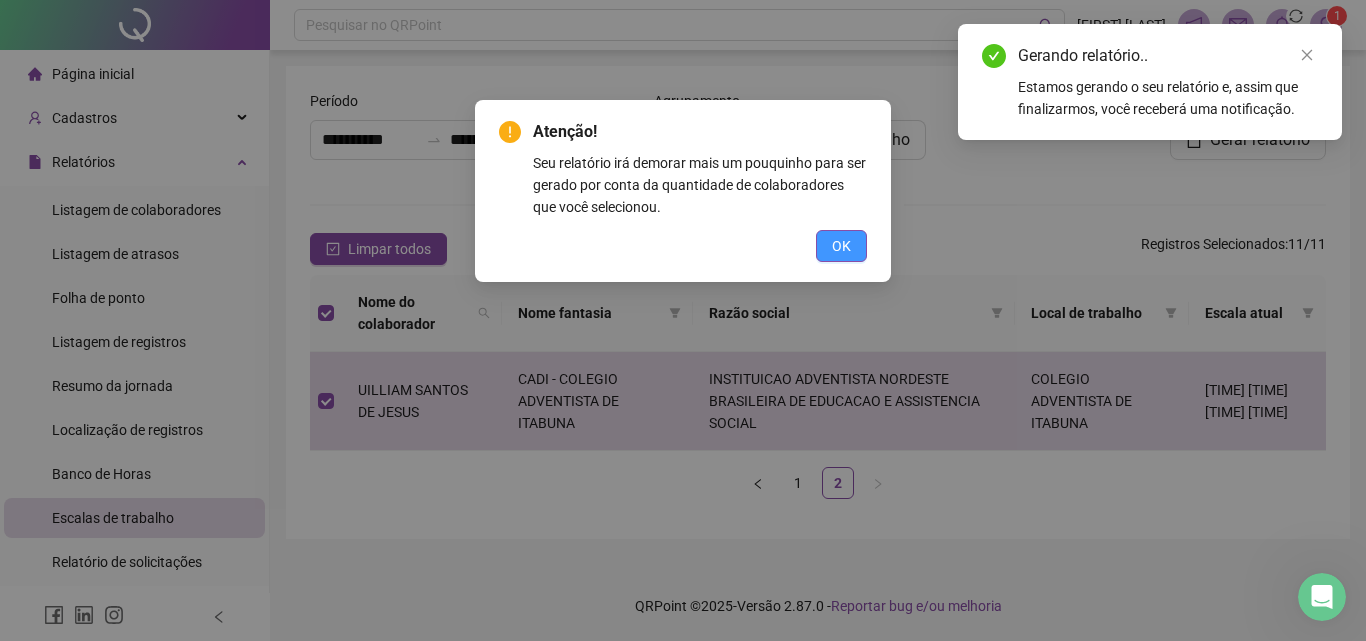 click on "OK" at bounding box center (841, 246) 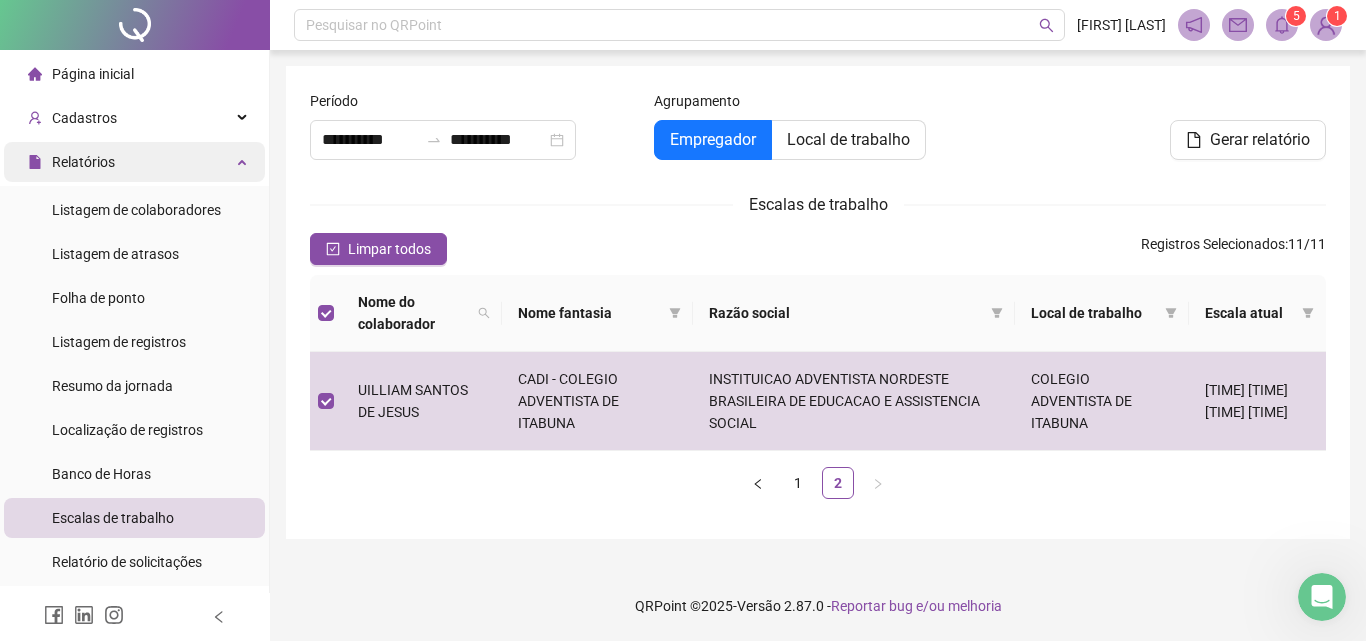 click on "Relatórios" at bounding box center [134, 162] 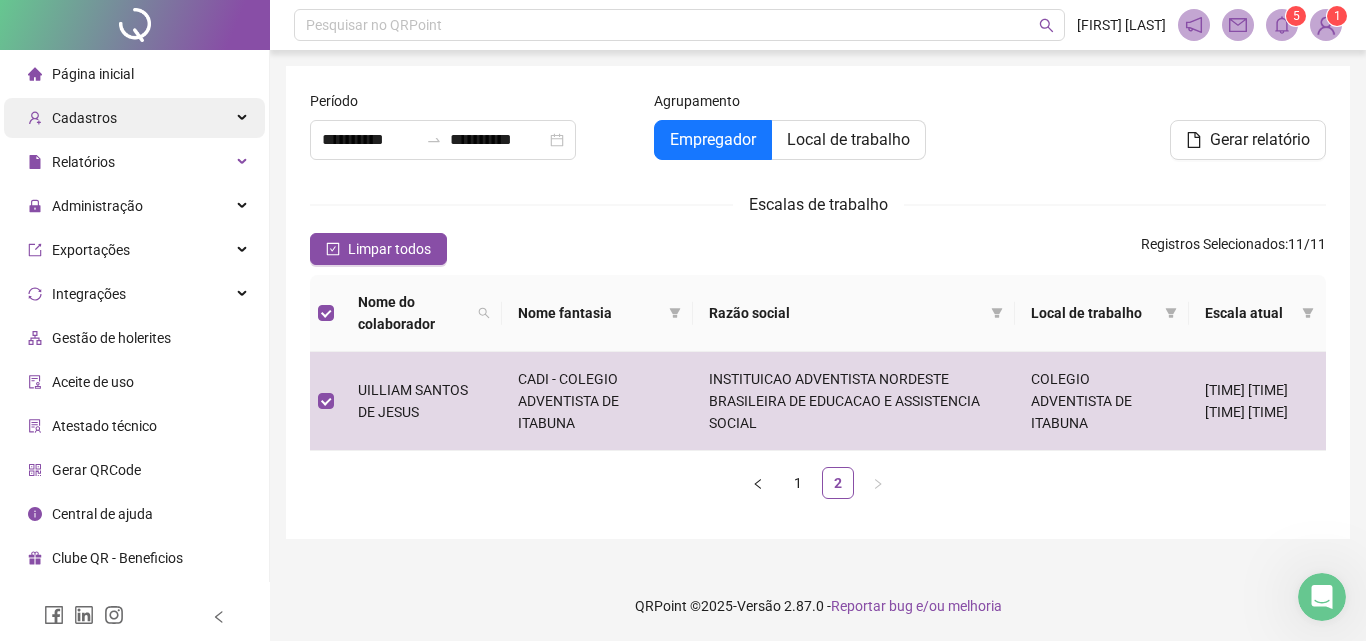 click on "Cadastros" at bounding box center [134, 118] 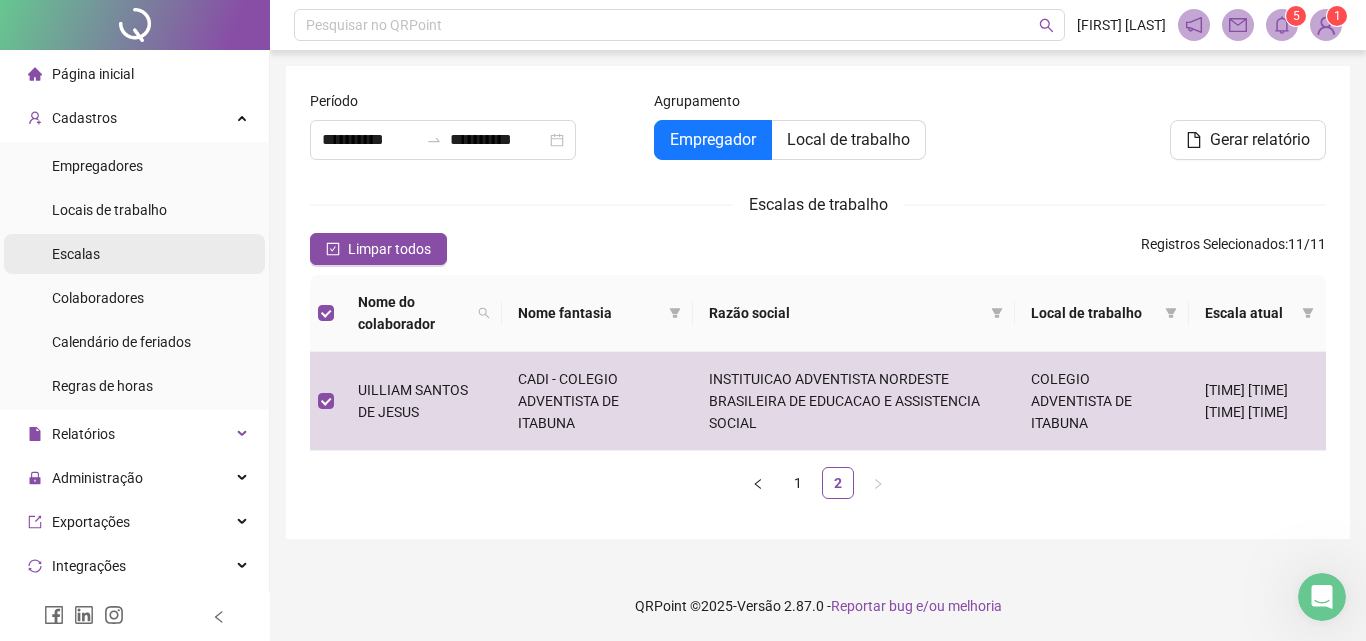 click on "Escalas" at bounding box center [134, 254] 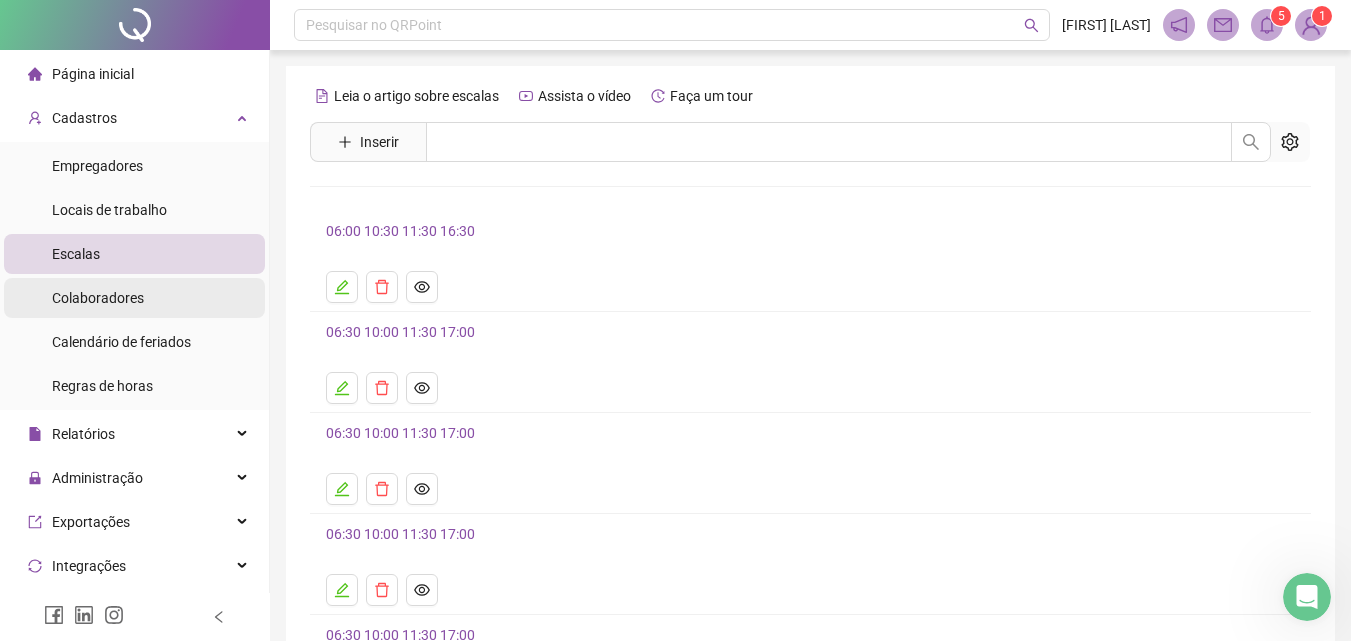 click on "Colaboradores" at bounding box center (98, 298) 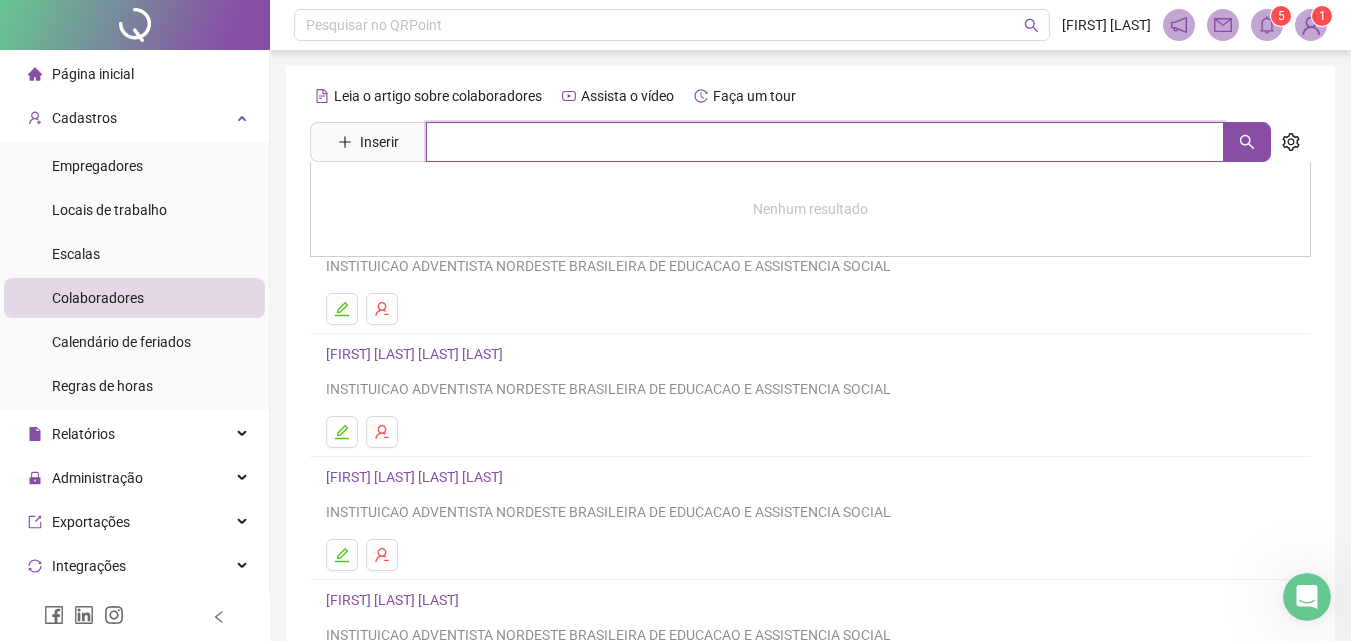 click at bounding box center (825, 142) 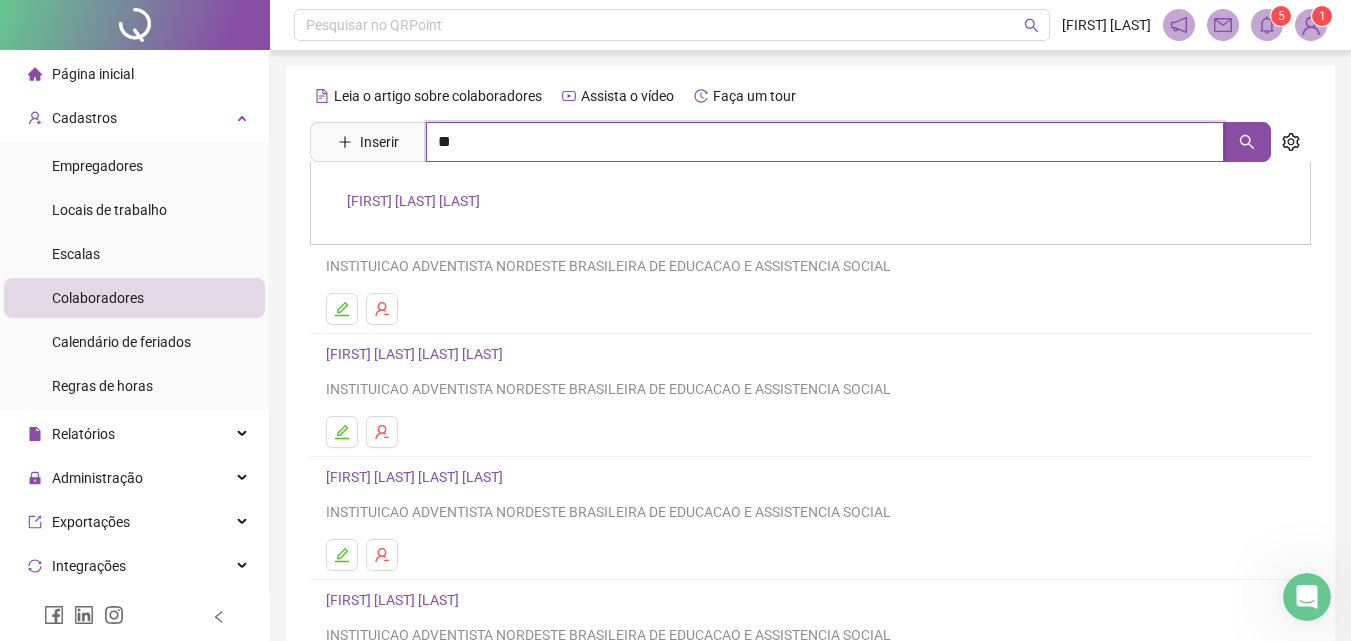 type on "**" 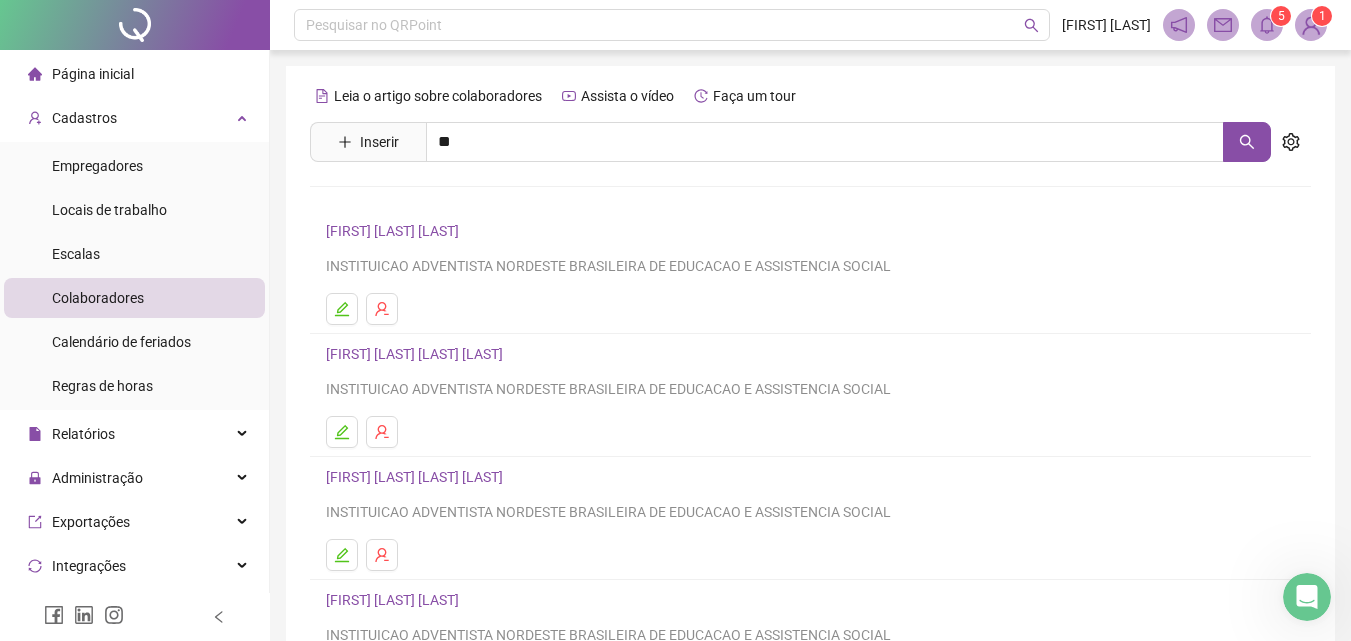 click on "[FIRST] [LAST]" at bounding box center (413, 201) 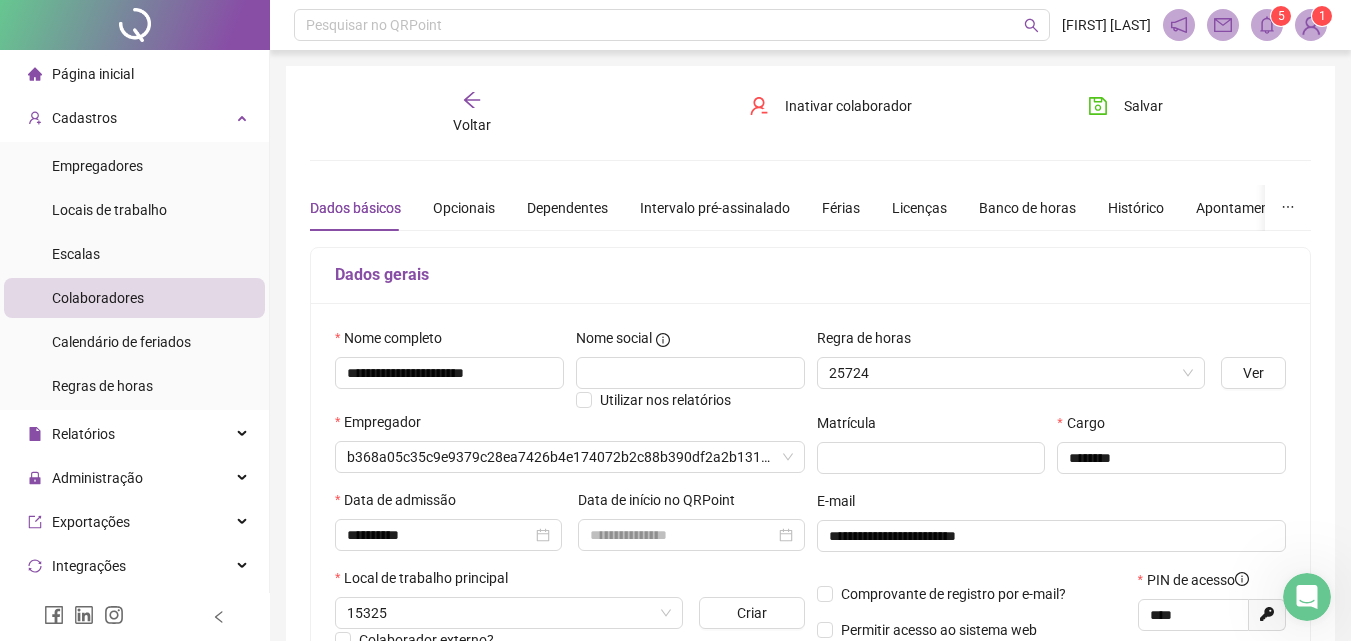 type on "**********" 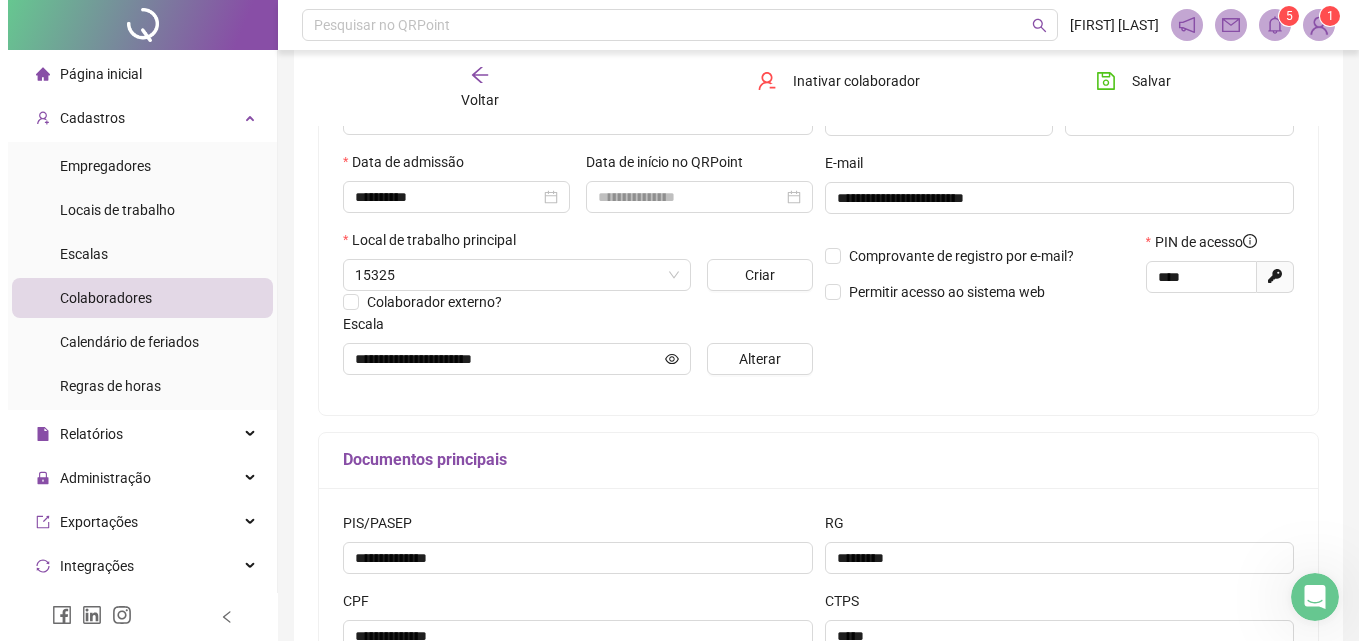 scroll, scrollTop: 400, scrollLeft: 0, axis: vertical 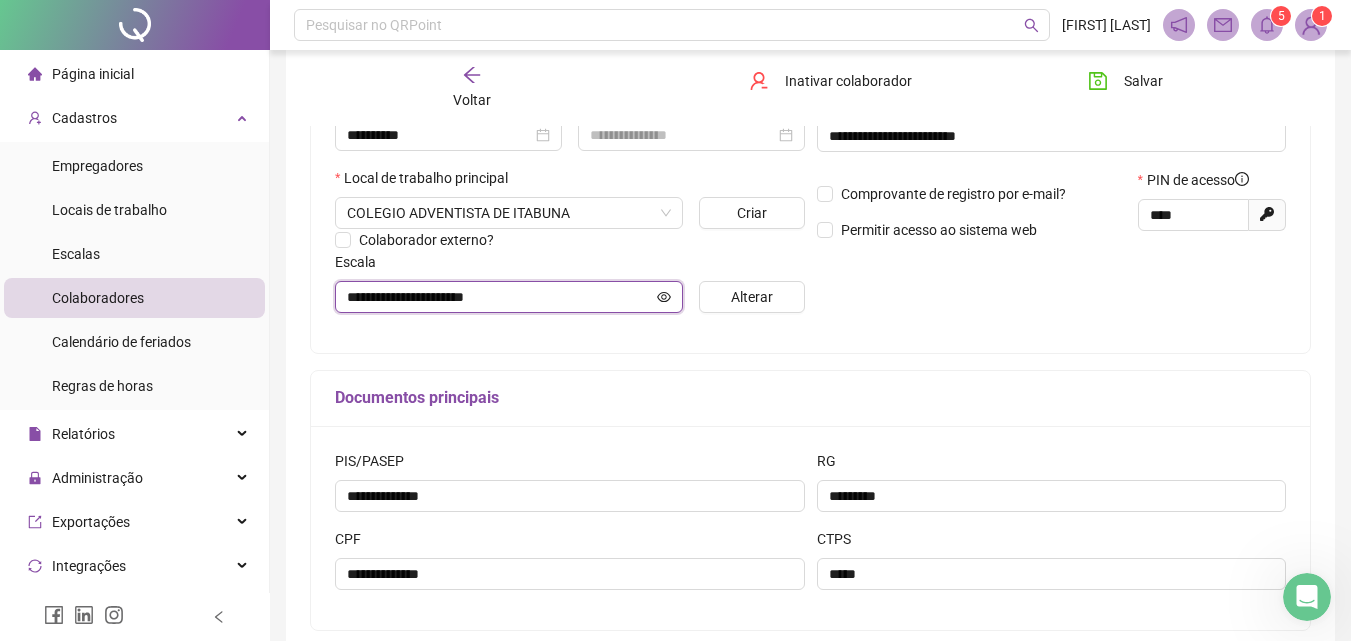 click 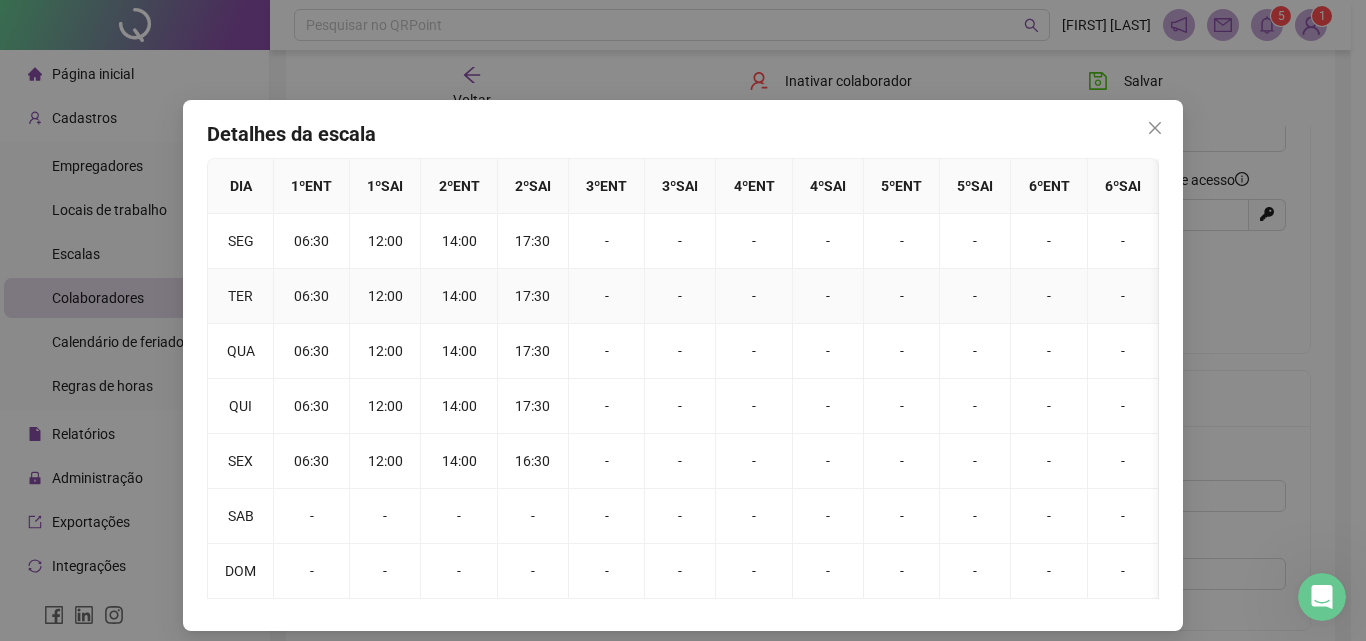 scroll, scrollTop: 29, scrollLeft: 0, axis: vertical 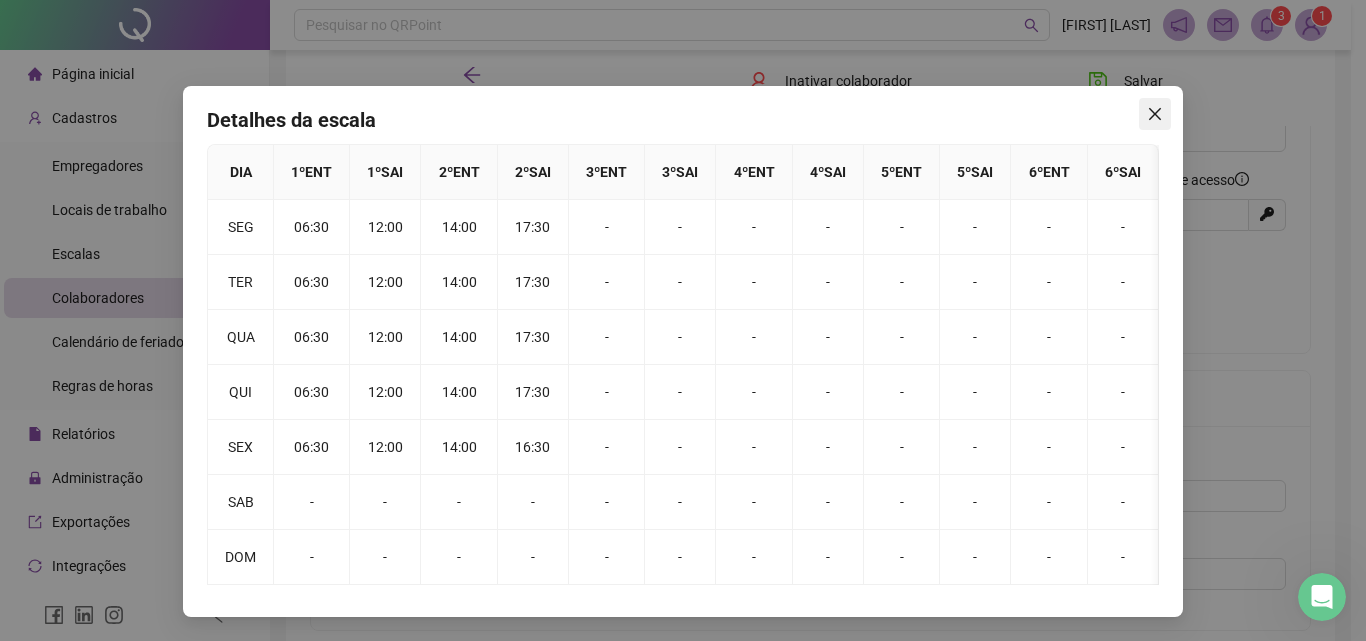 click at bounding box center (1155, 114) 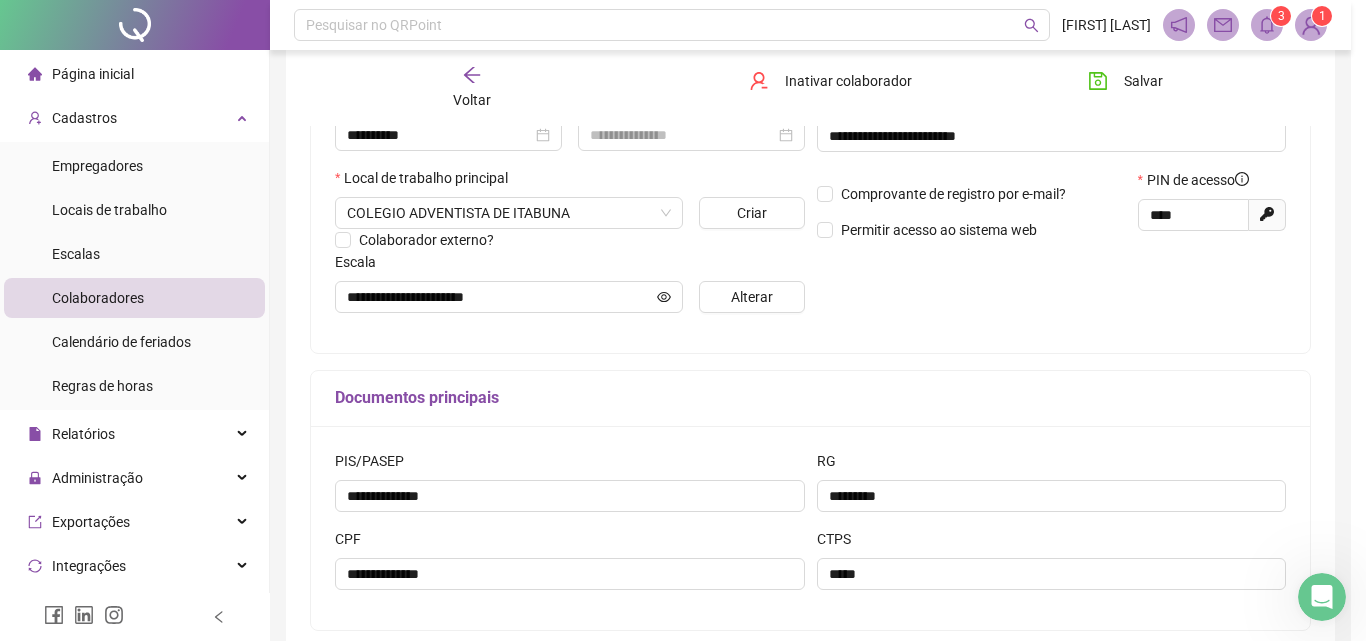 scroll, scrollTop: 0, scrollLeft: 0, axis: both 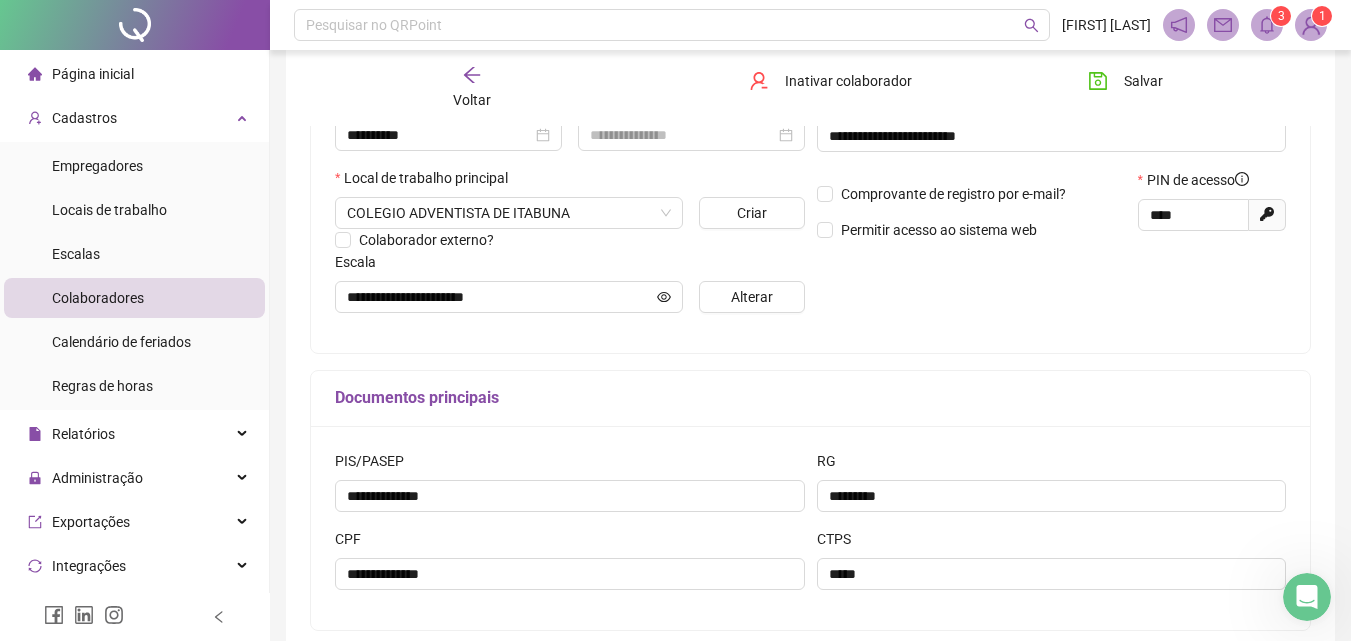 click at bounding box center [1311, 25] 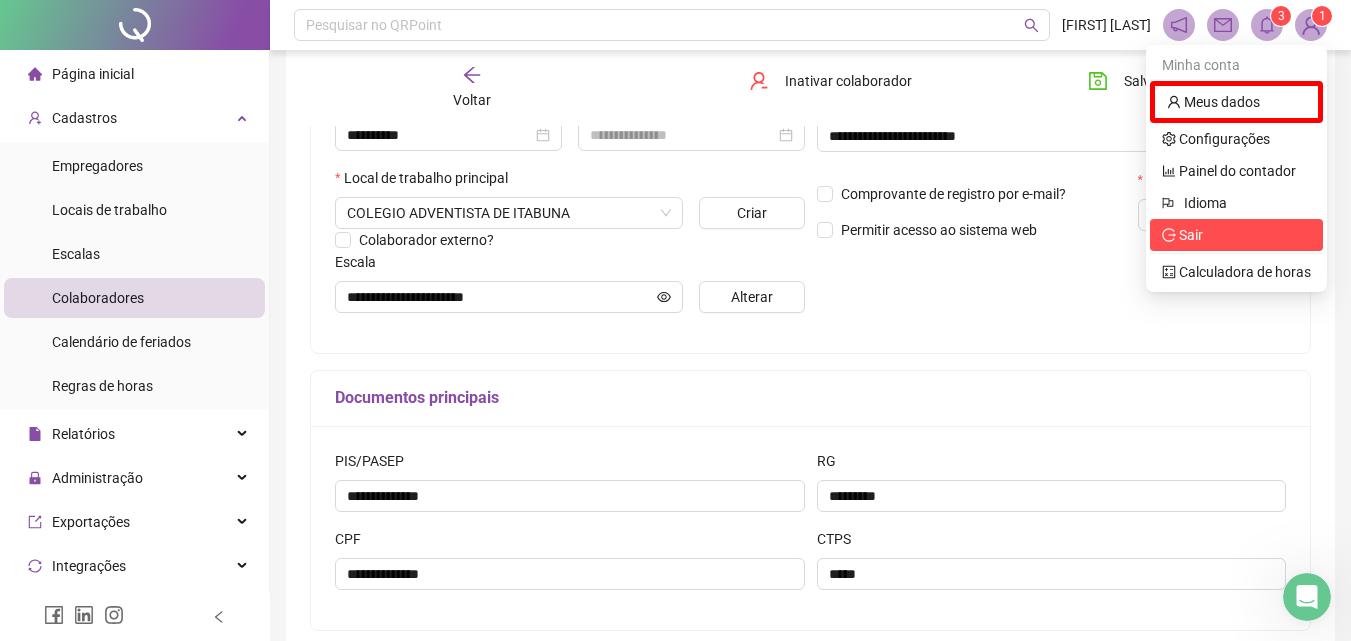click on "Sair" at bounding box center [1236, 235] 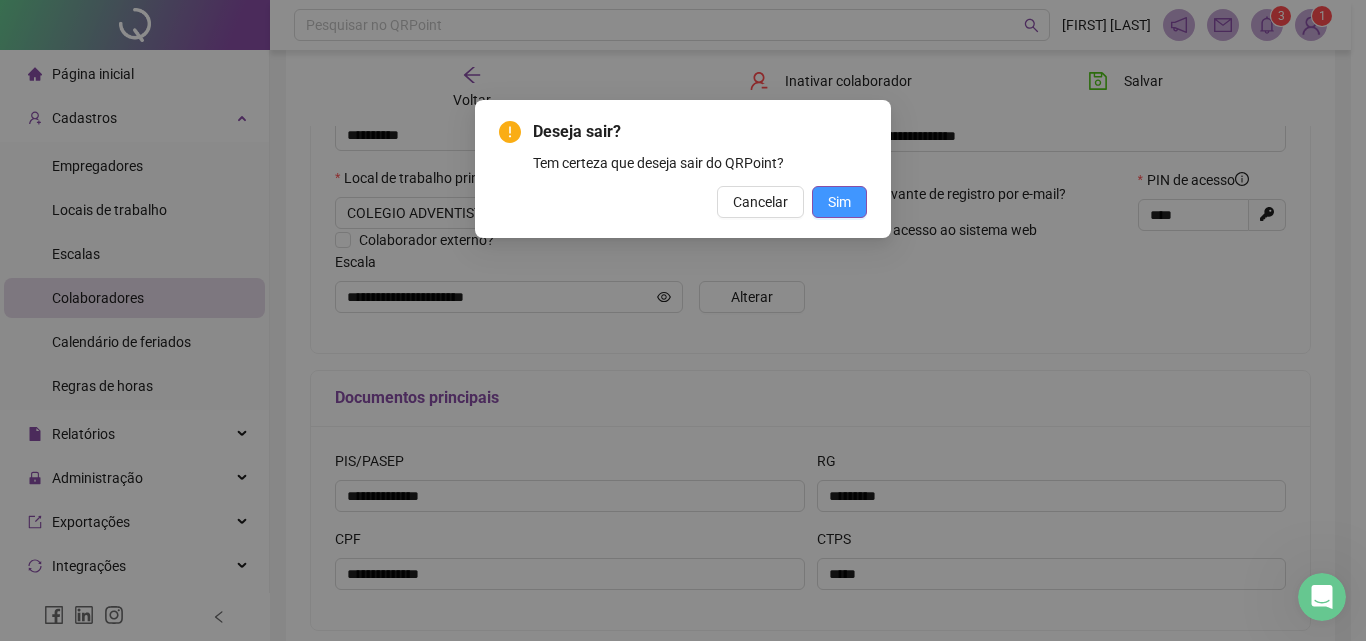 click on "Sim" at bounding box center (839, 202) 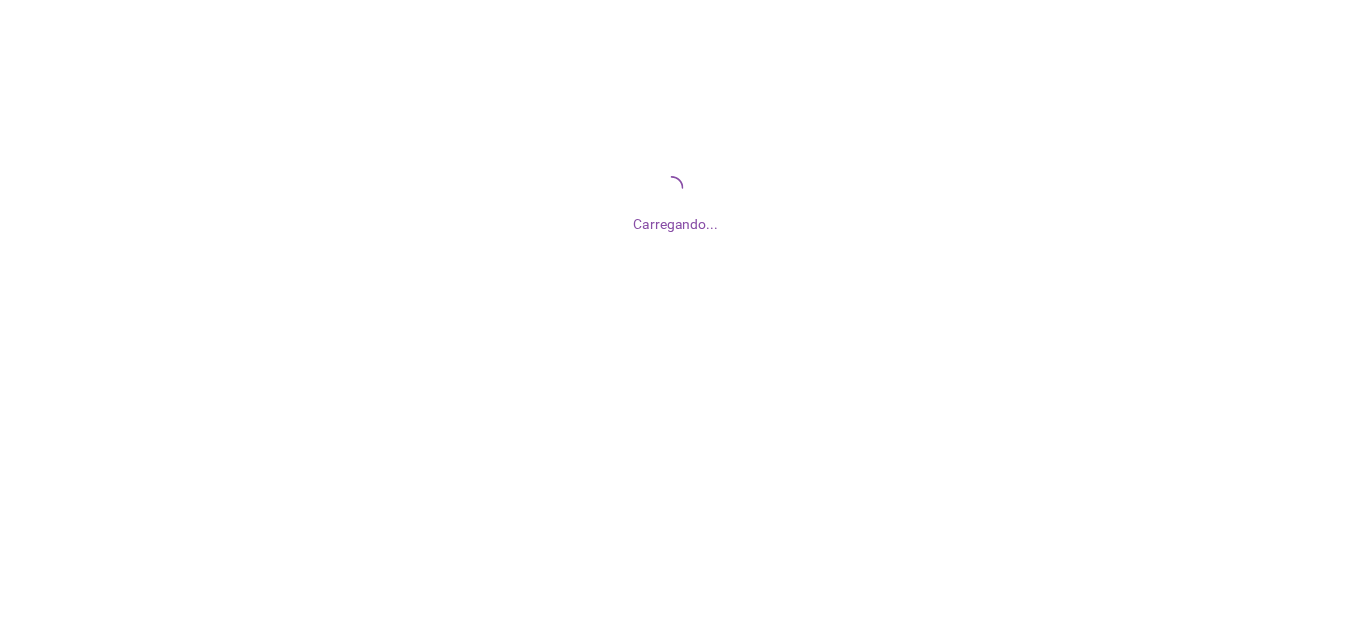 scroll, scrollTop: 0, scrollLeft: 0, axis: both 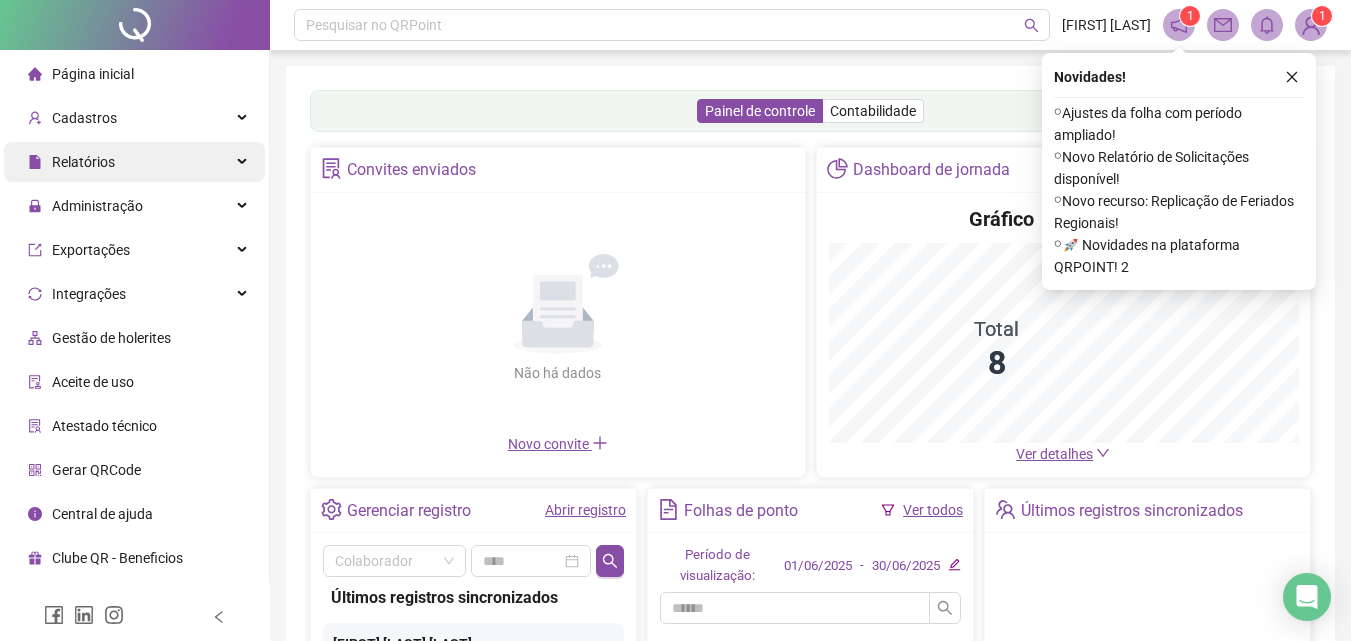 click on "Relatórios" at bounding box center [134, 162] 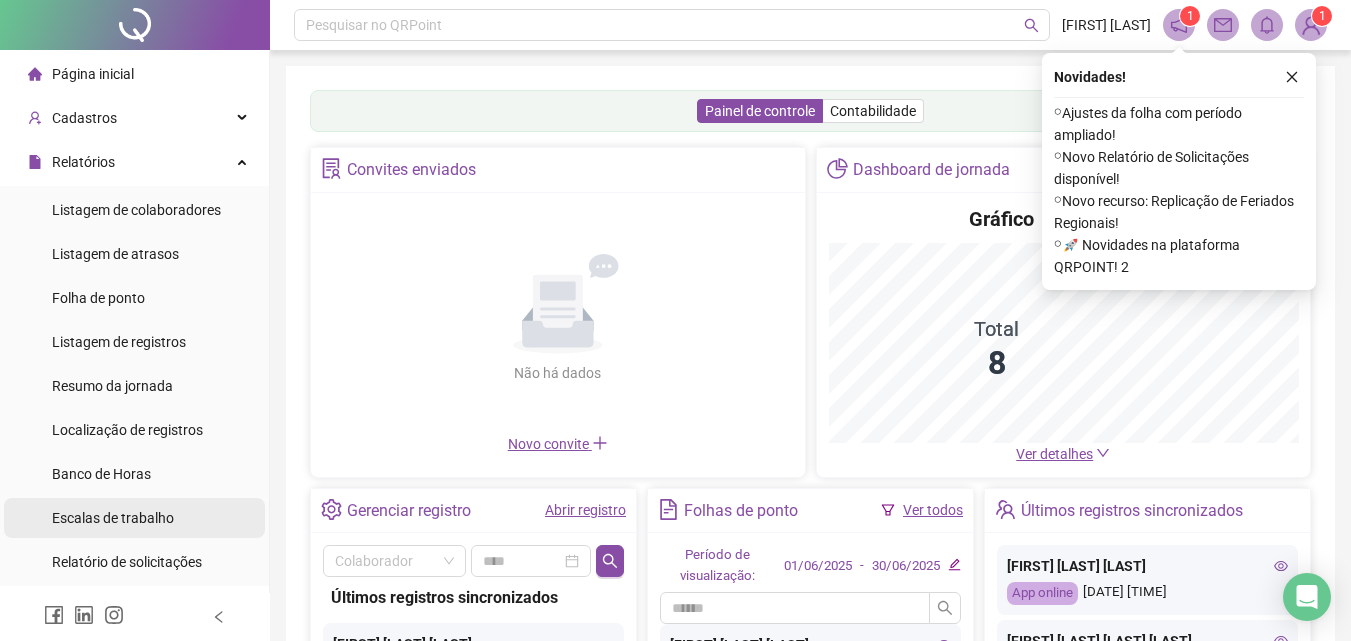 click on "Escalas de trabalho" at bounding box center [113, 518] 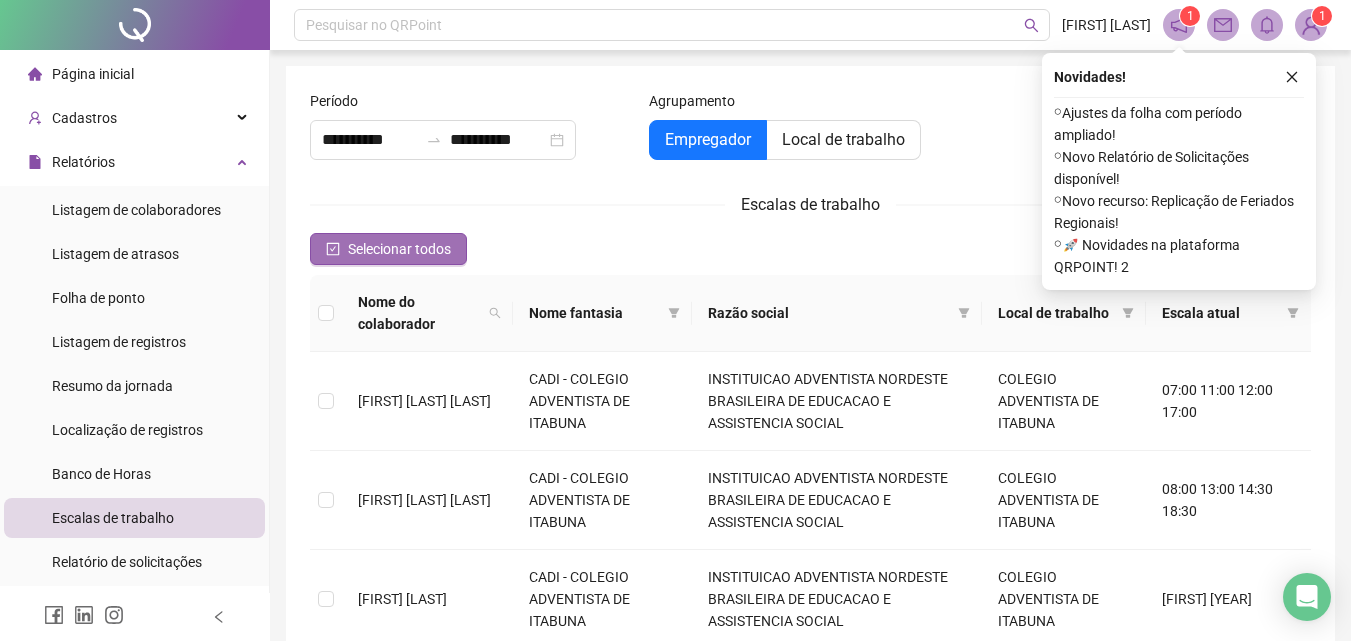 click on "Selecionar todos" at bounding box center [388, 249] 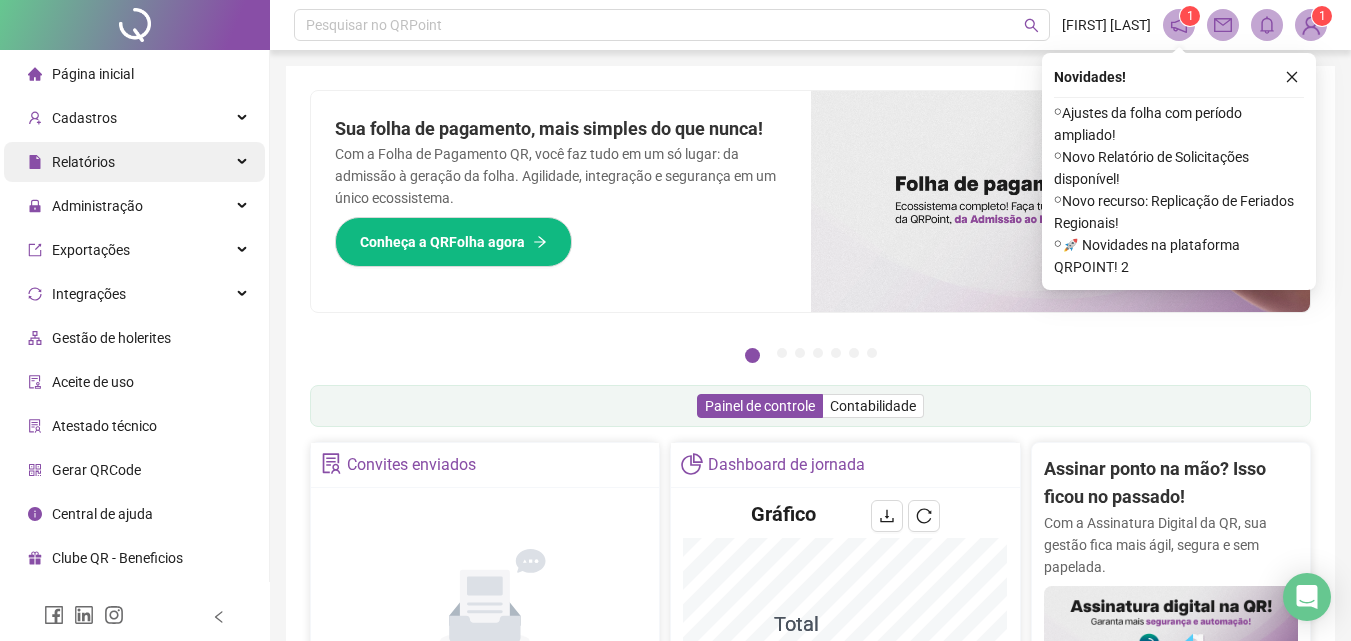 click on "Relatórios" at bounding box center [134, 162] 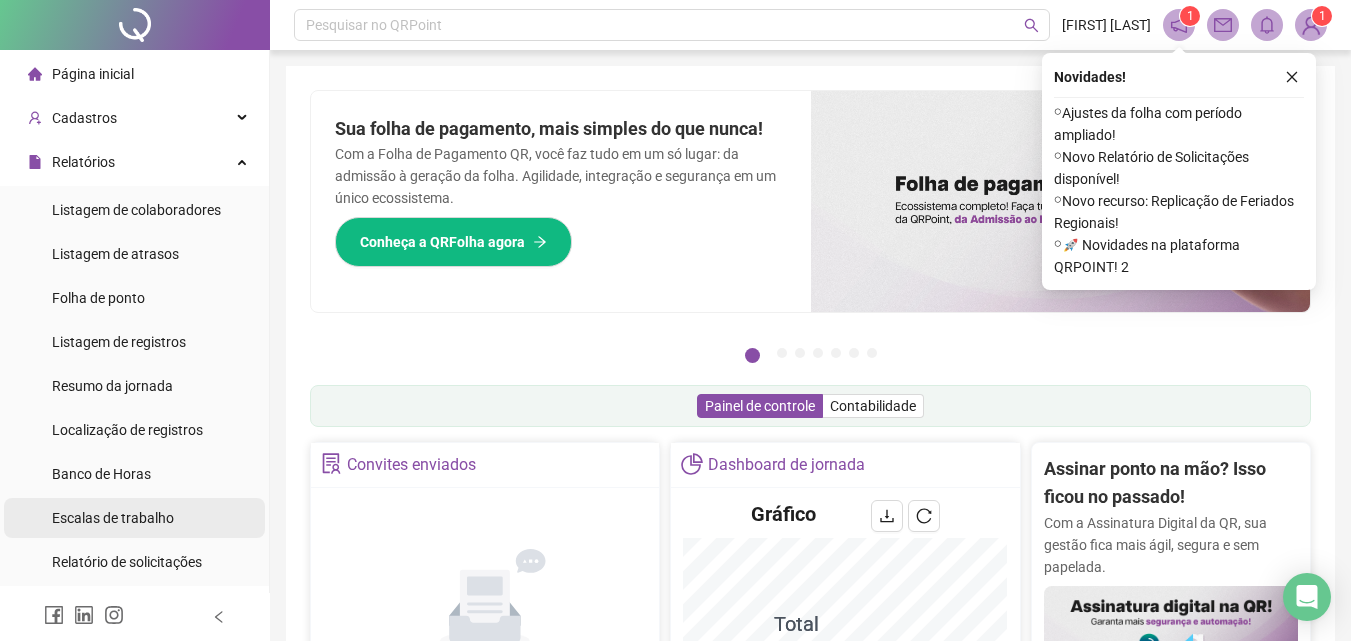 click on "Escalas de trabalho" at bounding box center [113, 518] 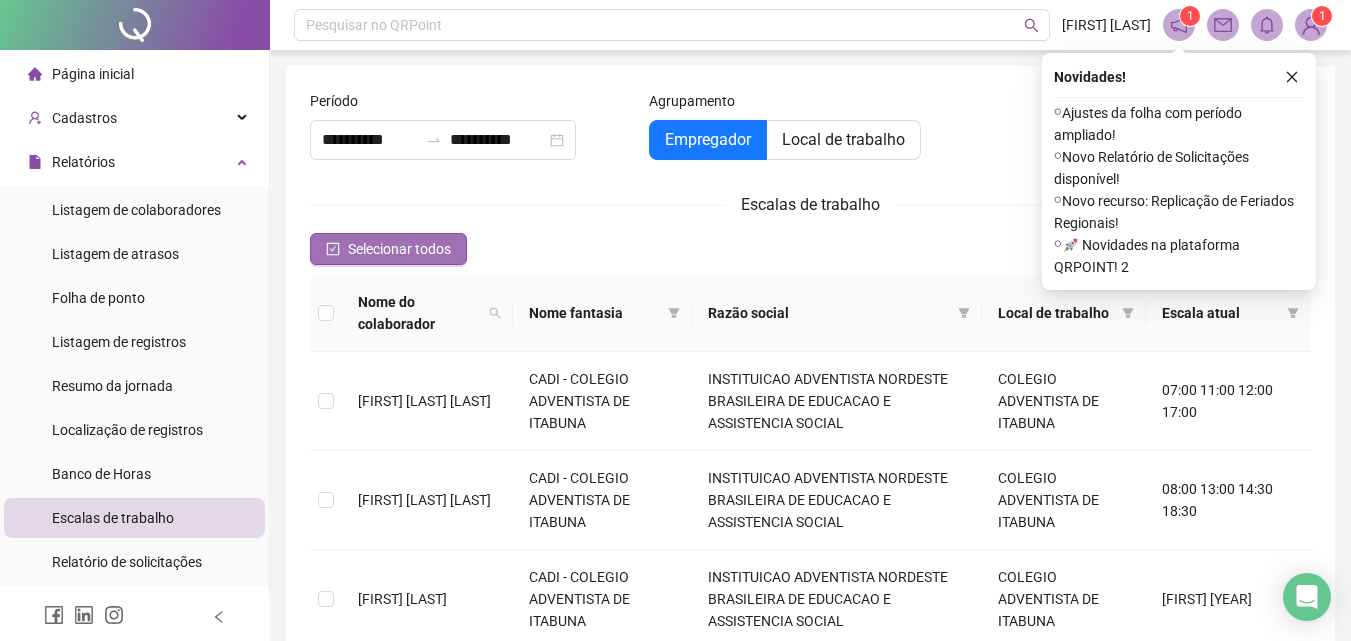 click 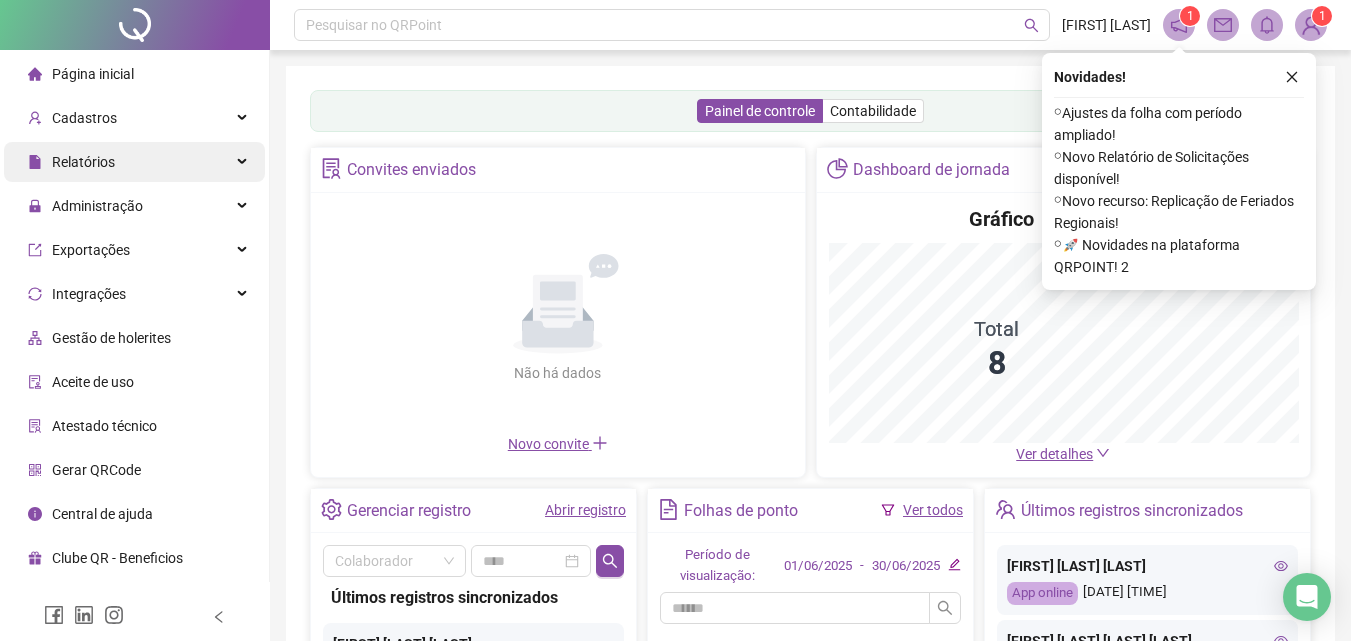 click on "Relatórios" at bounding box center (134, 162) 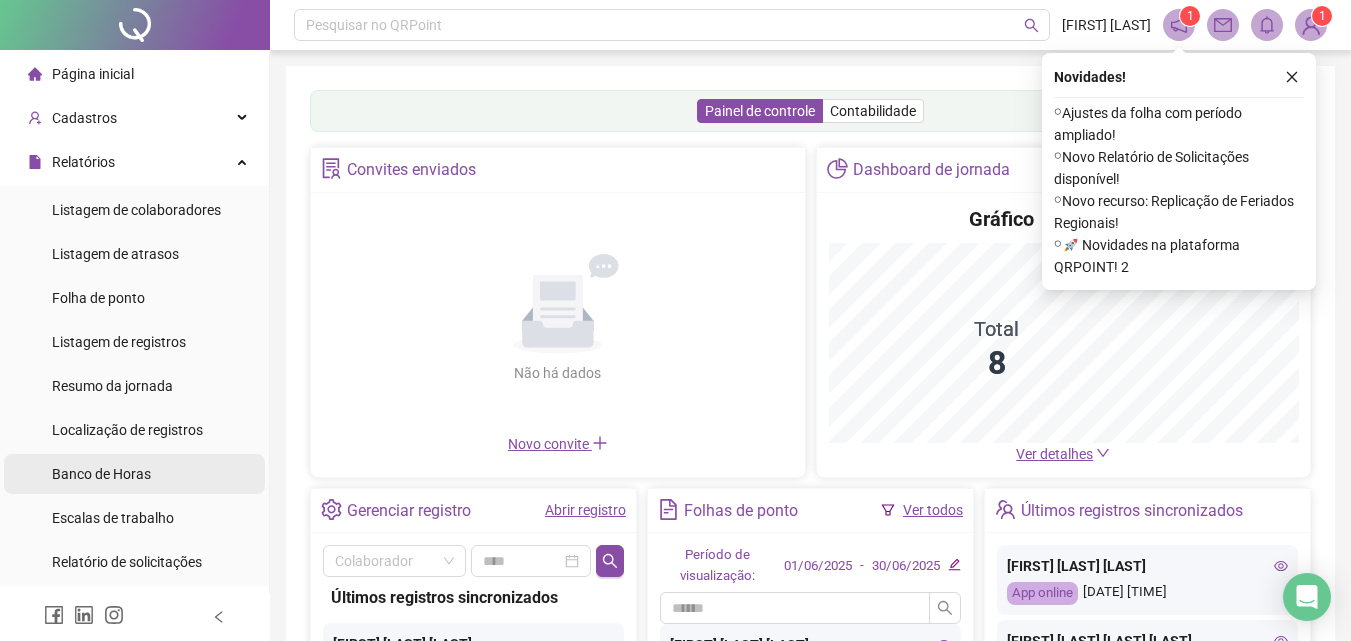 click on "Banco de Horas" at bounding box center [101, 474] 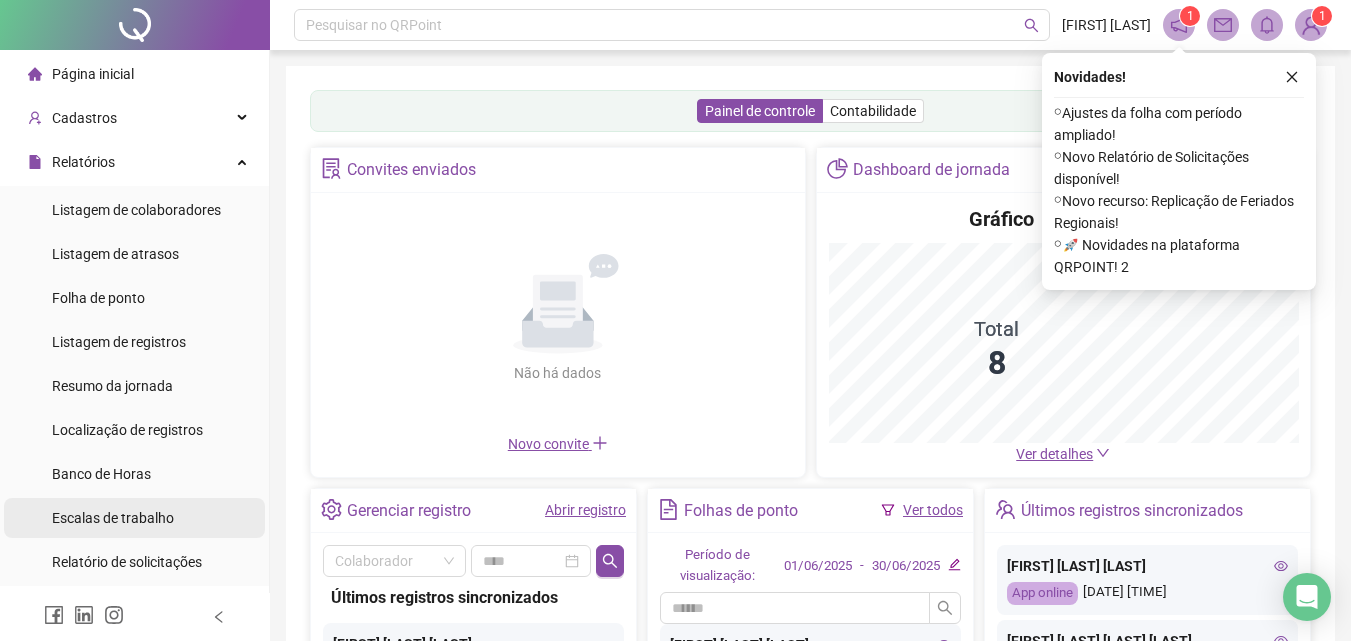 click on "Escalas de trabalho" at bounding box center [113, 518] 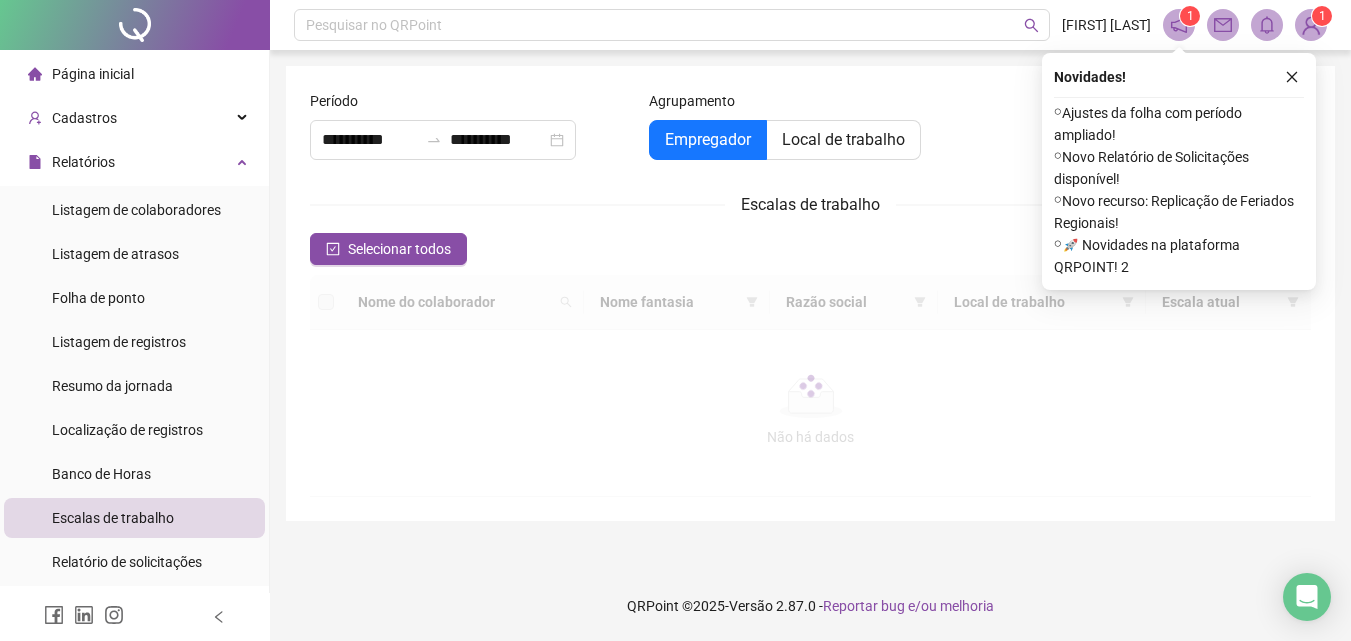 click on "Escalas de trabalho" at bounding box center [113, 518] 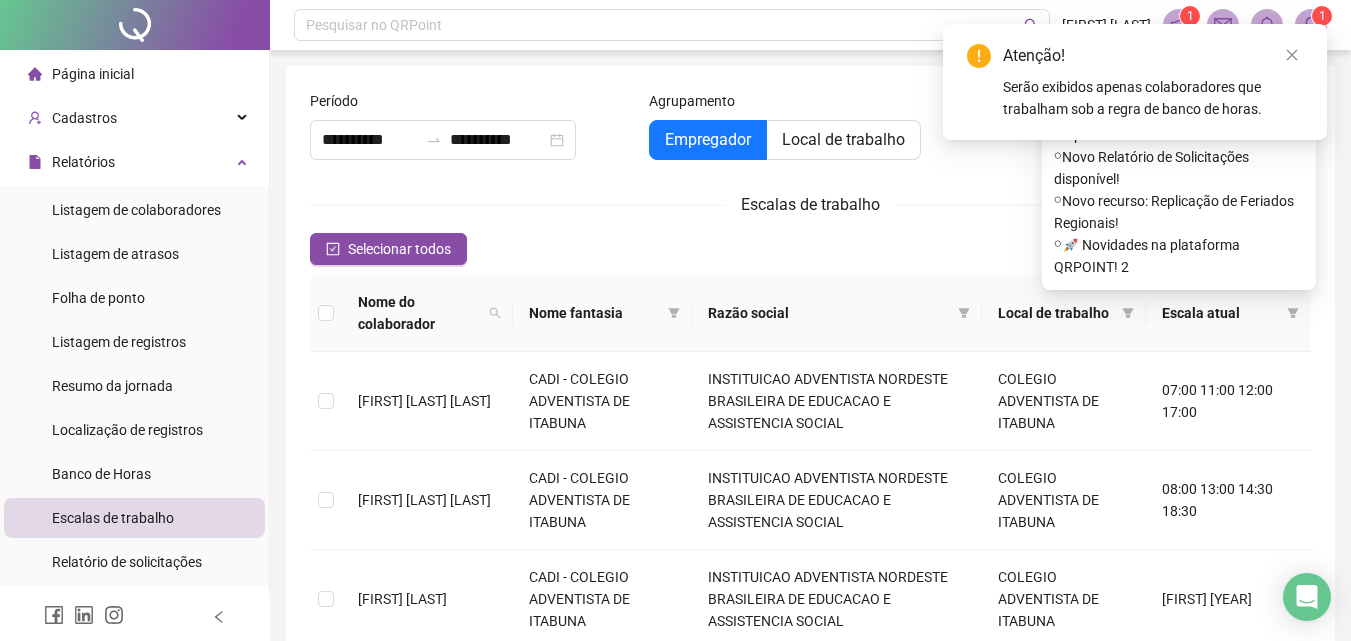 click on "Escalas de trabalho" at bounding box center (113, 518) 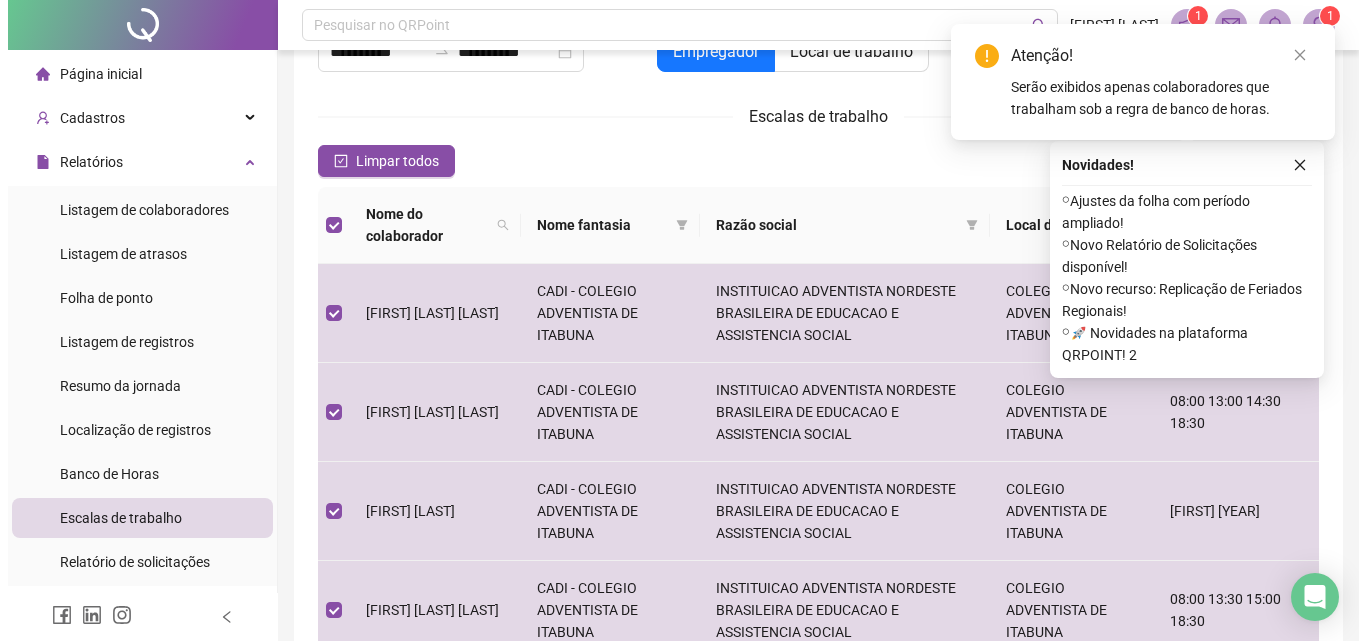 scroll, scrollTop: 0, scrollLeft: 0, axis: both 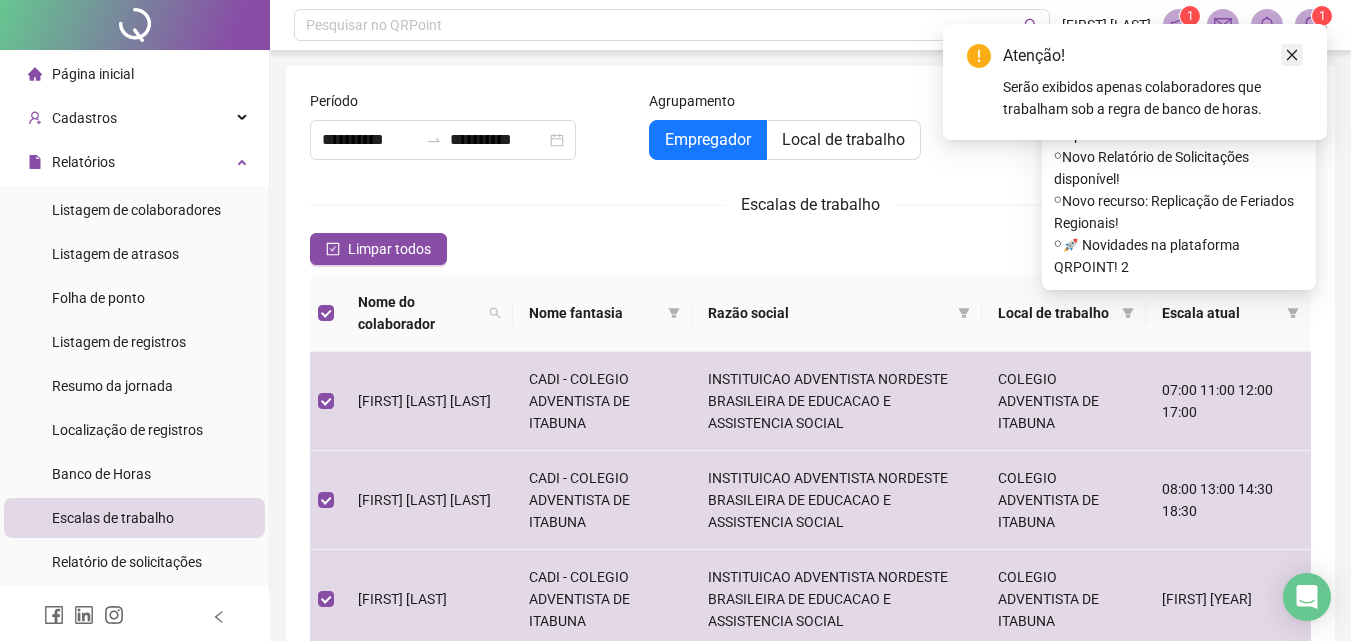click 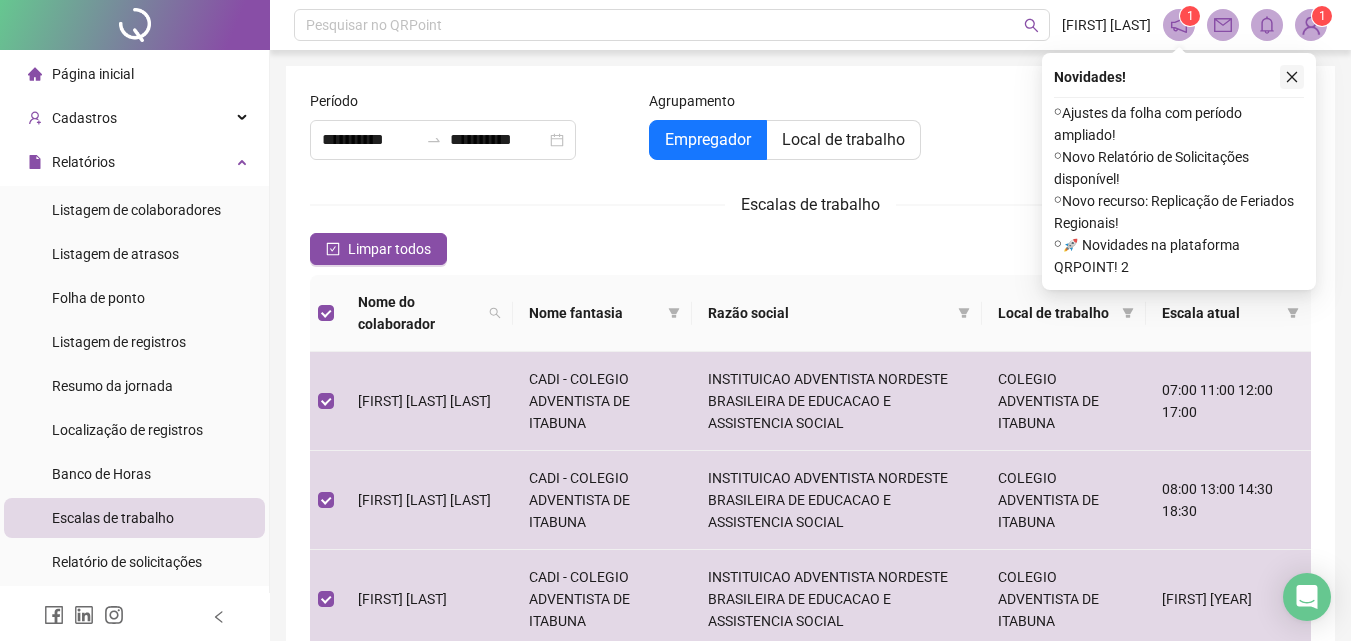 click at bounding box center [1292, 77] 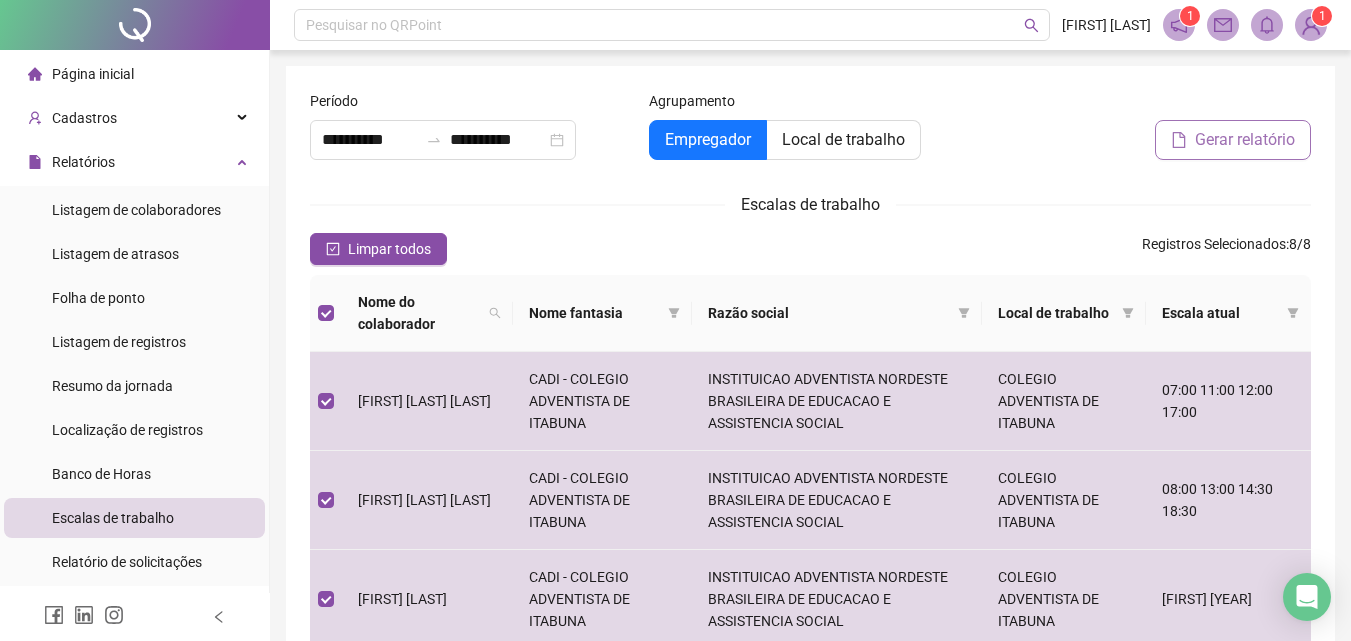 click on "Gerar relatório" at bounding box center (1245, 140) 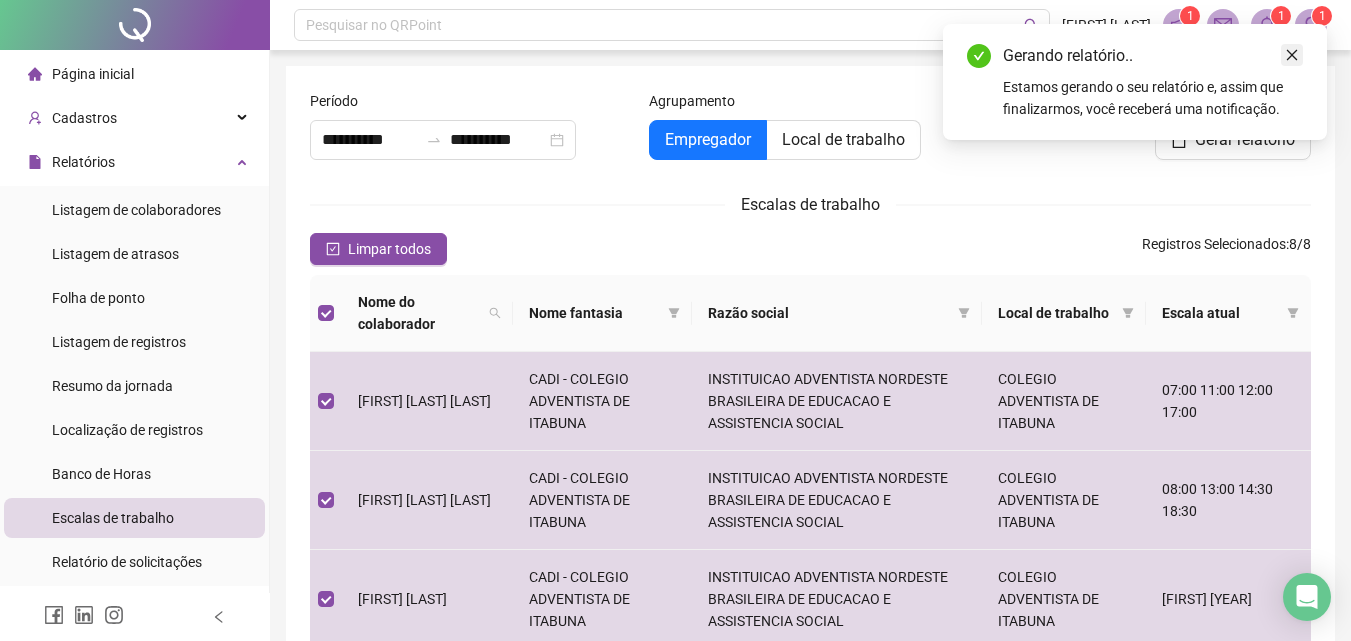click 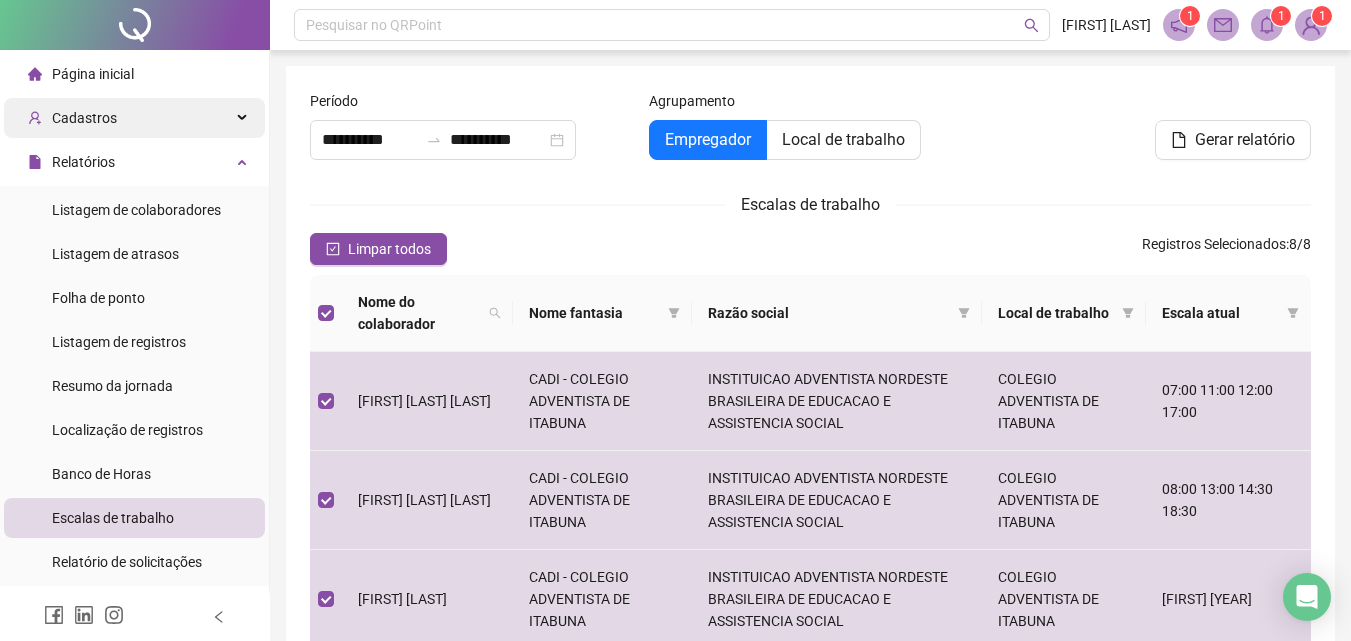 click on "Cadastros" at bounding box center [84, 118] 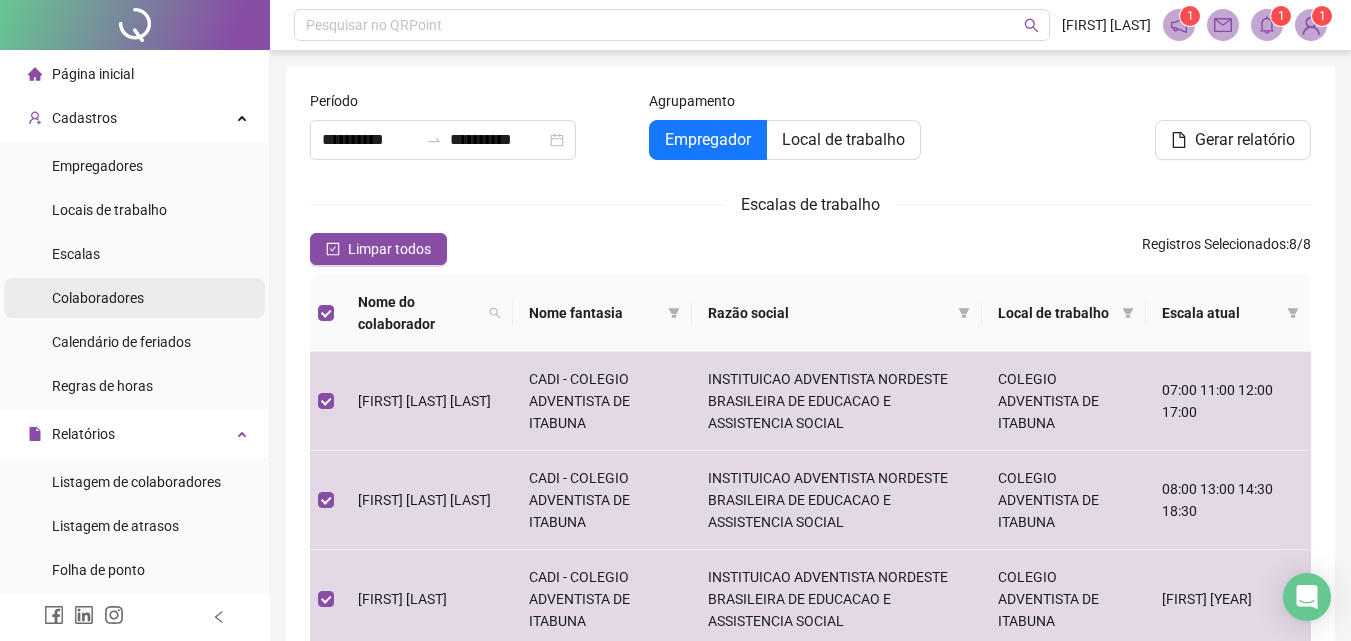 click on "Colaboradores" at bounding box center (98, 298) 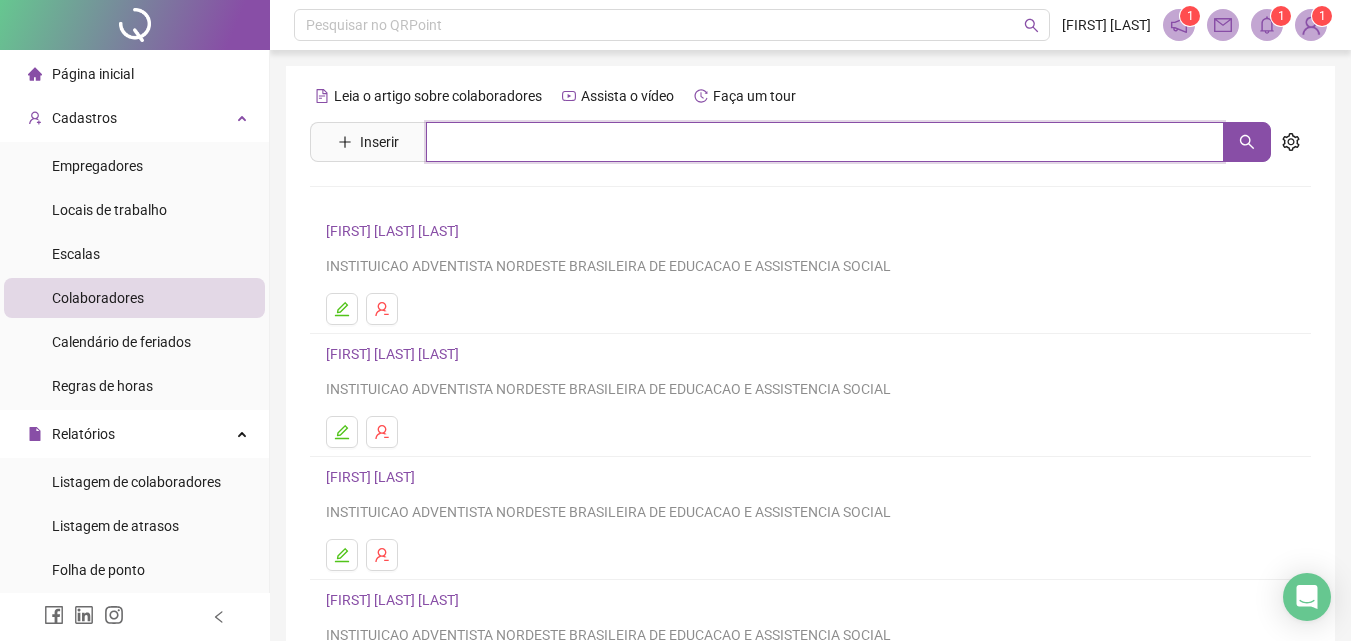 click at bounding box center [825, 142] 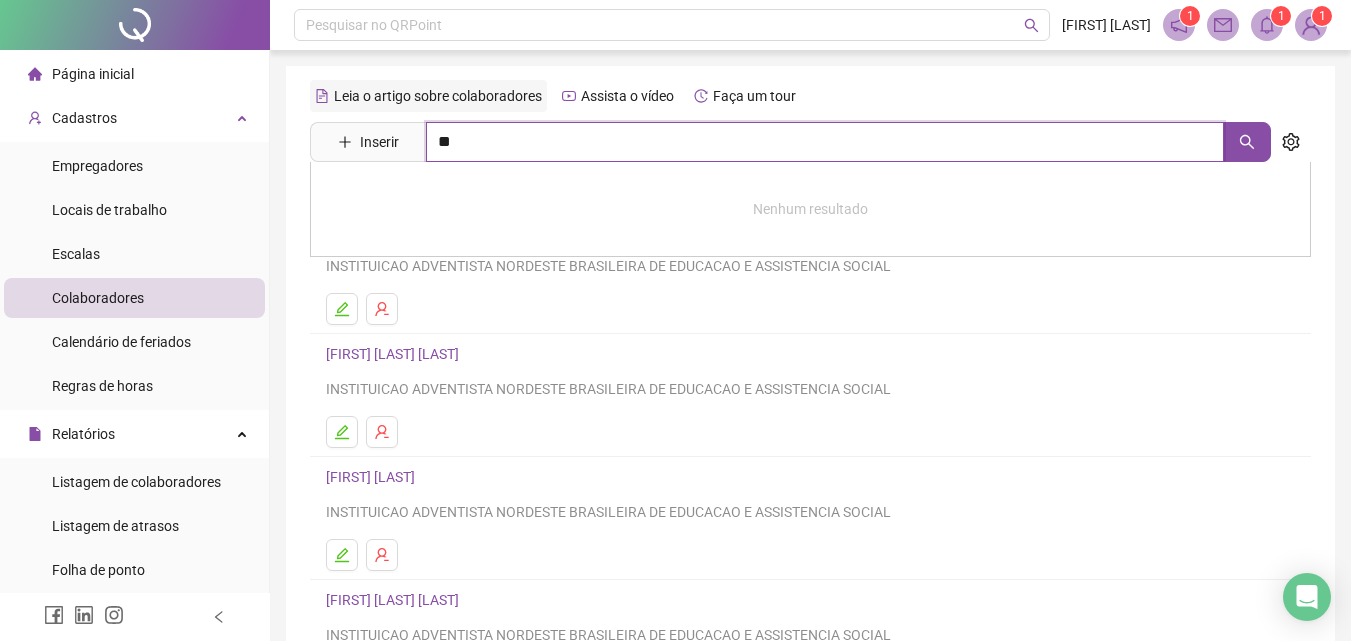 type on "**" 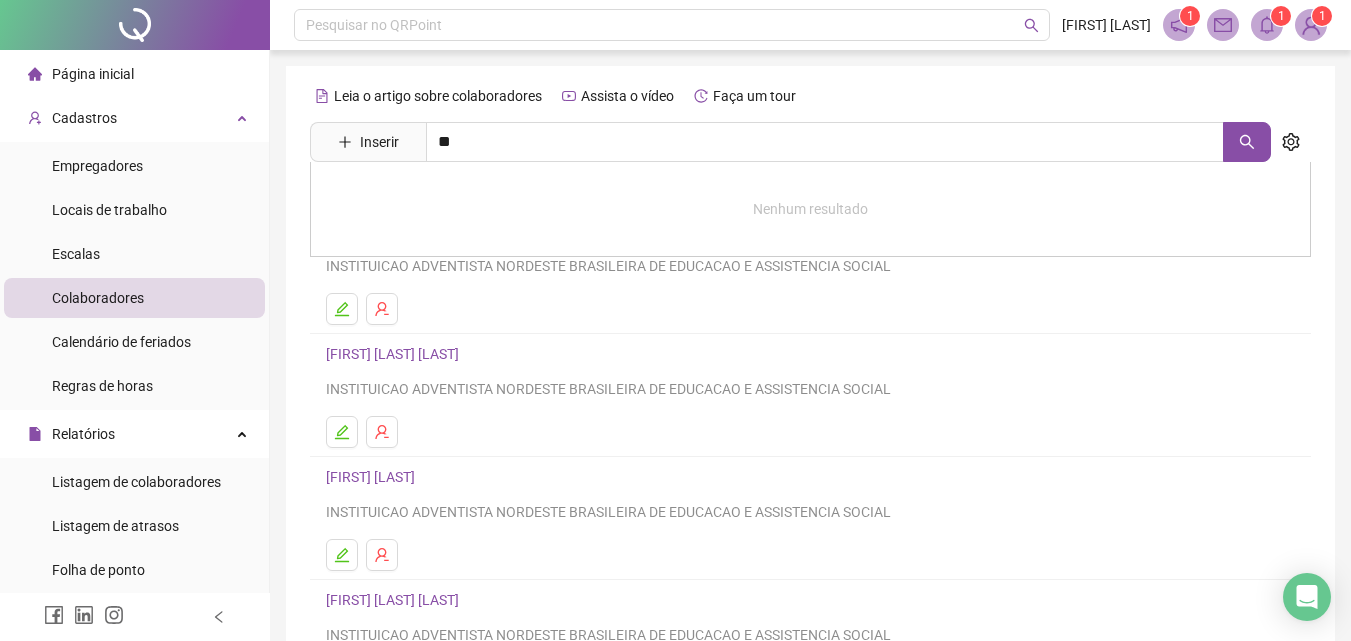 click at bounding box center (1311, 25) 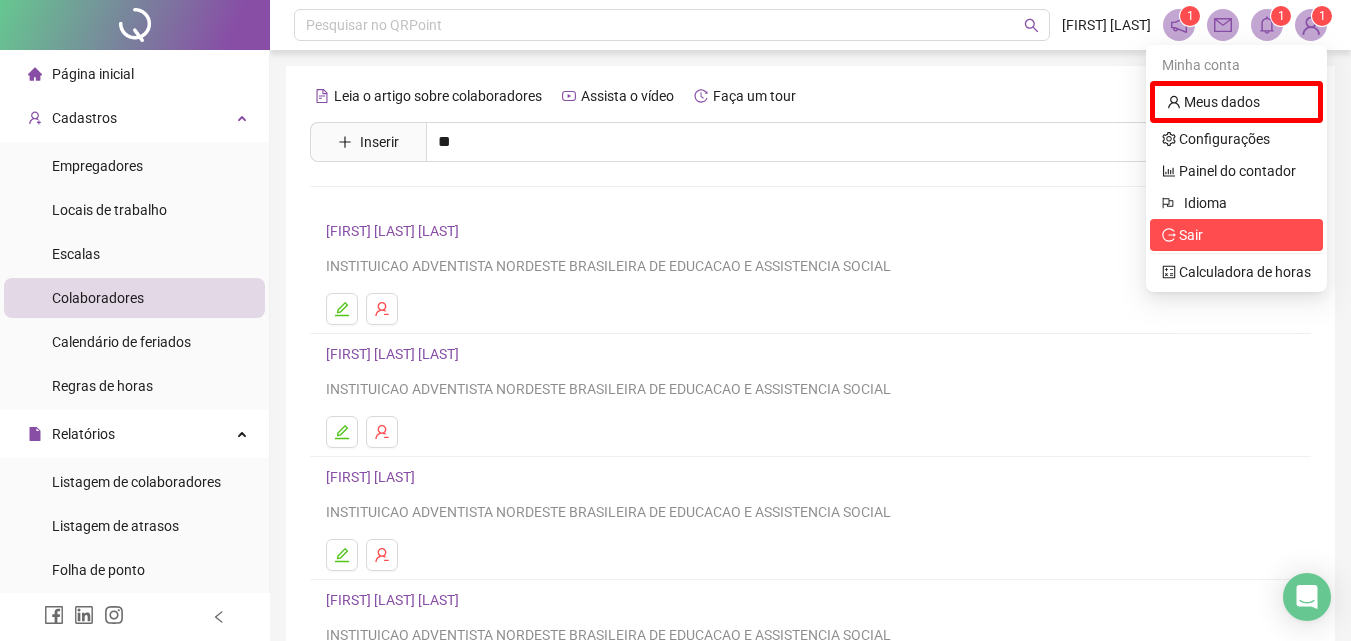 click on "Sair" at bounding box center (1236, 235) 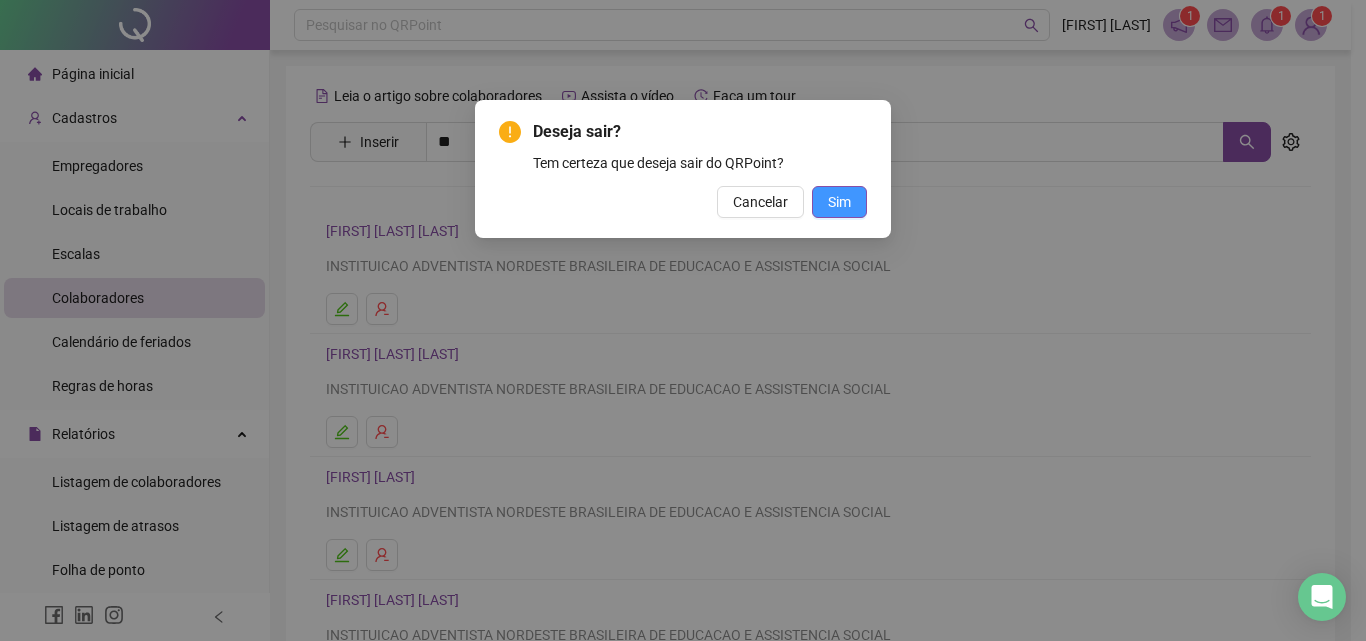 click on "Sim" at bounding box center [839, 202] 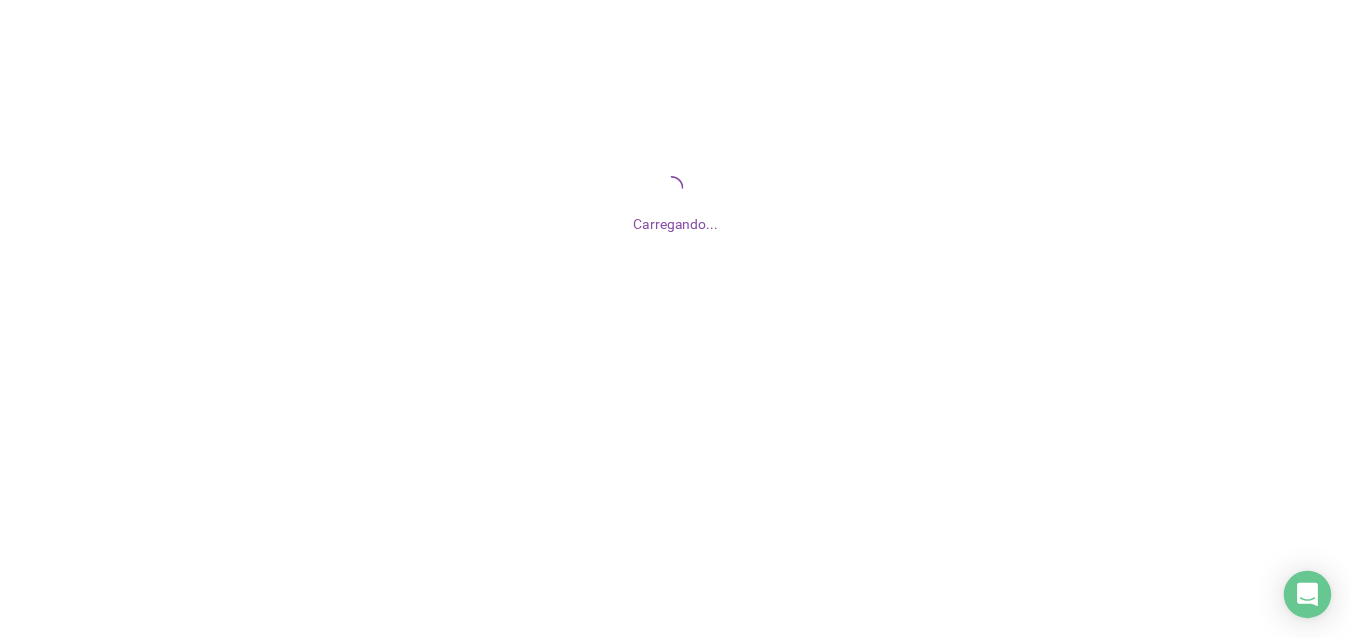 scroll, scrollTop: 0, scrollLeft: 0, axis: both 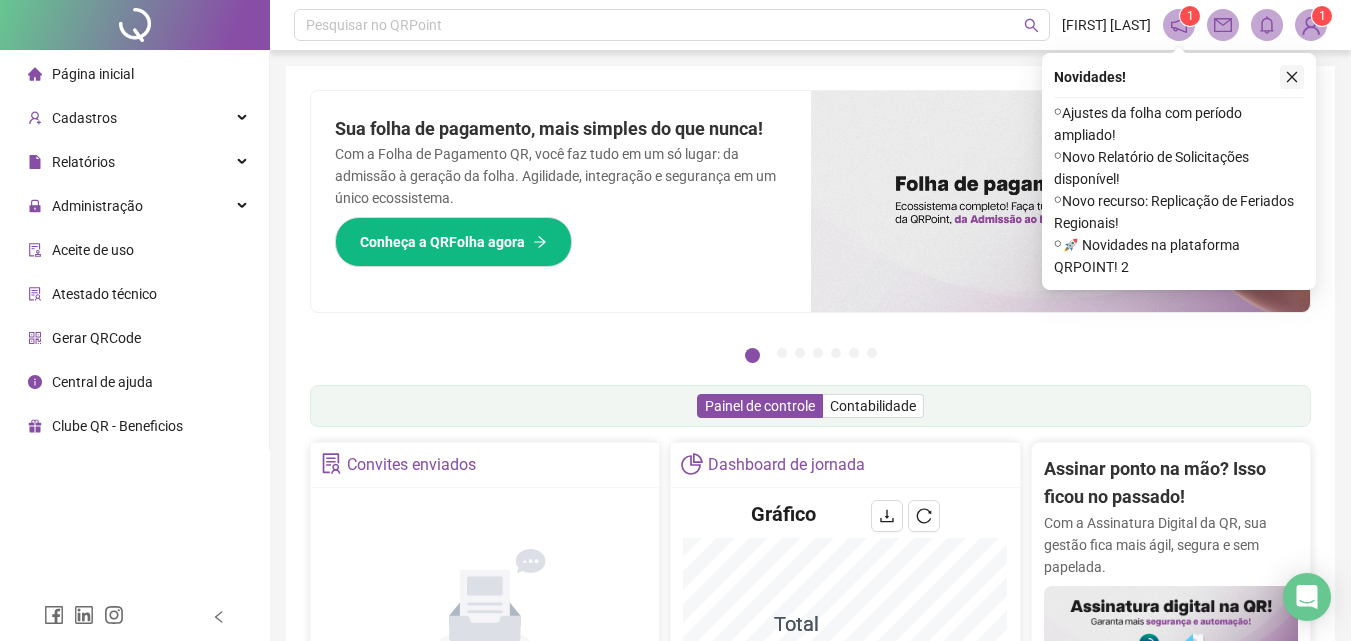 click 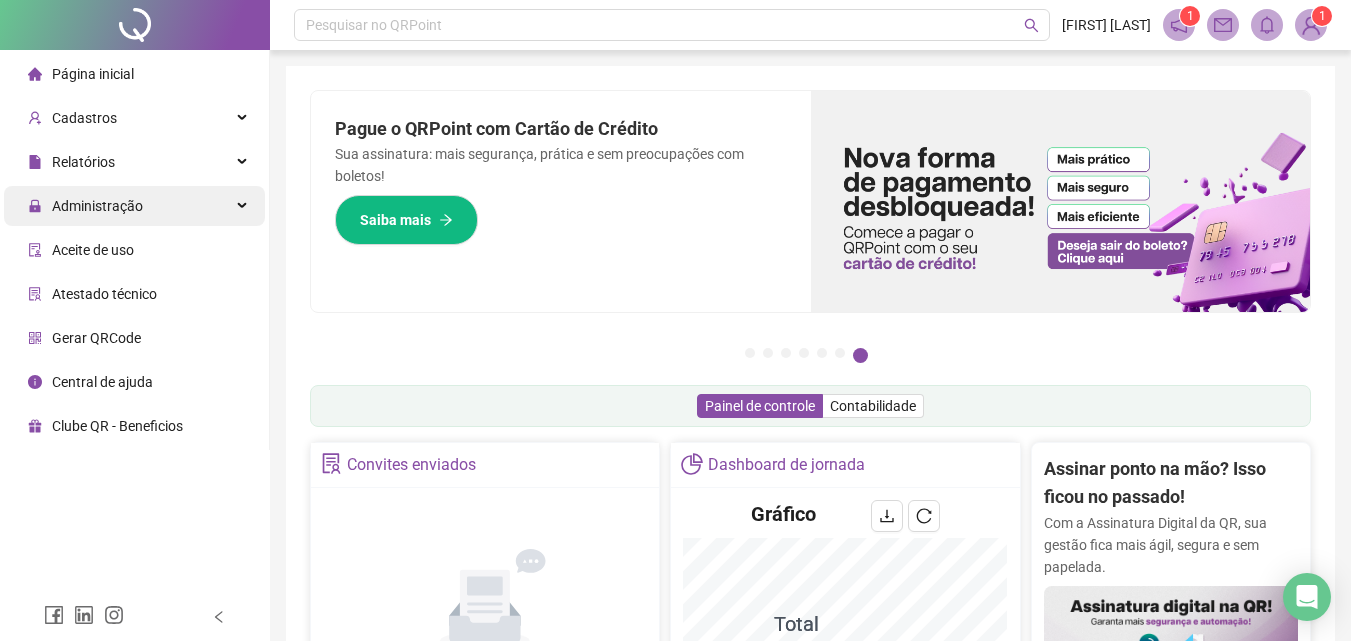 click on "Administração" at bounding box center [134, 206] 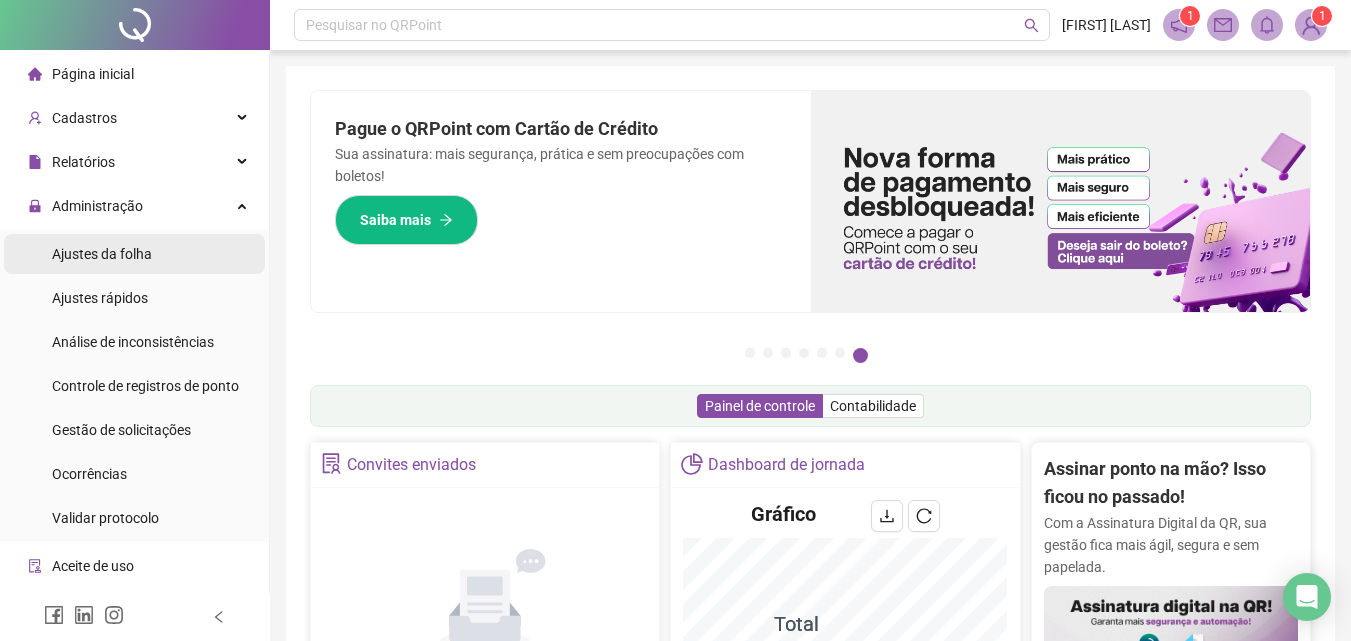 click on "Ajustes da folha" at bounding box center [134, 254] 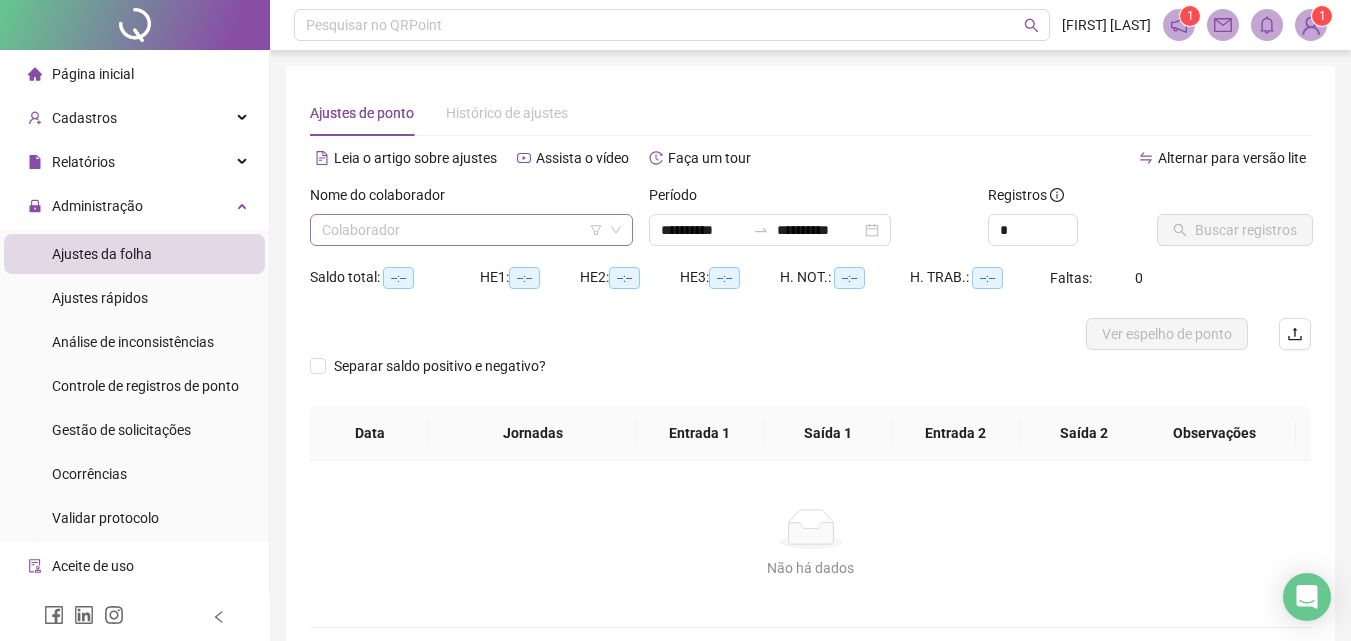 click at bounding box center [465, 230] 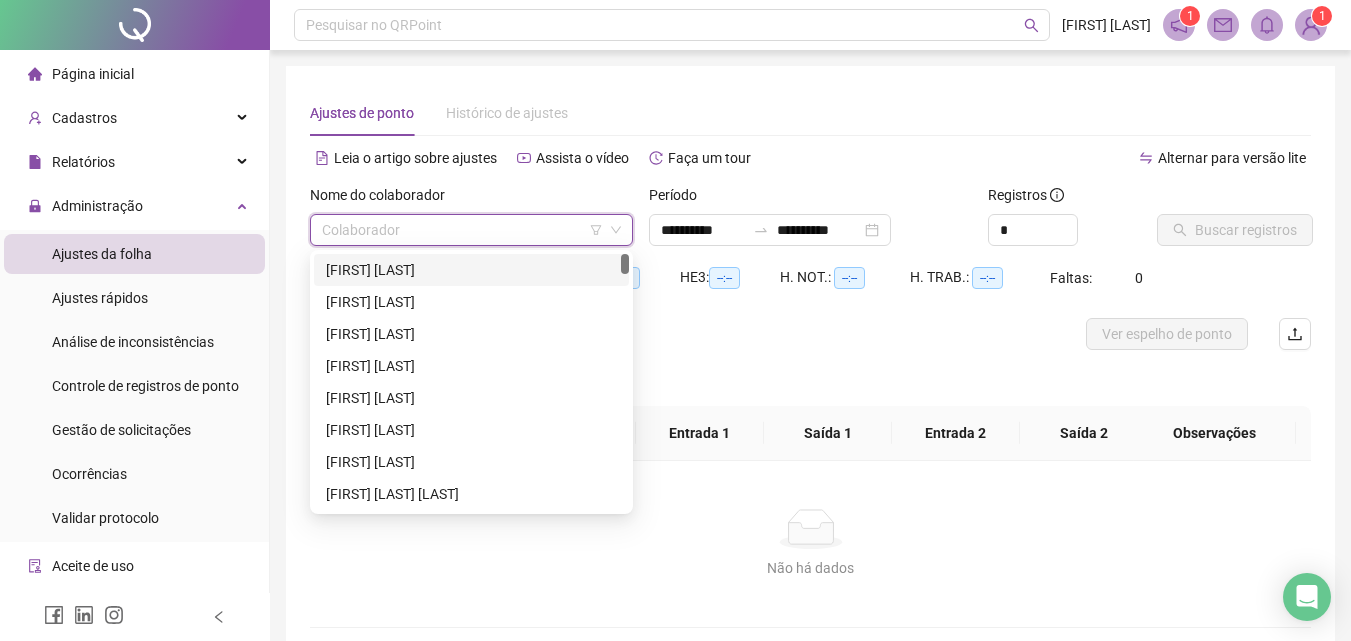 type on "*" 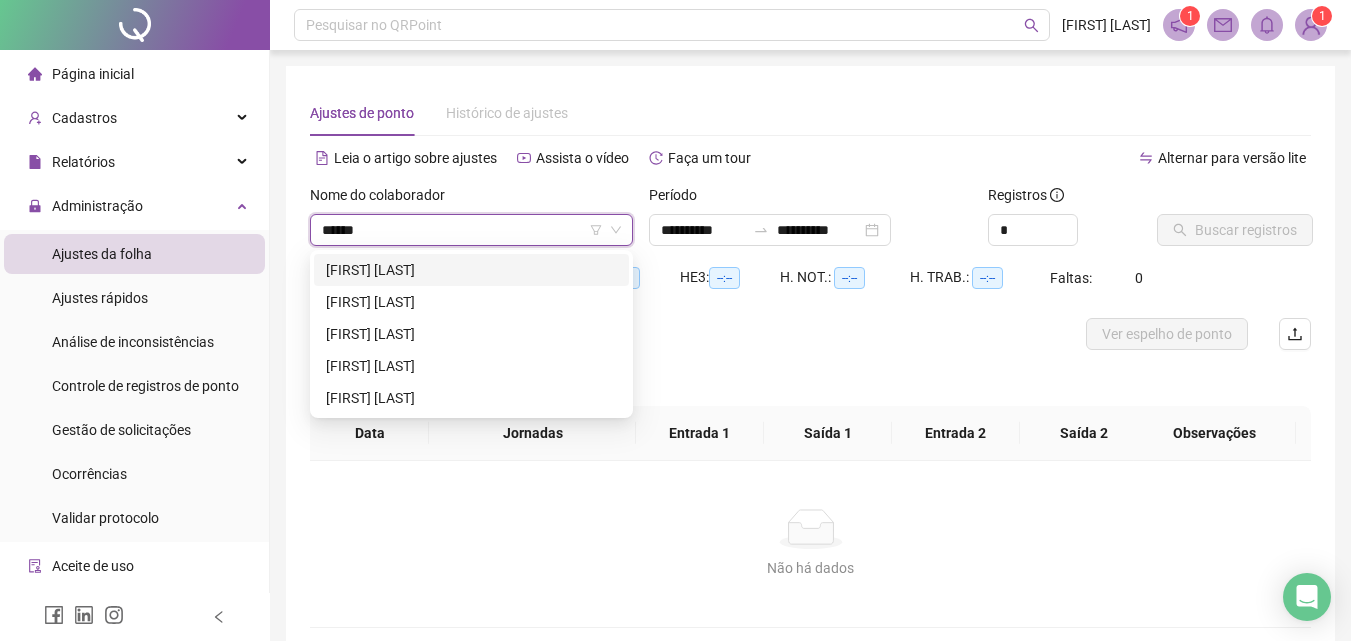type on "*******" 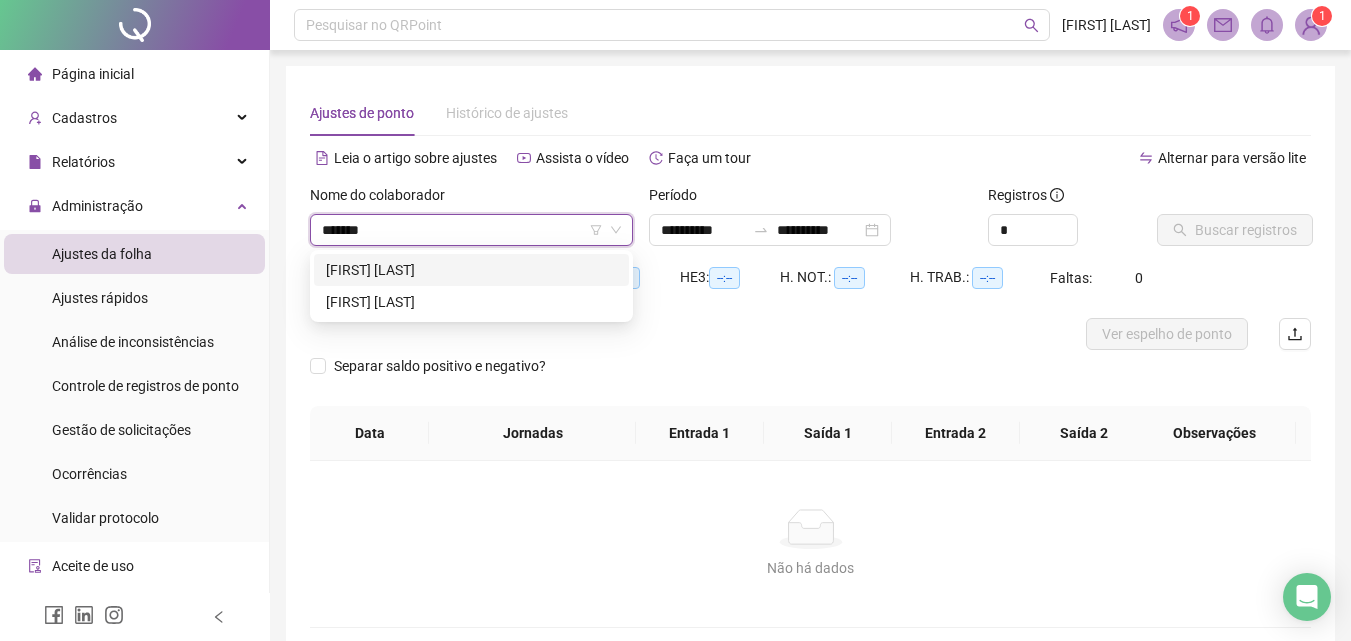 click on "[FIRST] [LAST]" at bounding box center (471, 270) 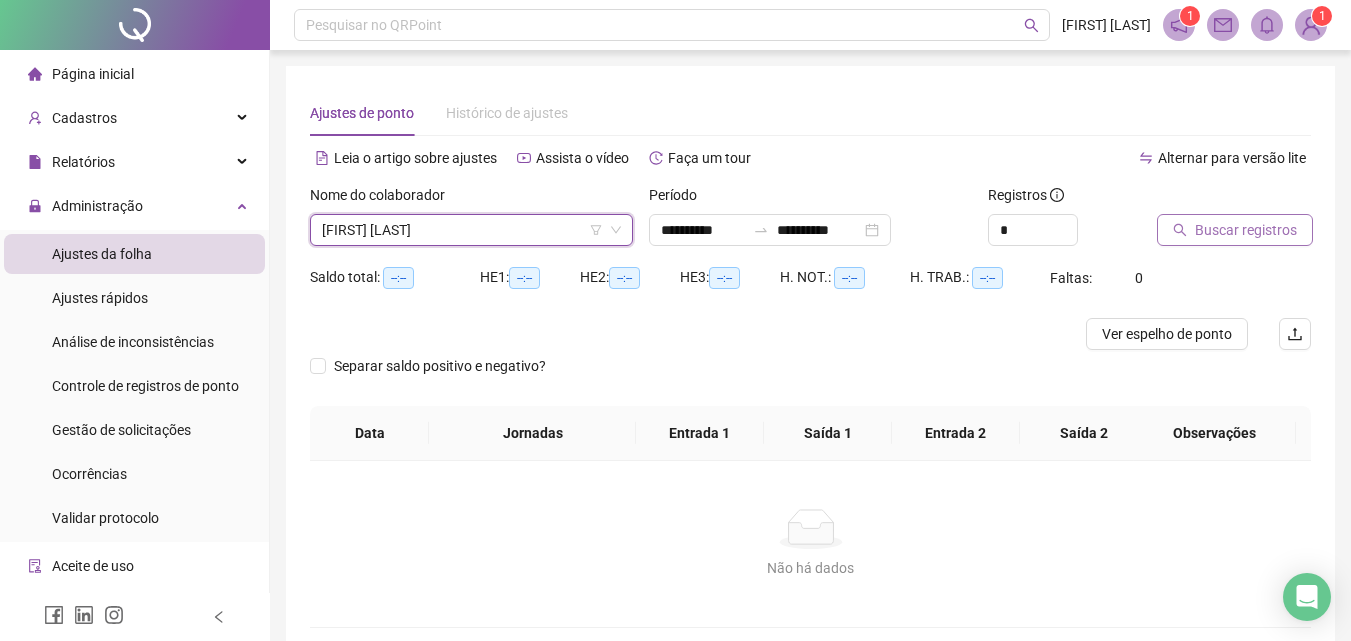 click on "Buscar registros" at bounding box center [1246, 230] 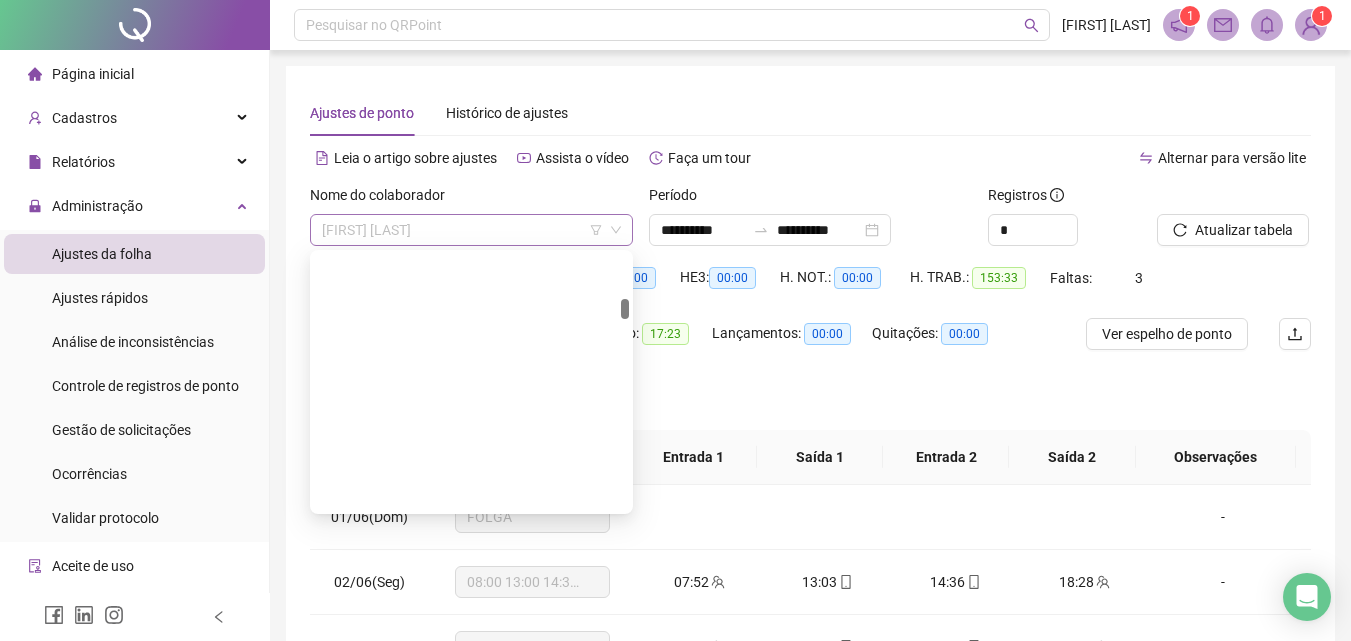 click on "[FIRST] [LAST]" at bounding box center (471, 230) 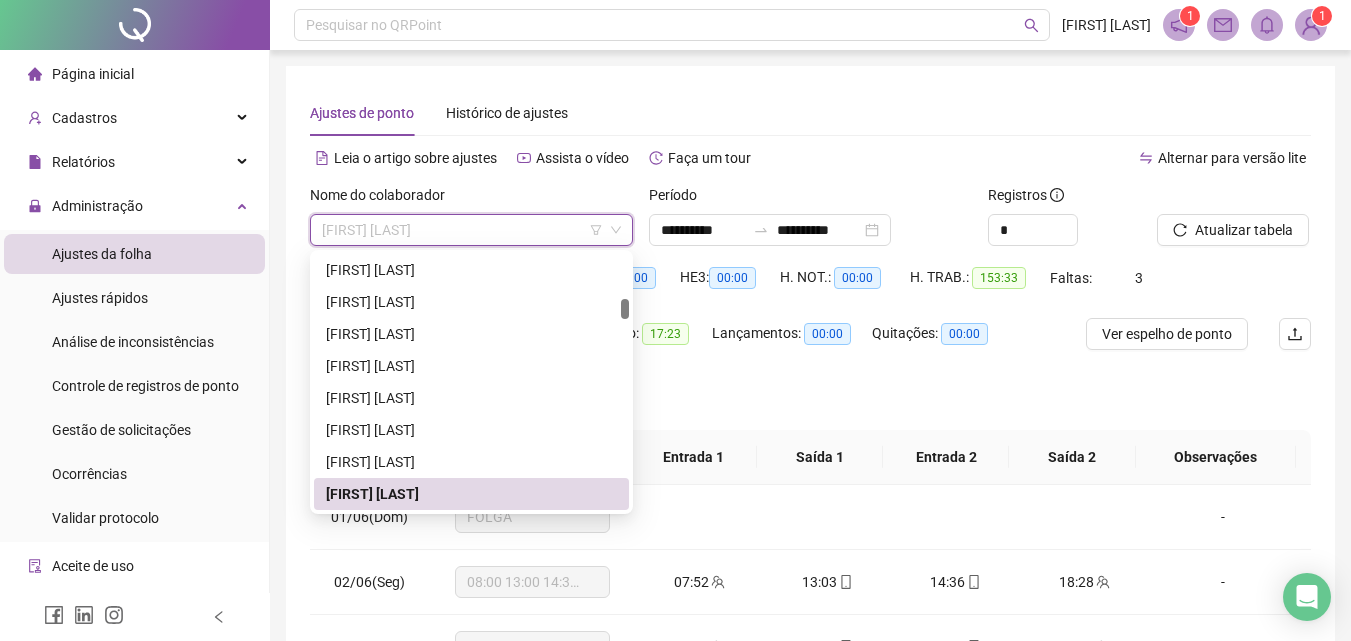 drag, startPoint x: 517, startPoint y: 229, endPoint x: 228, endPoint y: 250, distance: 289.76196 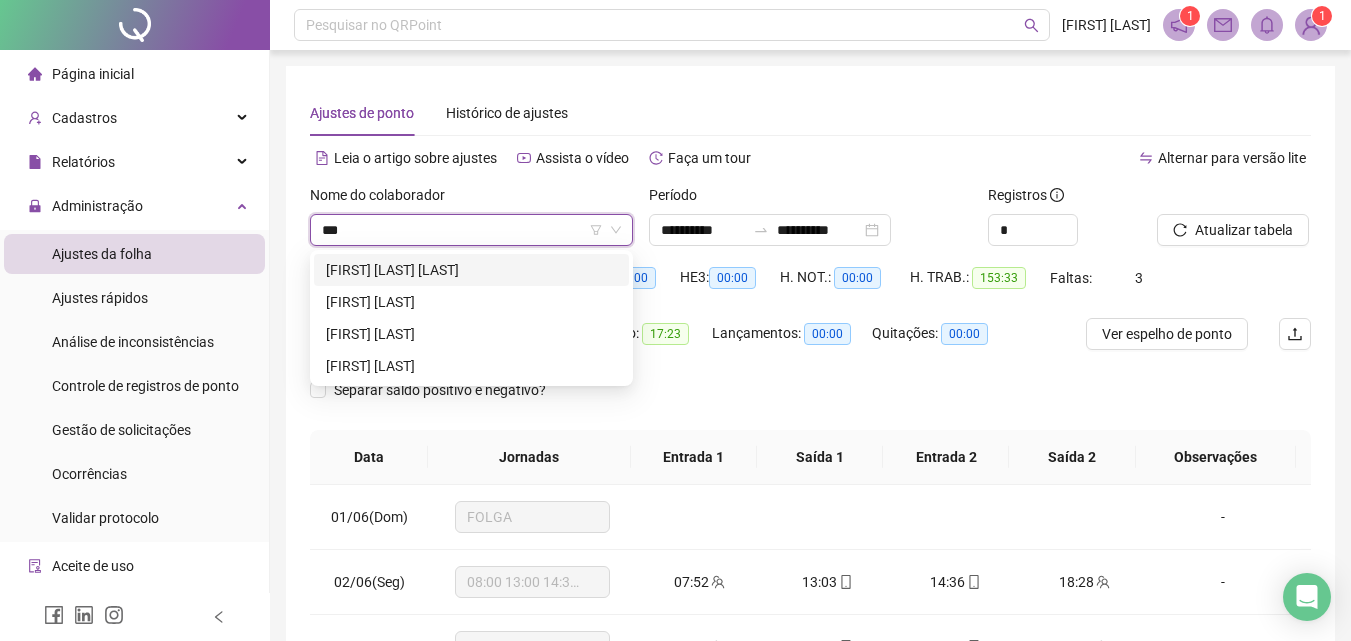 scroll, scrollTop: 0, scrollLeft: 0, axis: both 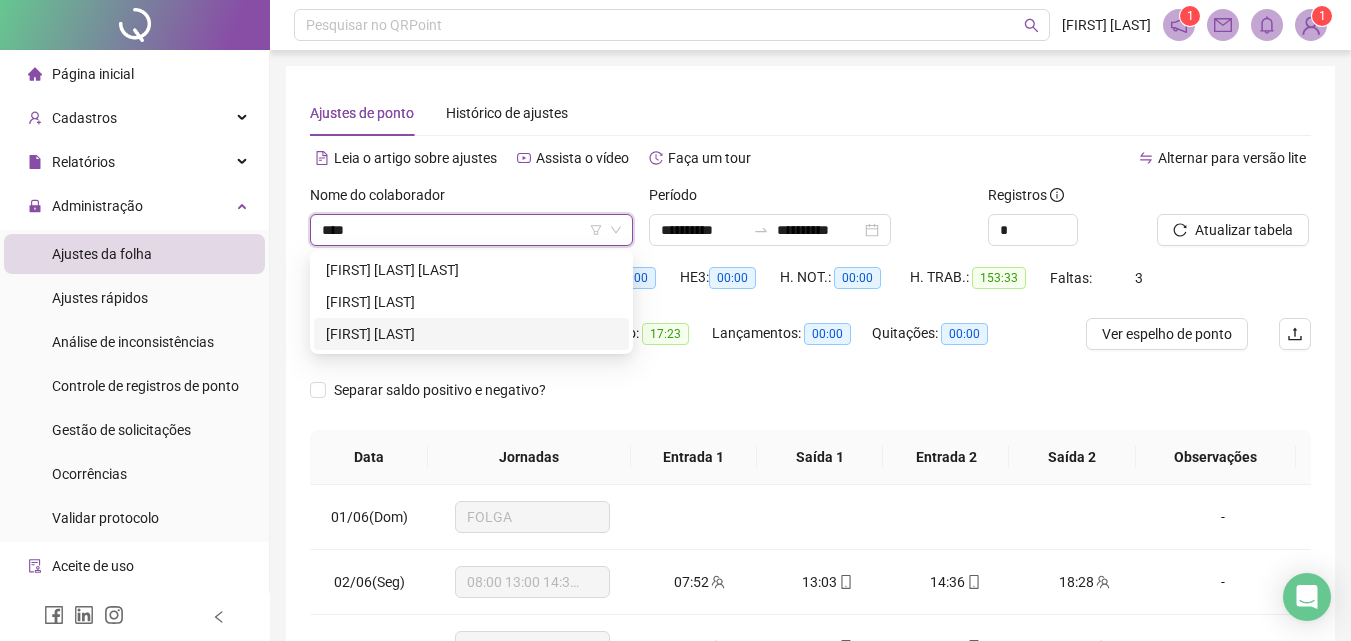 type on "****" 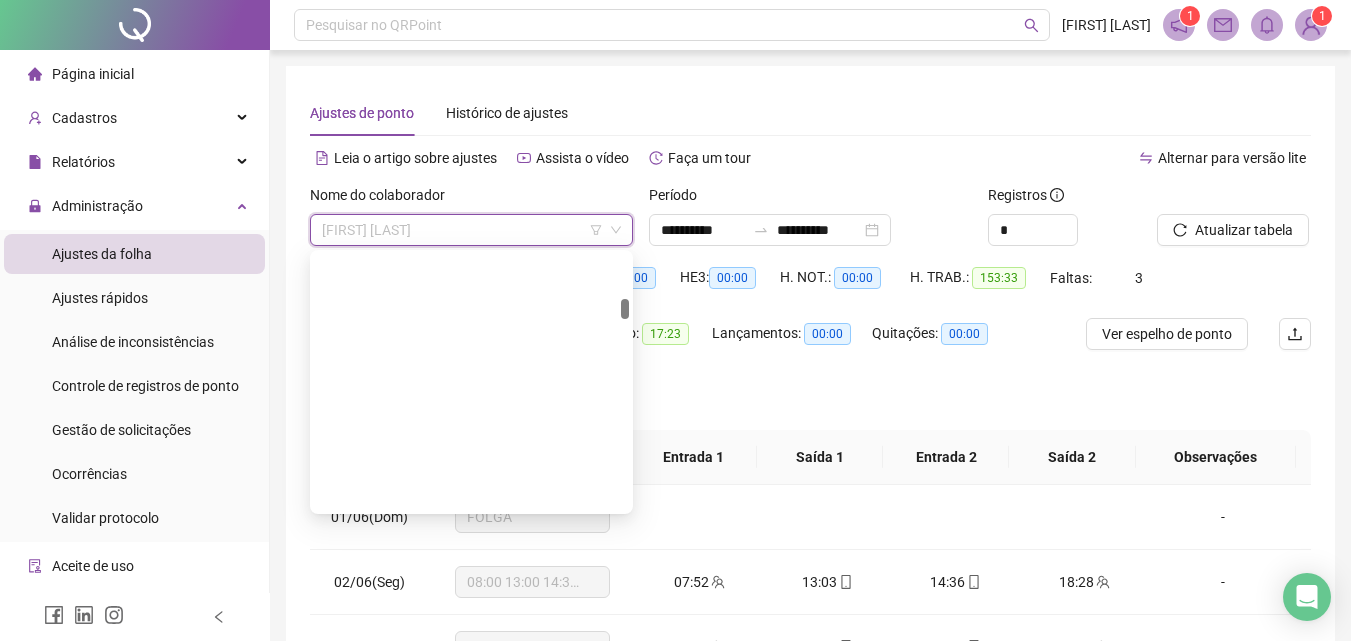 scroll, scrollTop: 768, scrollLeft: 0, axis: vertical 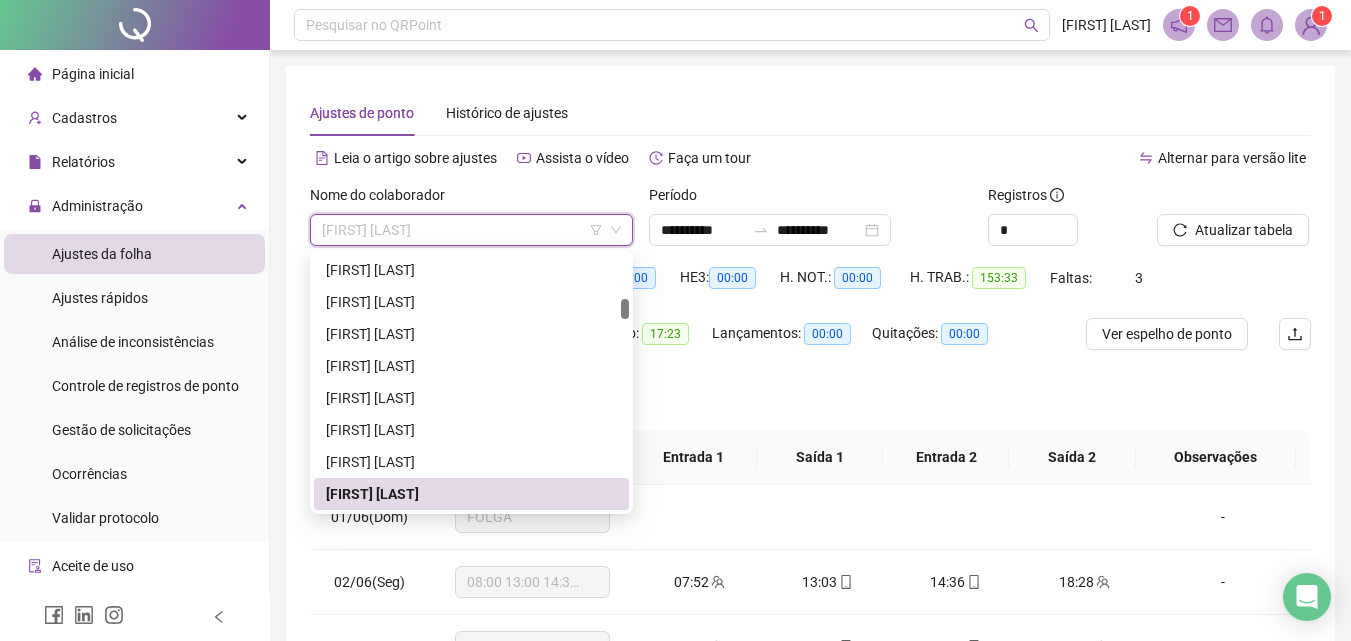 click on "[FIRST] [LAST]" at bounding box center [471, 230] 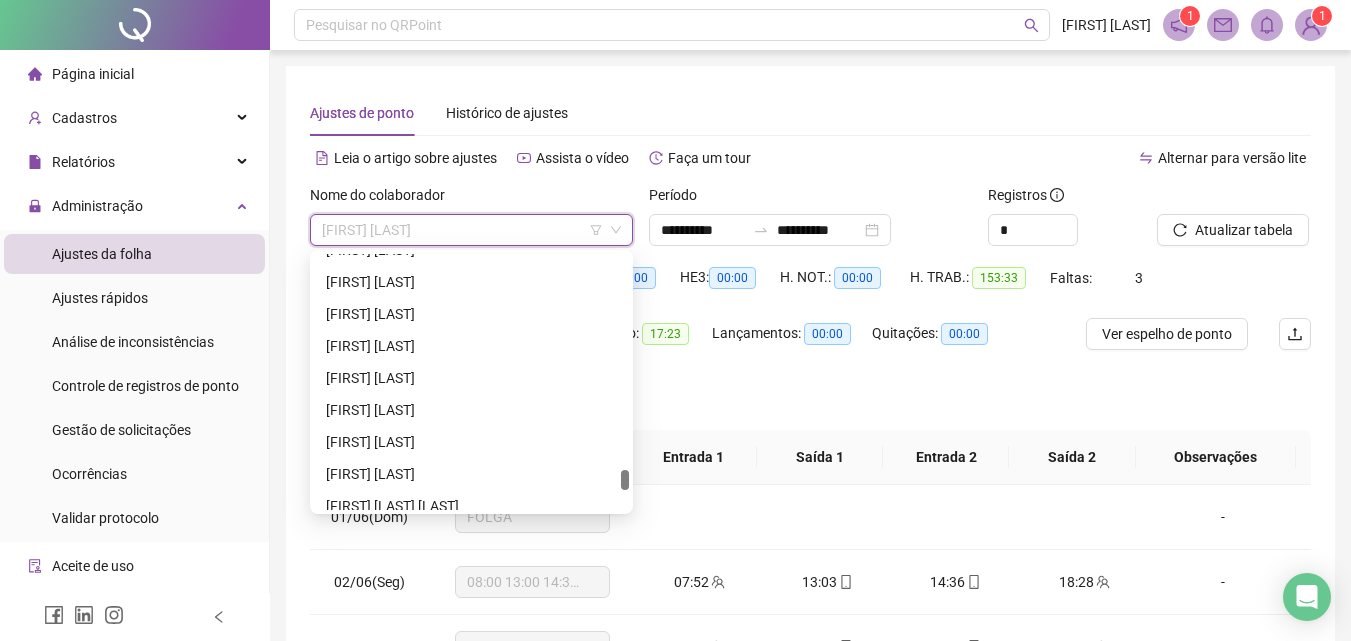 scroll, scrollTop: 3868, scrollLeft: 0, axis: vertical 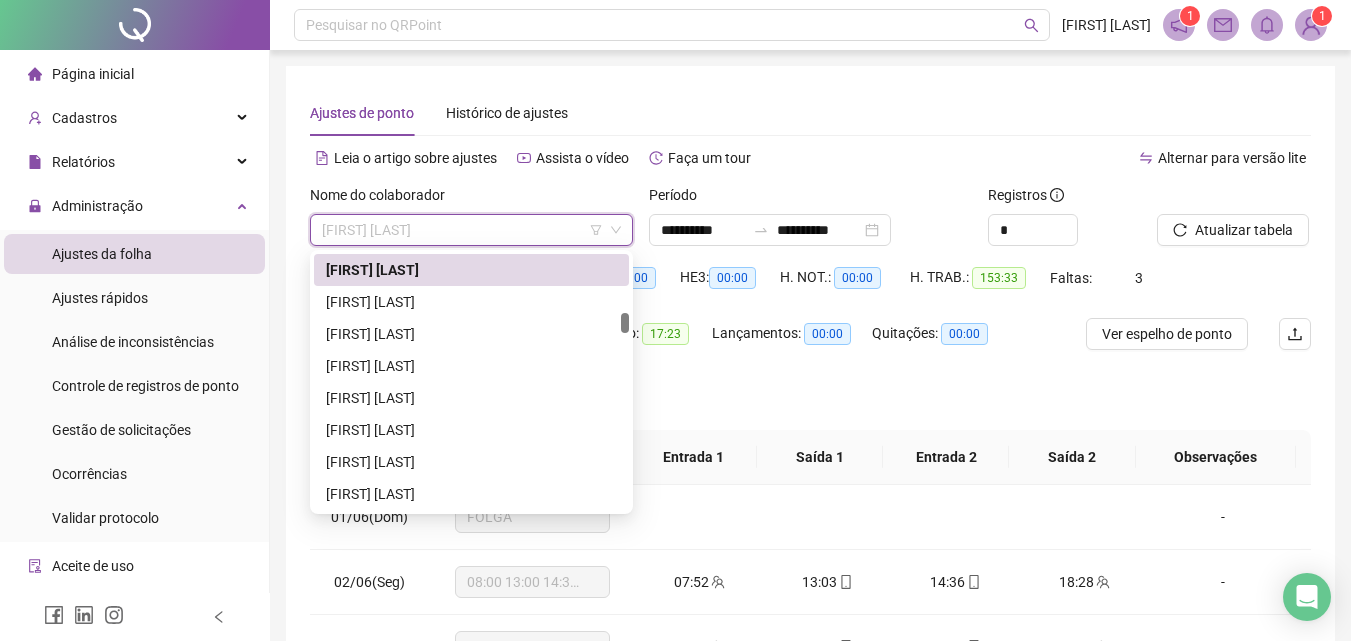 click on "[FIRST] [LAST]" at bounding box center (471, 230) 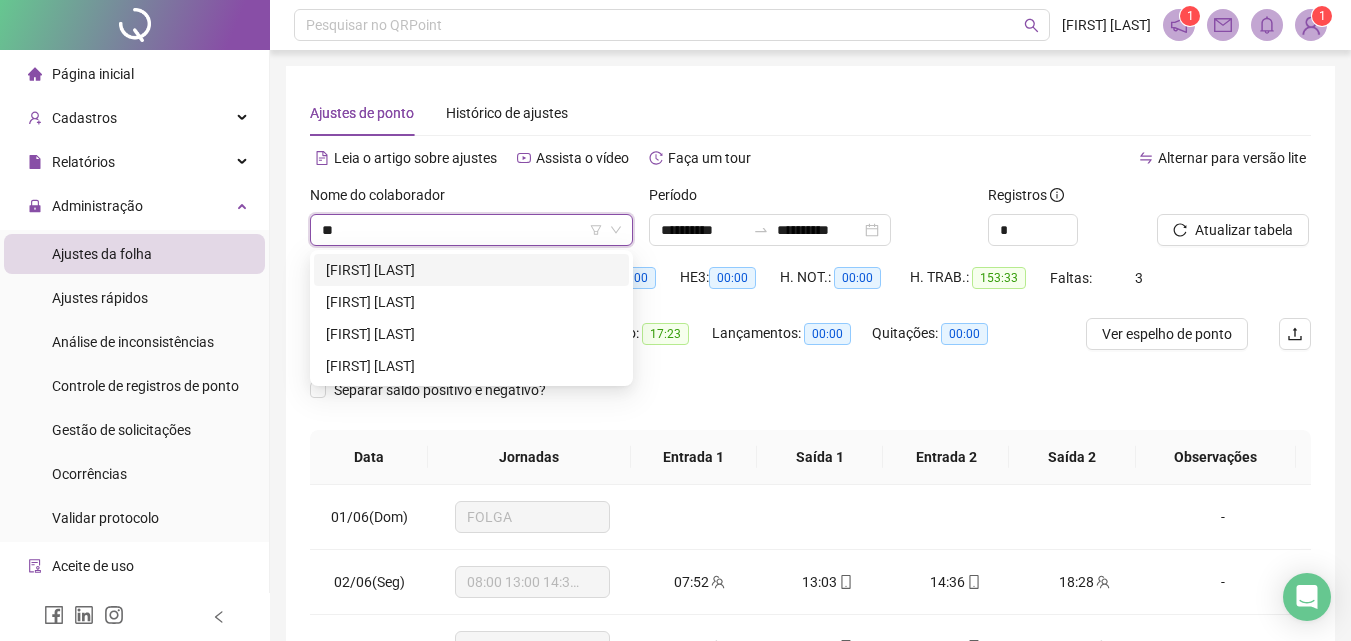 scroll, scrollTop: 0, scrollLeft: 0, axis: both 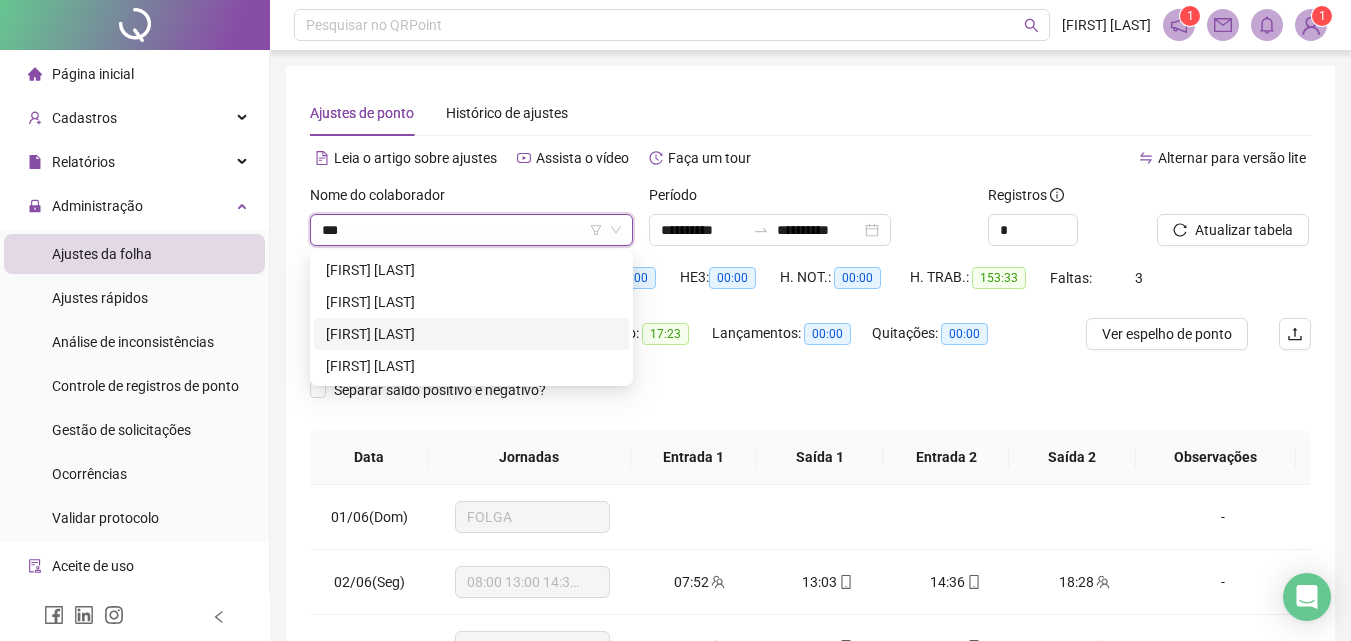 click on "[FIRST] [LAST]" at bounding box center (471, 334) 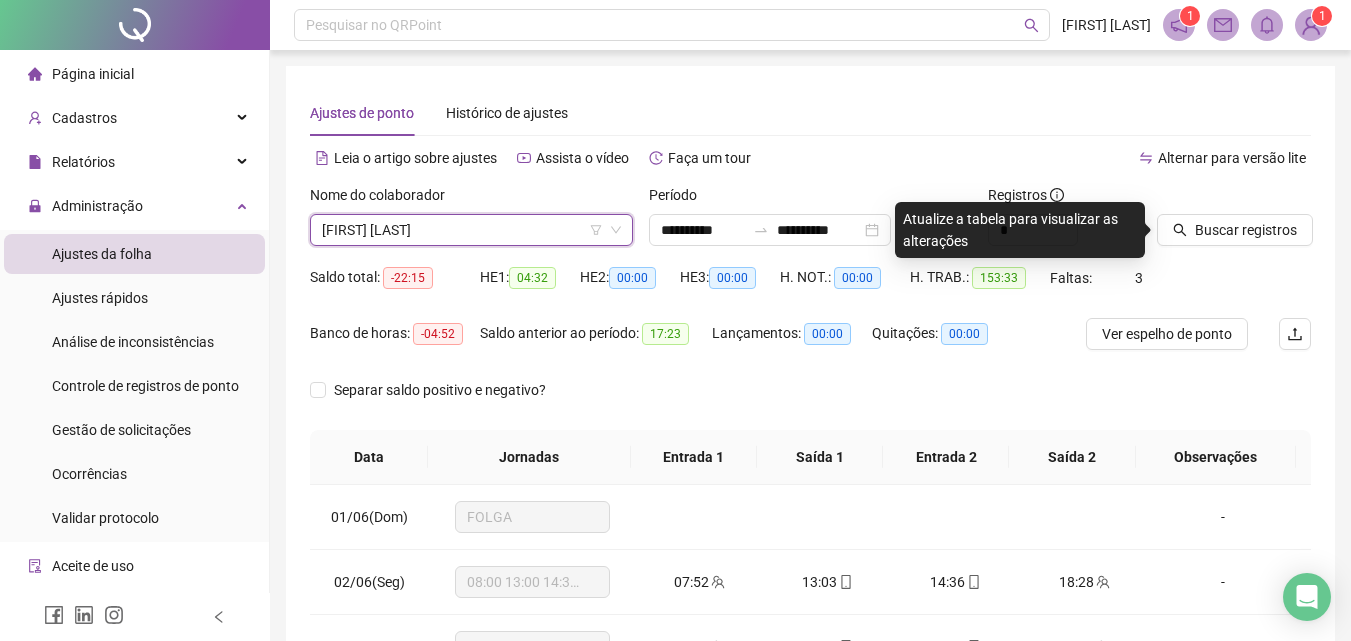 click on "[FIRST] [LAST]" at bounding box center [471, 230] 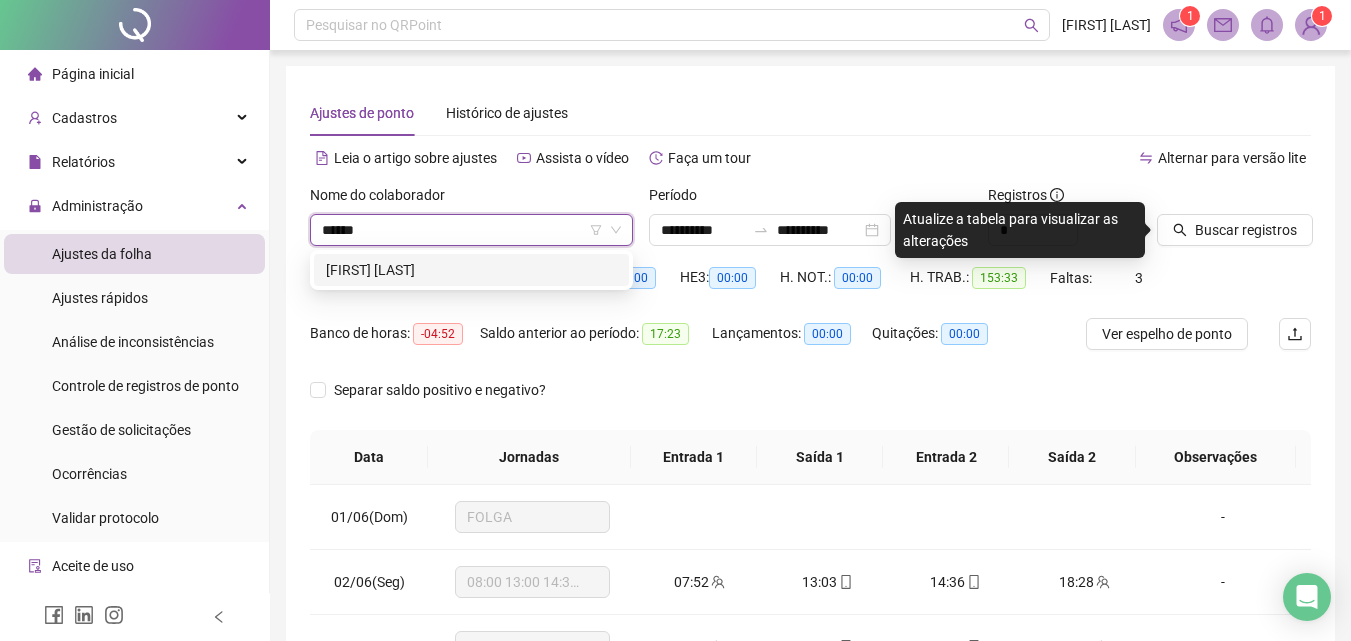 type on "*******" 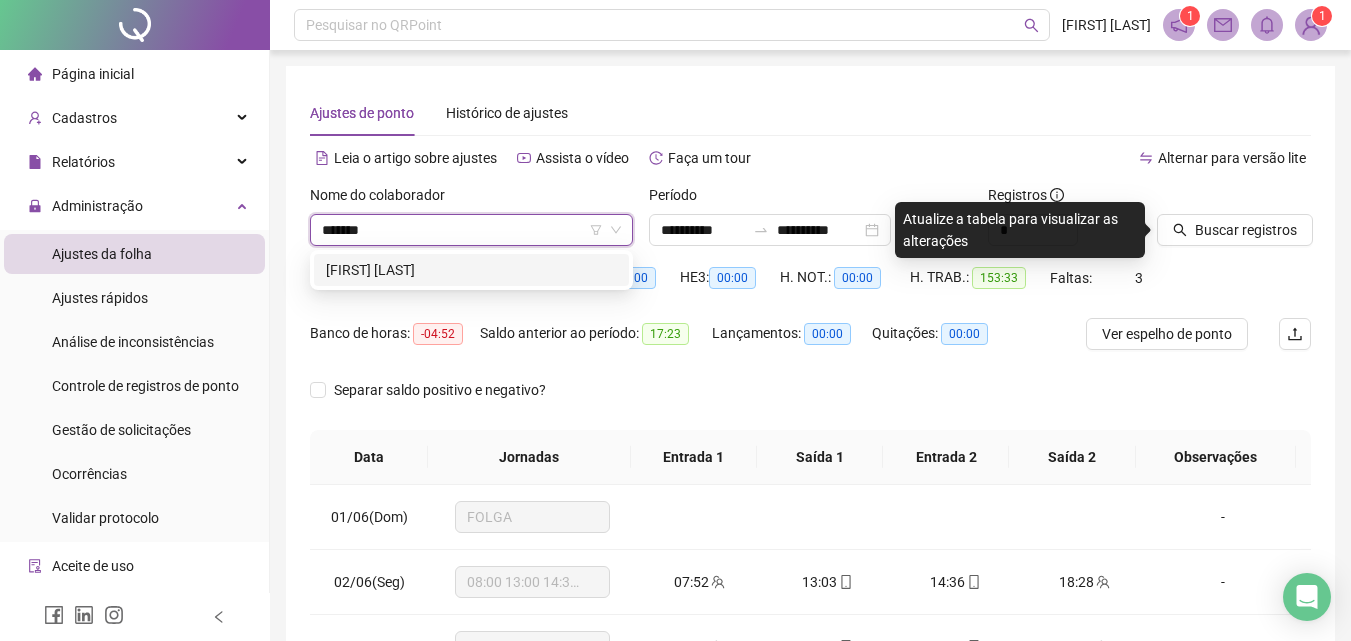 scroll, scrollTop: 0, scrollLeft: 0, axis: both 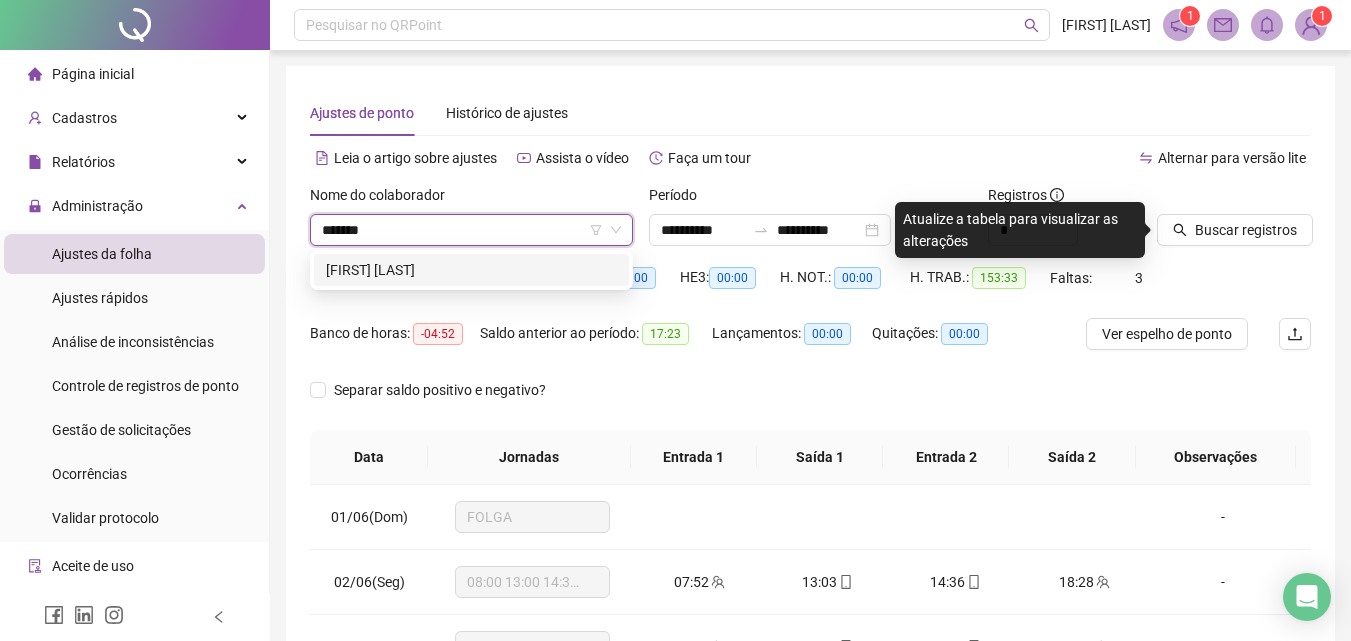 click on "[FIRST] [LAST]" at bounding box center (471, 270) 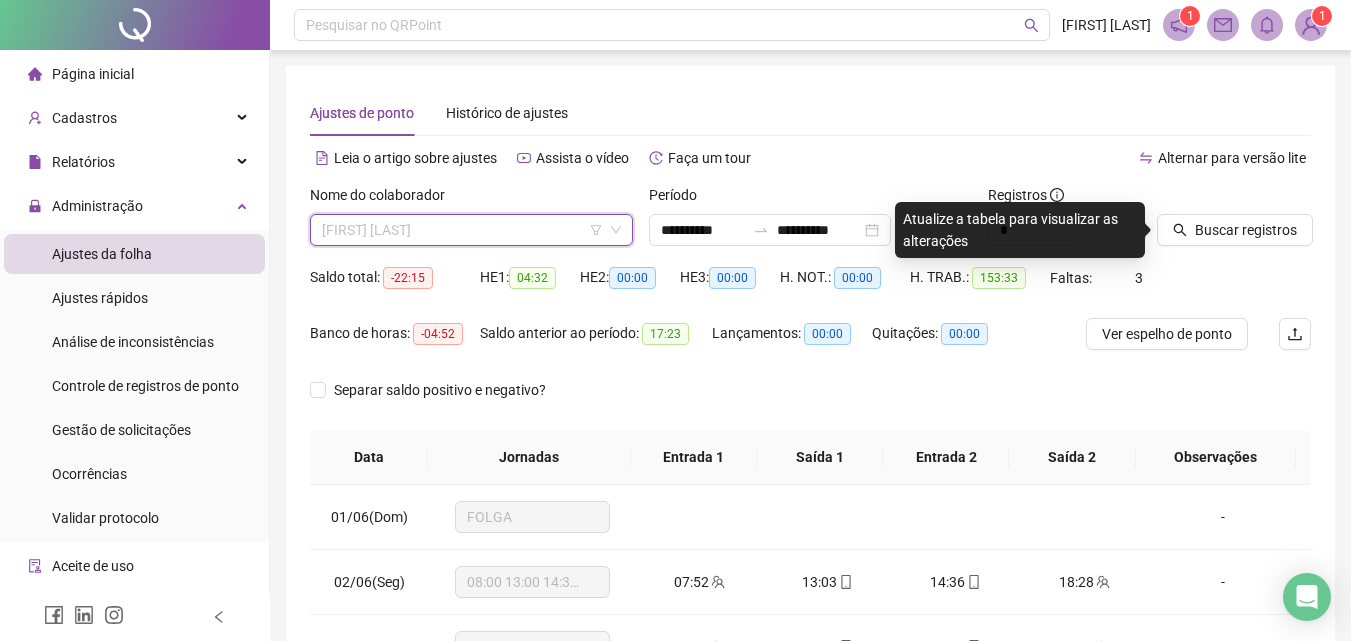 click on "[FIRST] [LAST]" at bounding box center [471, 230] 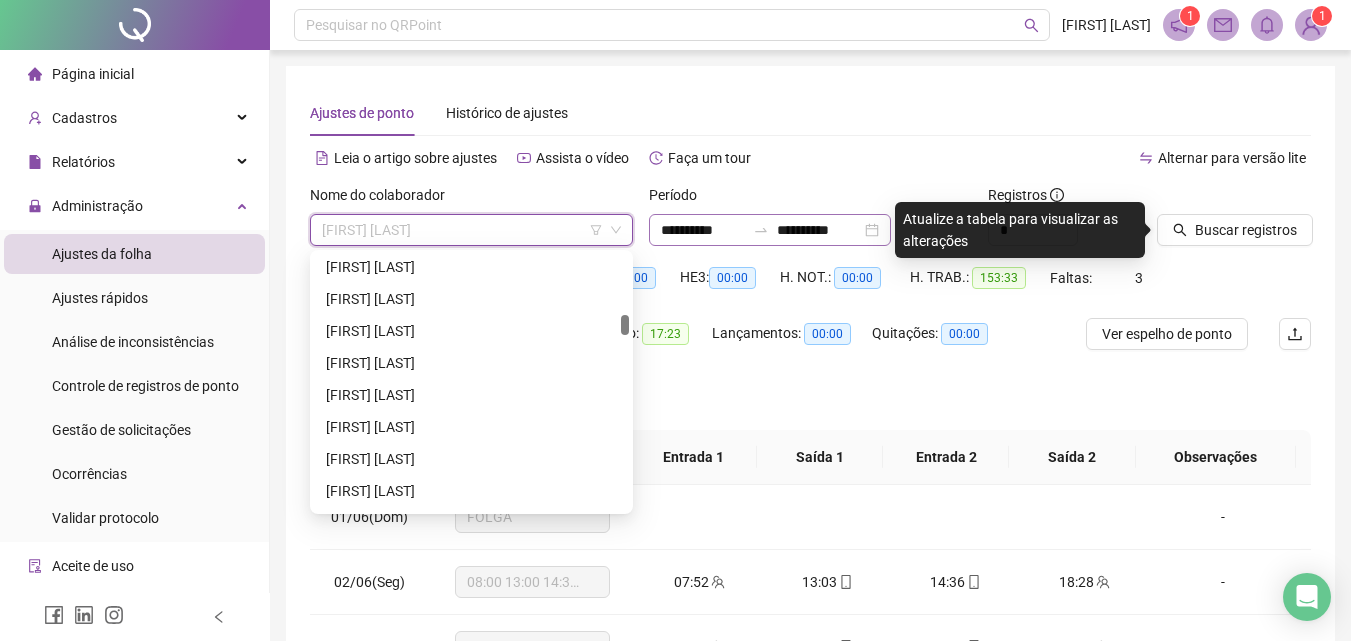 scroll, scrollTop: 0, scrollLeft: 0, axis: both 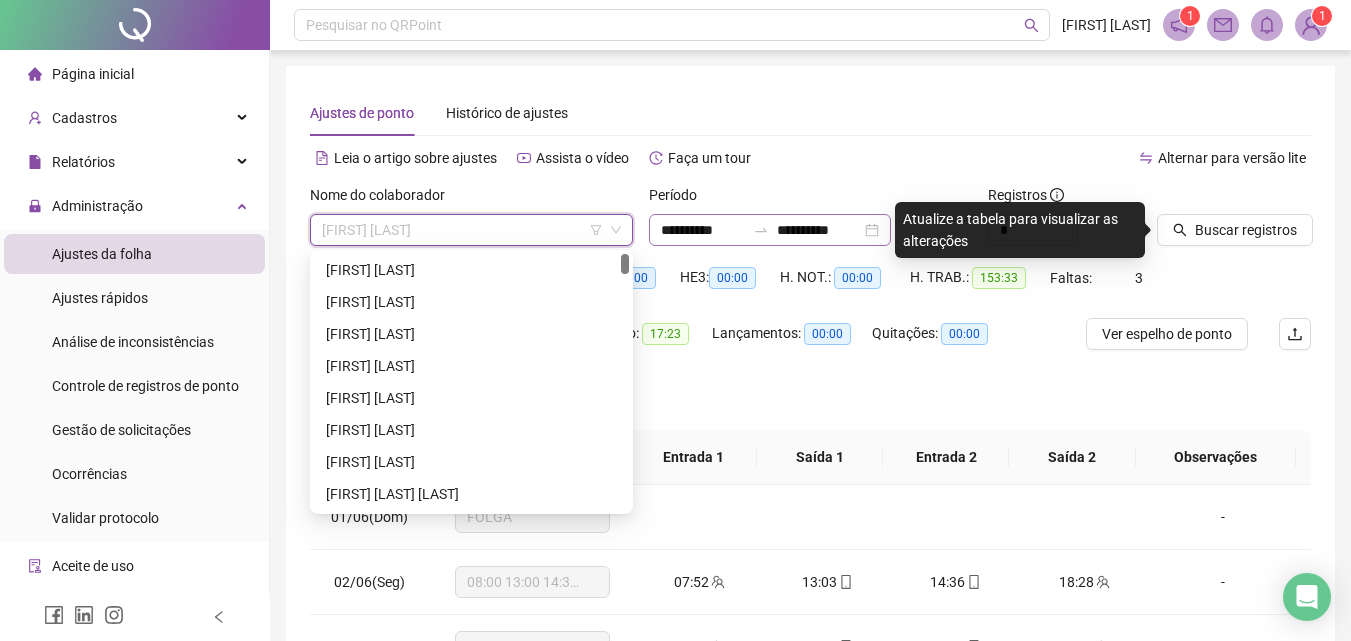drag, startPoint x: 624, startPoint y: 481, endPoint x: 652, endPoint y: 239, distance: 243.61446 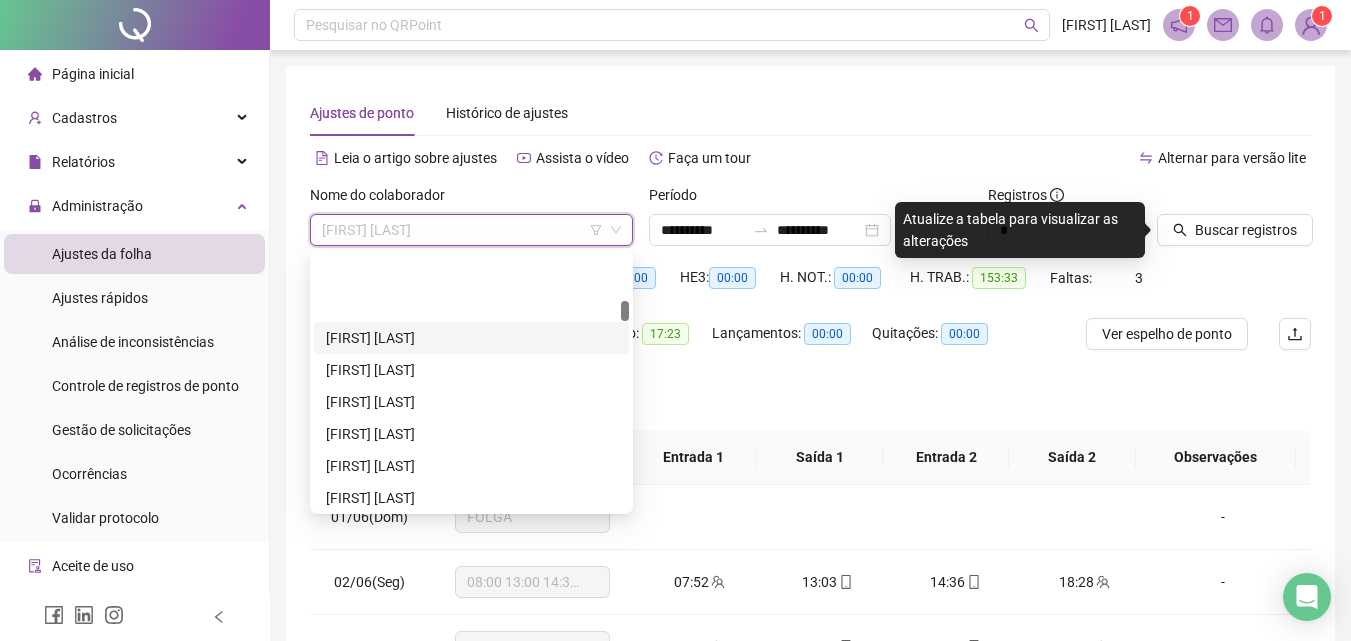 scroll, scrollTop: 800, scrollLeft: 0, axis: vertical 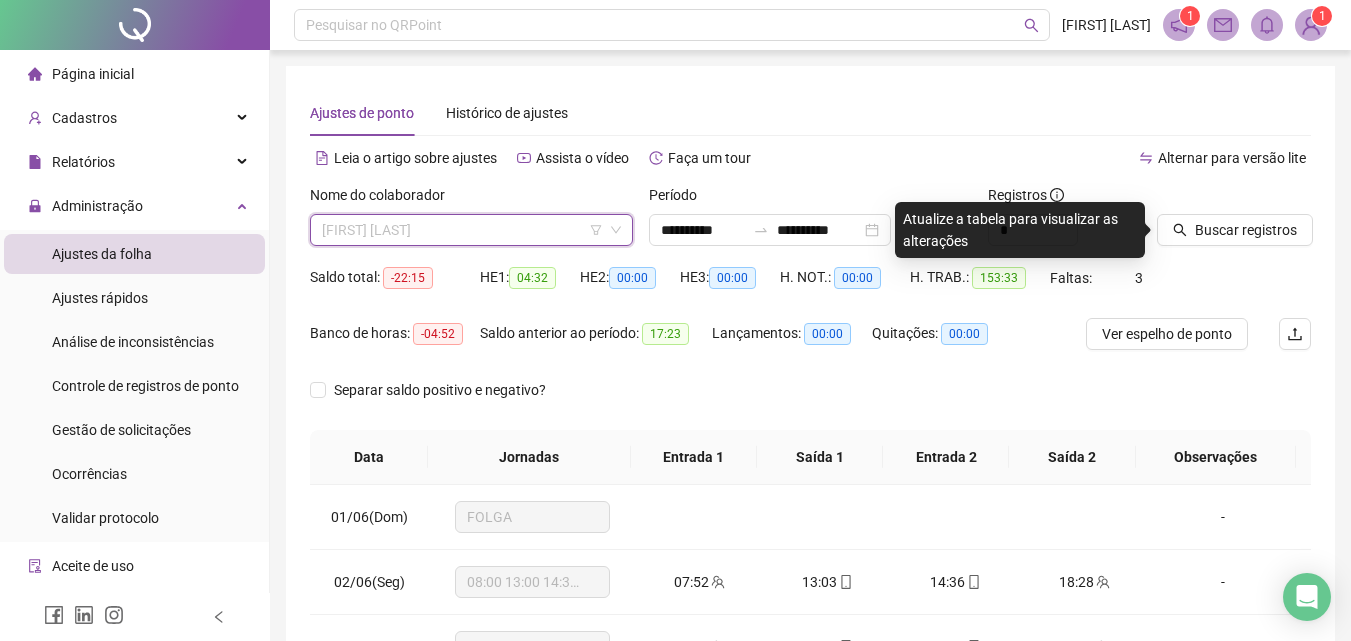 click on "[FIRST] [LAST]" at bounding box center (471, 230) 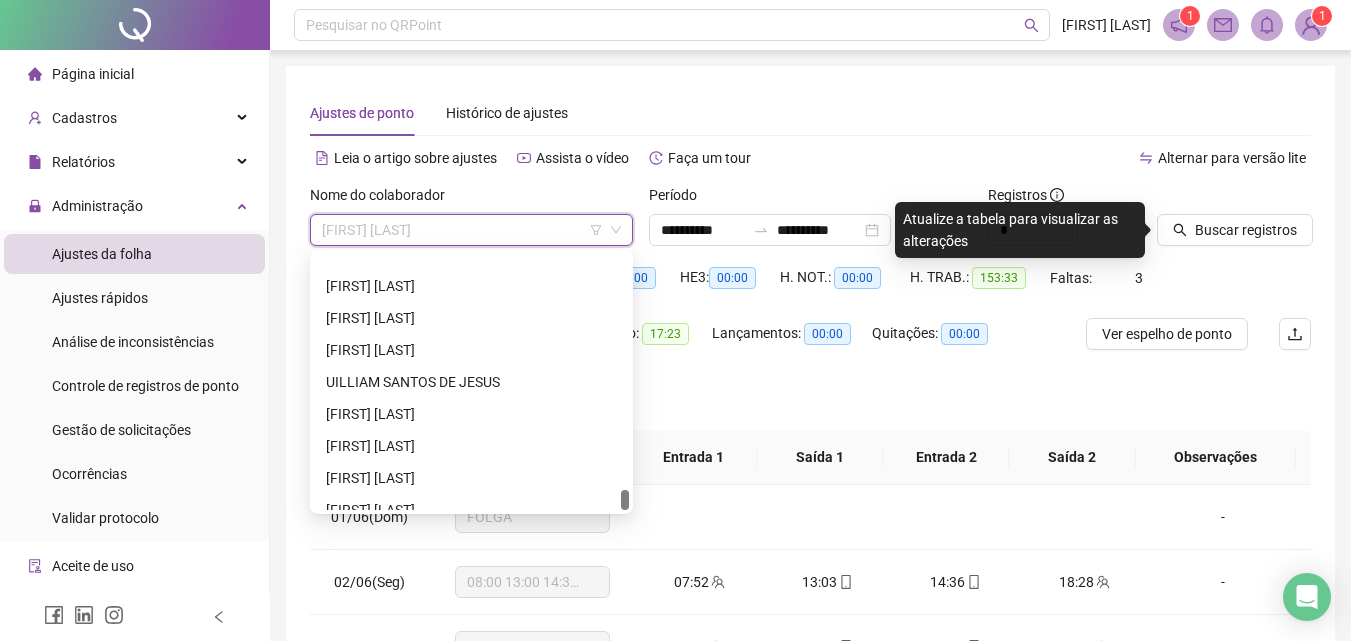 scroll, scrollTop: 4000, scrollLeft: 0, axis: vertical 